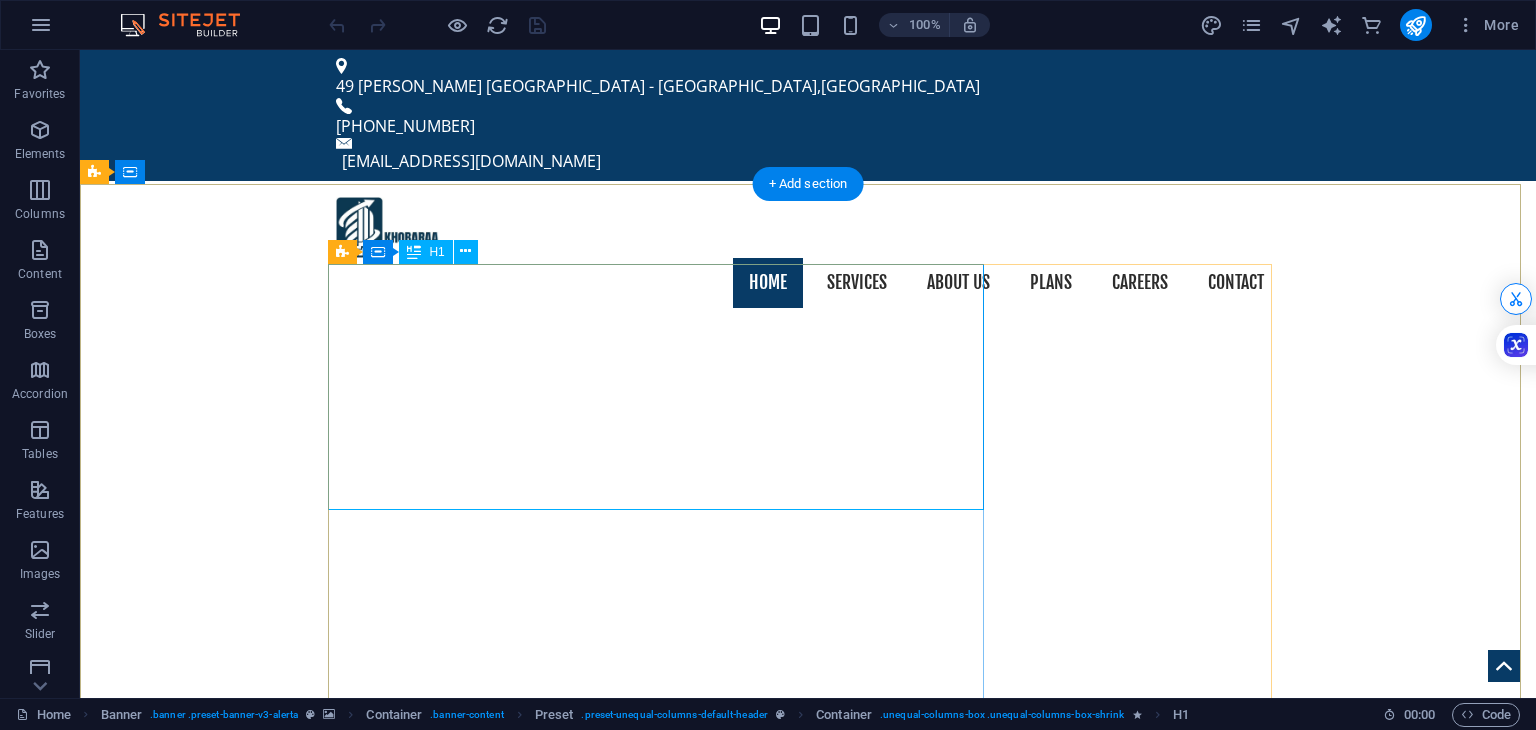 scroll, scrollTop: 0, scrollLeft: 0, axis: both 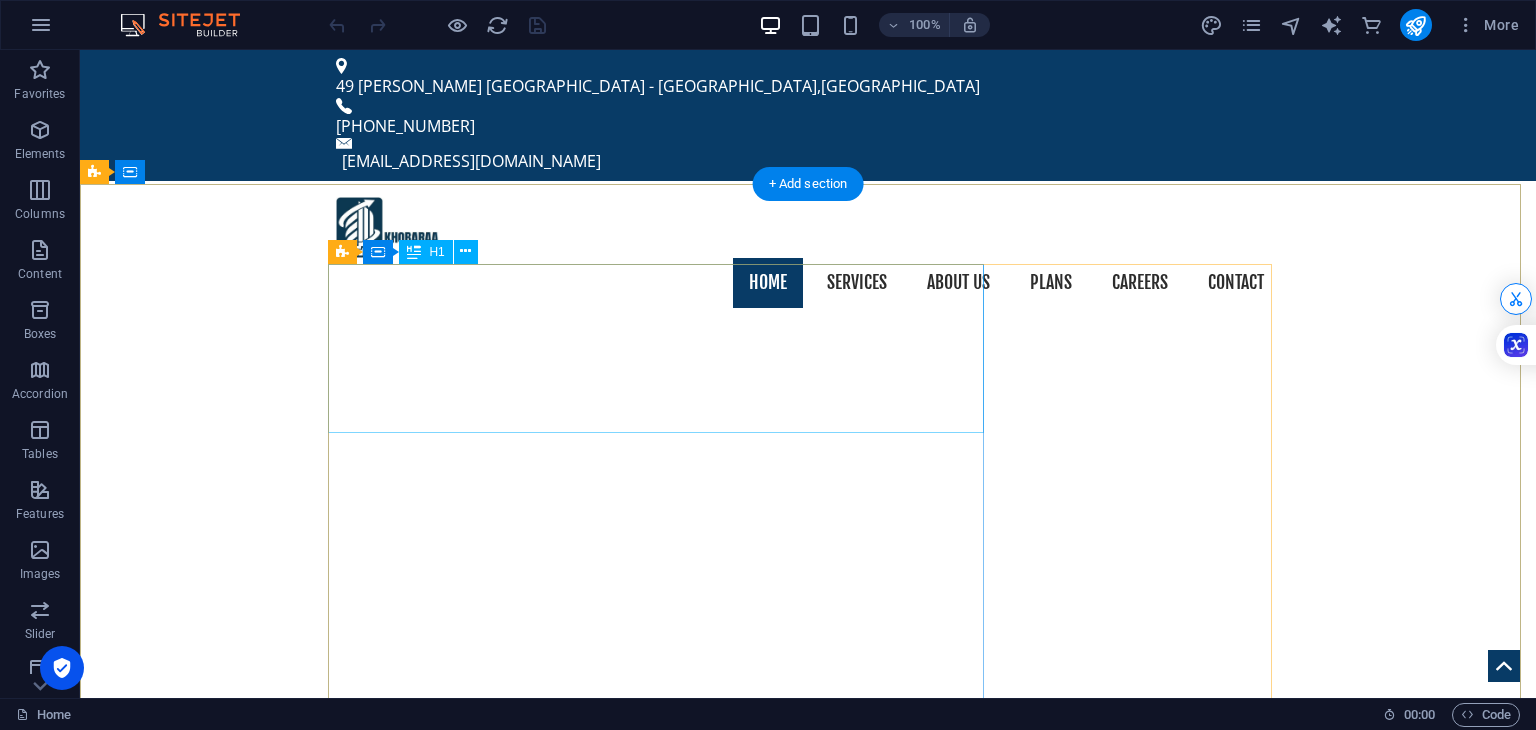click on "CORPORATE & STARTUP CONSULTATION" at bounding box center (808, 1252) 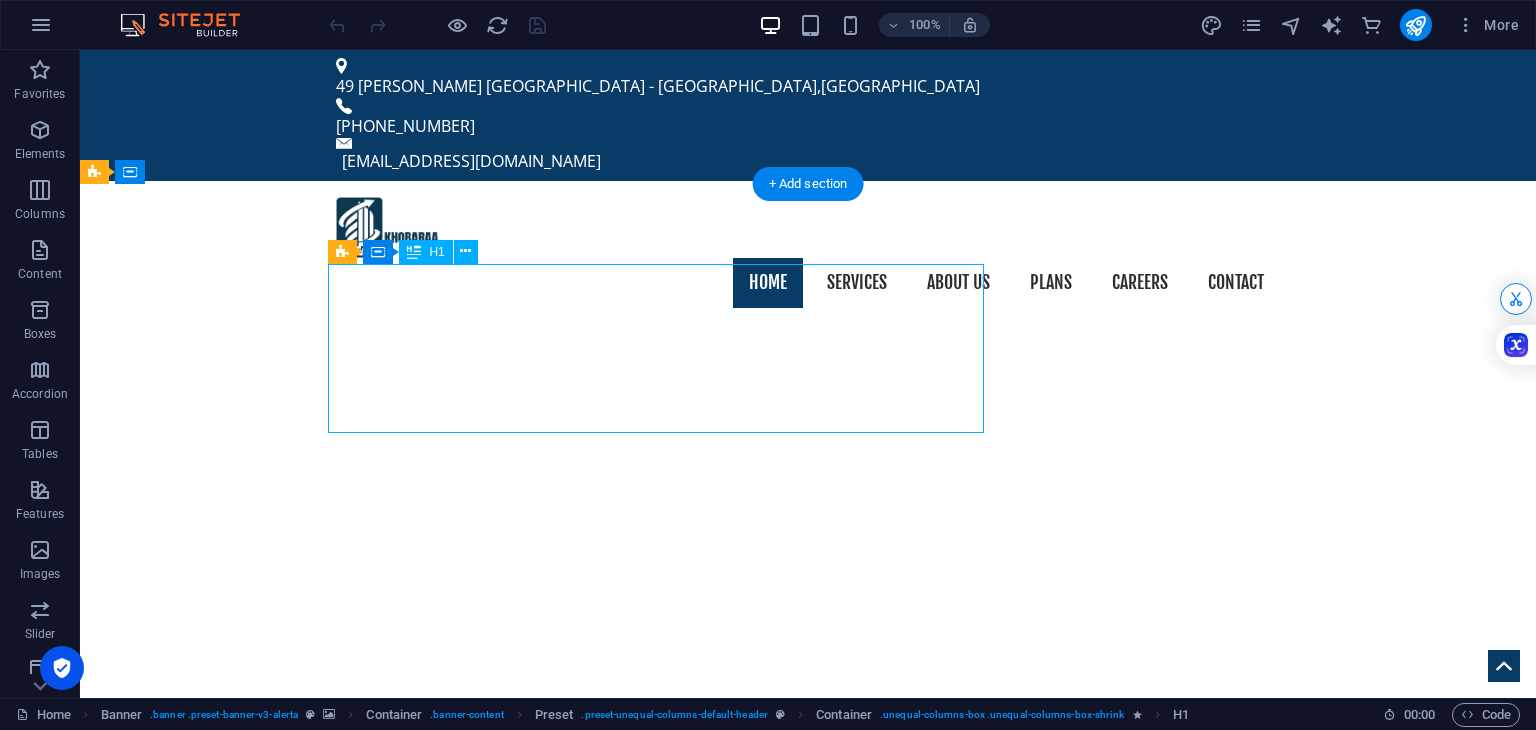 click on "CORPORATE & STARTUP CONSULTATION" at bounding box center [808, 1252] 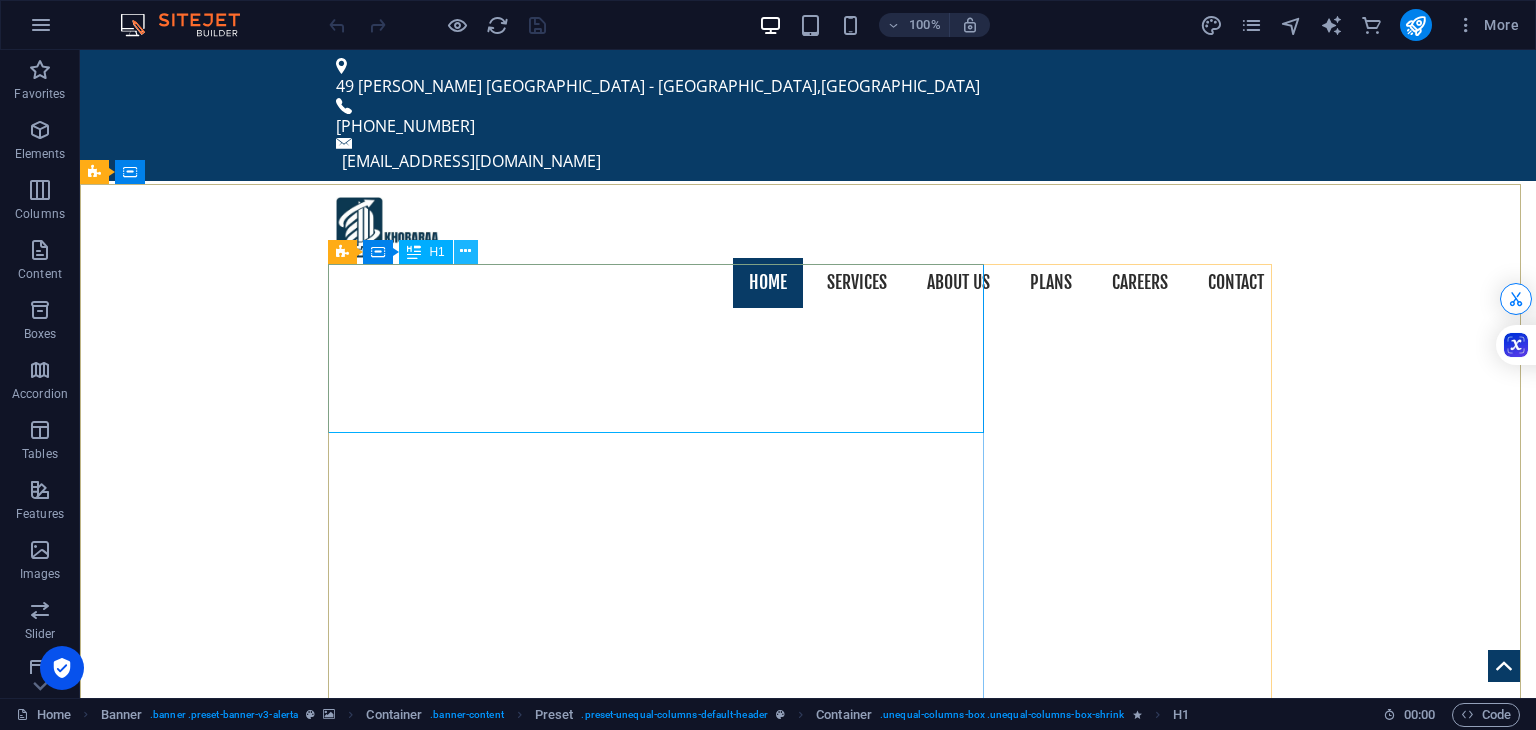 click at bounding box center (466, 252) 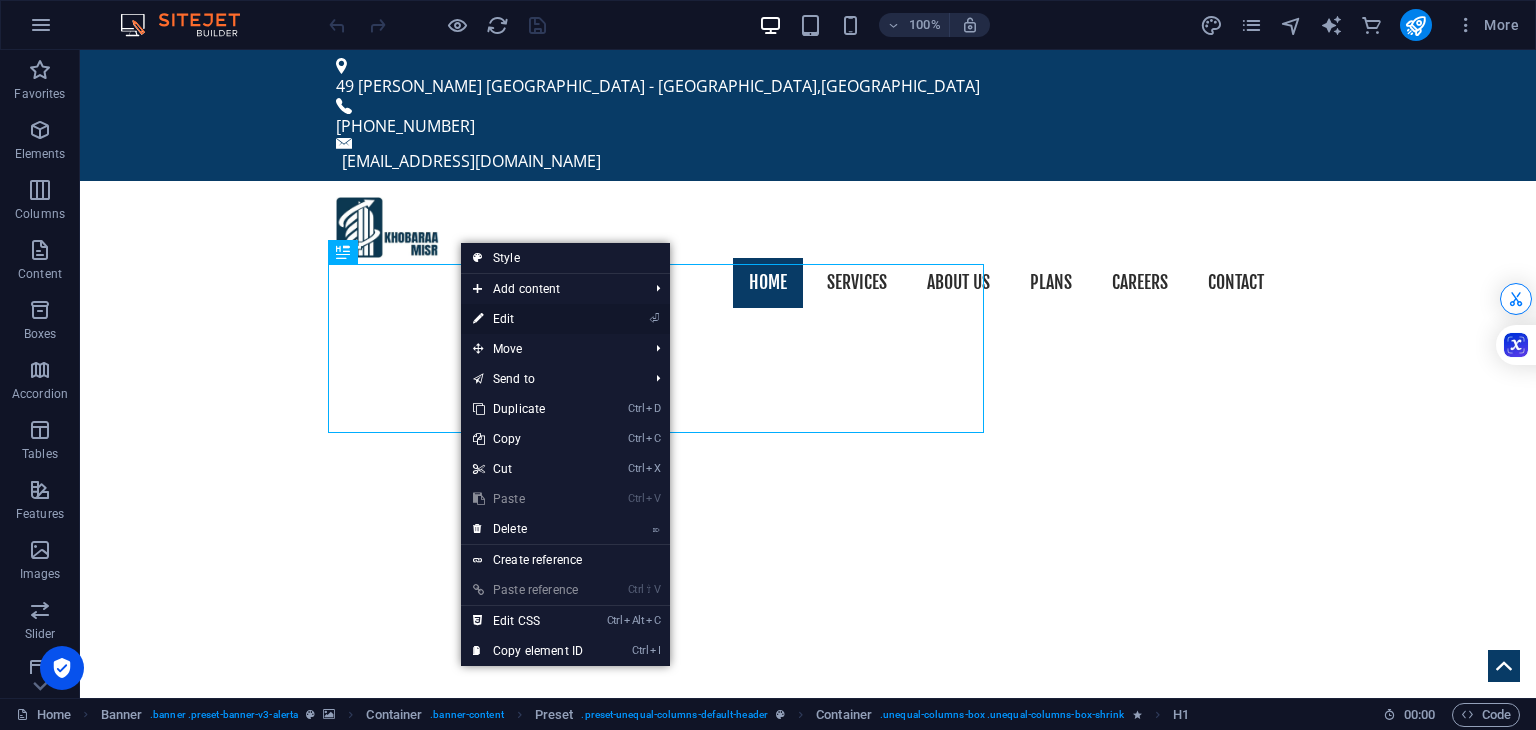 click on "⏎  Edit" at bounding box center (528, 319) 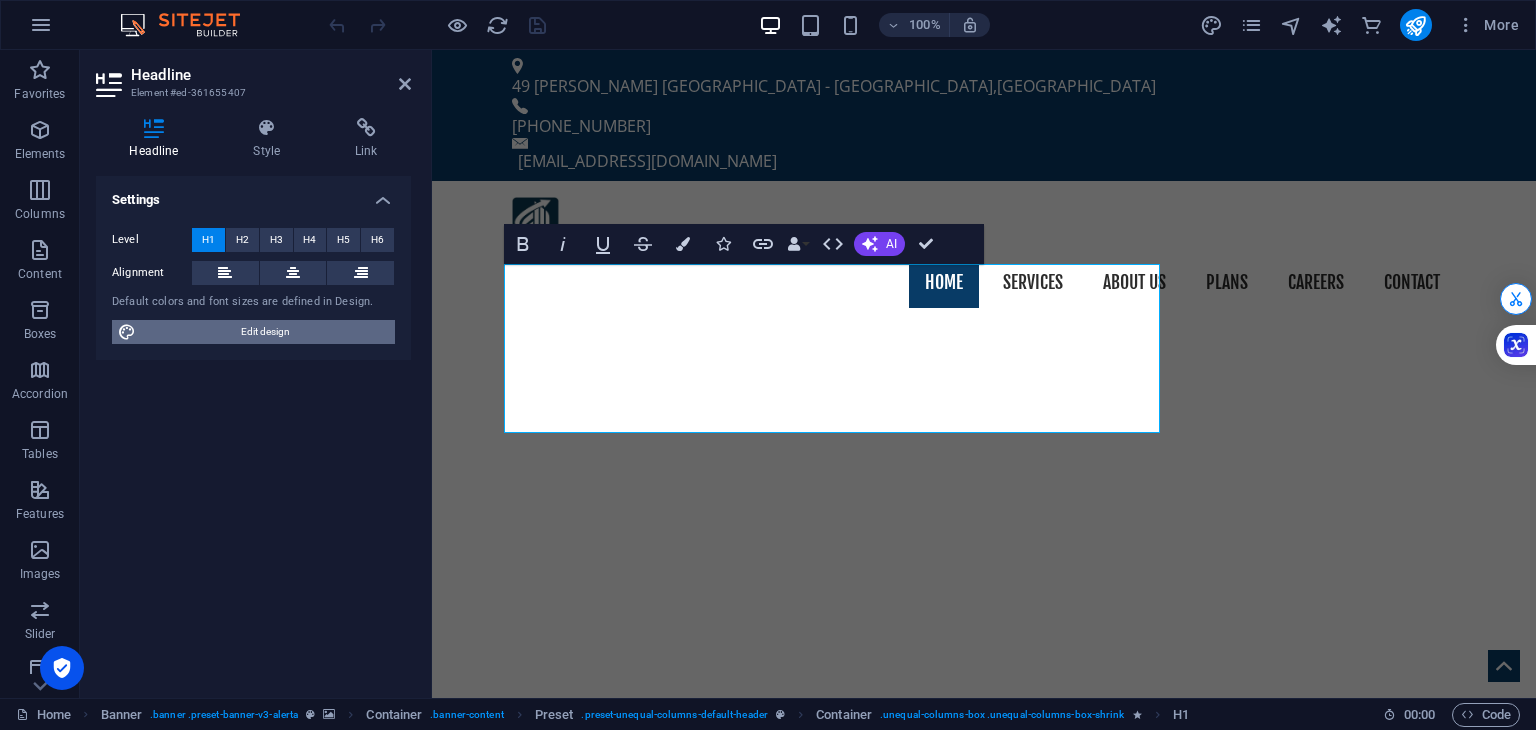 click on "Edit design" at bounding box center (265, 332) 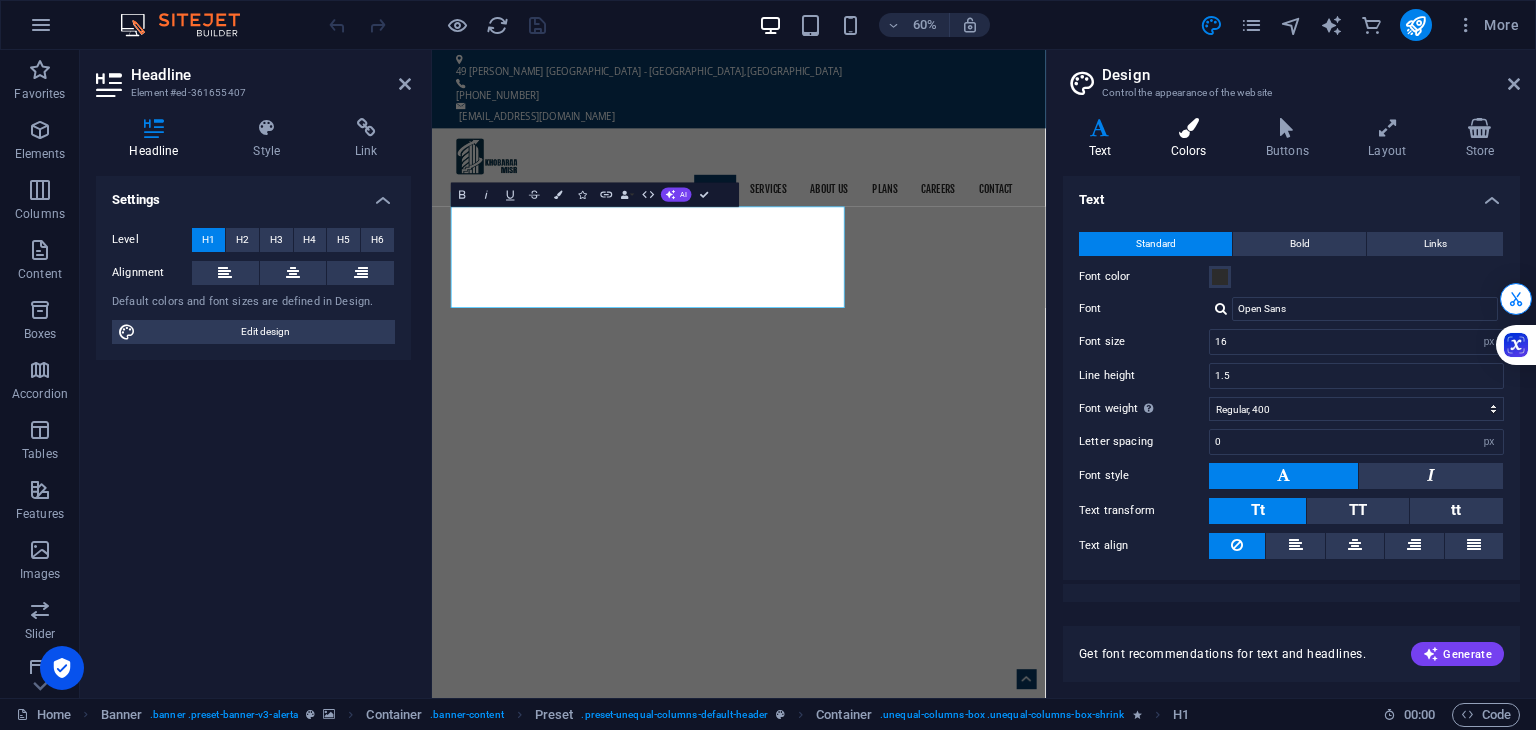 click on "Colors" at bounding box center [1192, 139] 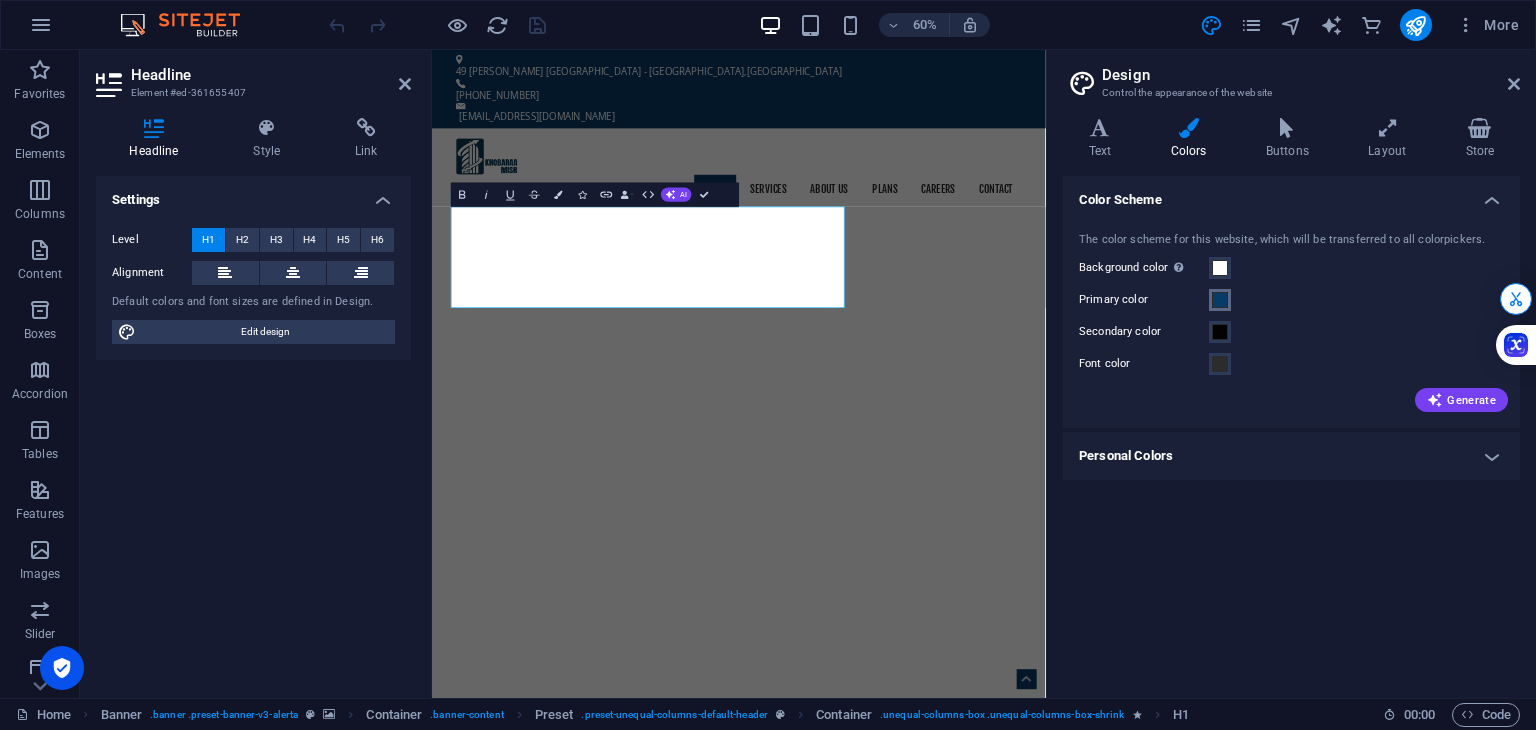 click at bounding box center (1220, 300) 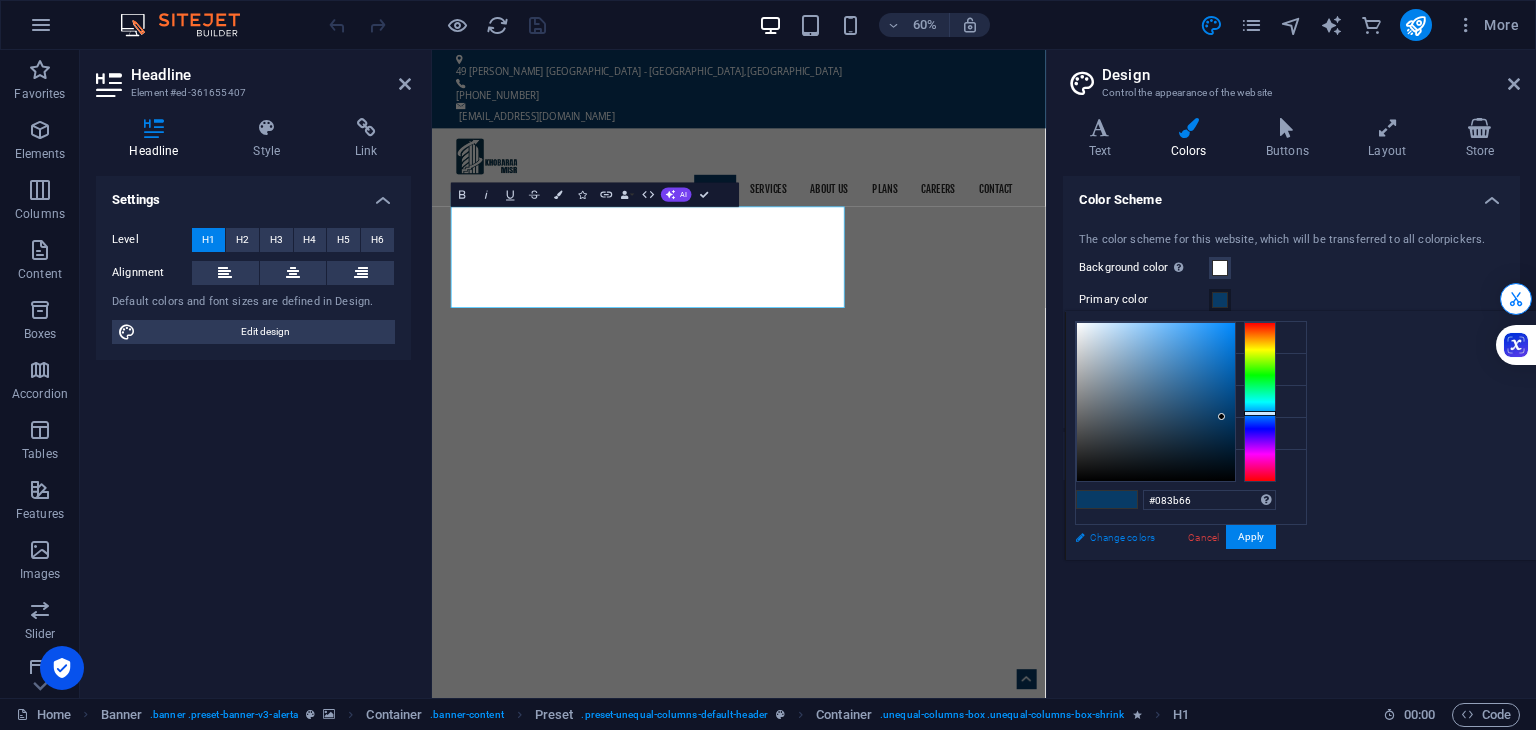 click on "Change colors" at bounding box center (1181, 537) 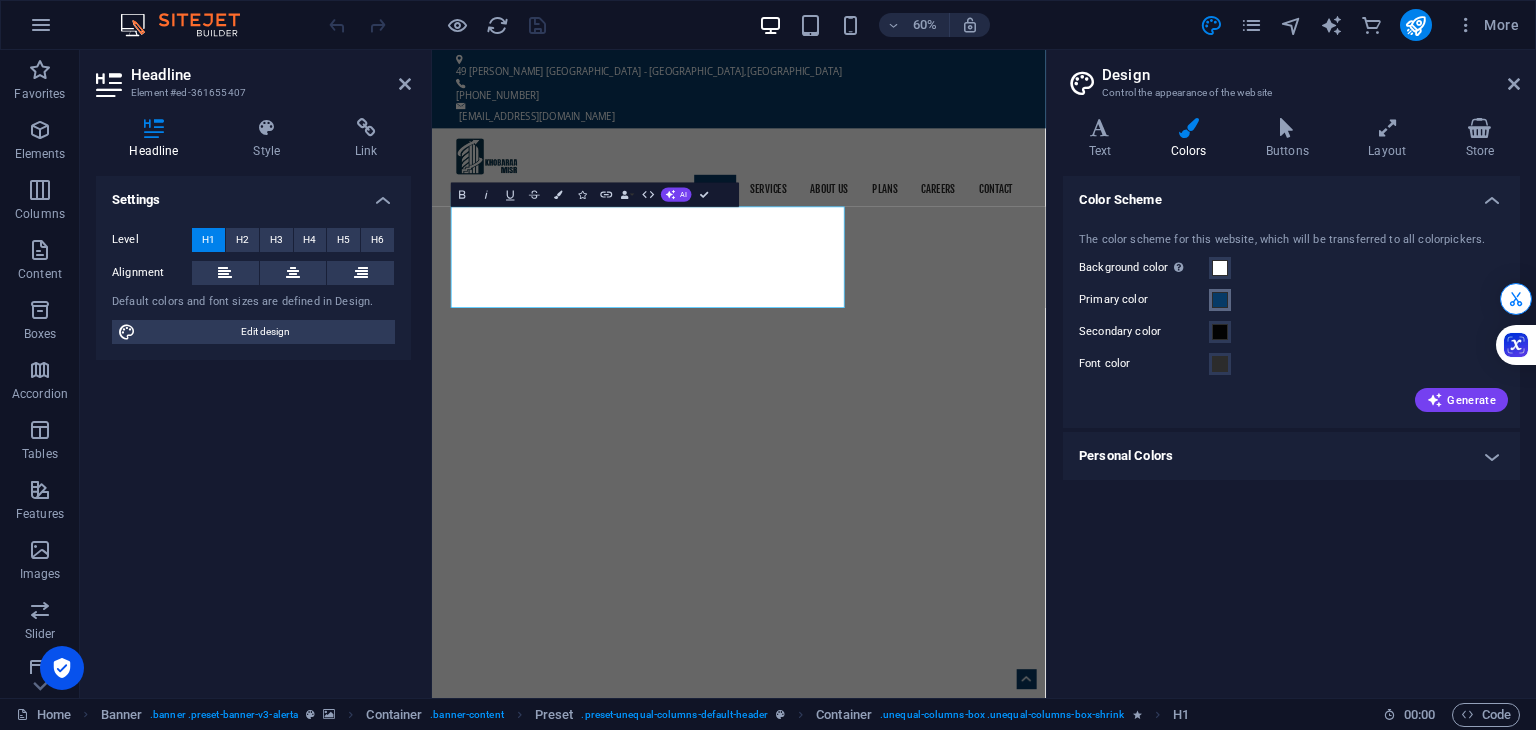 click at bounding box center (1220, 300) 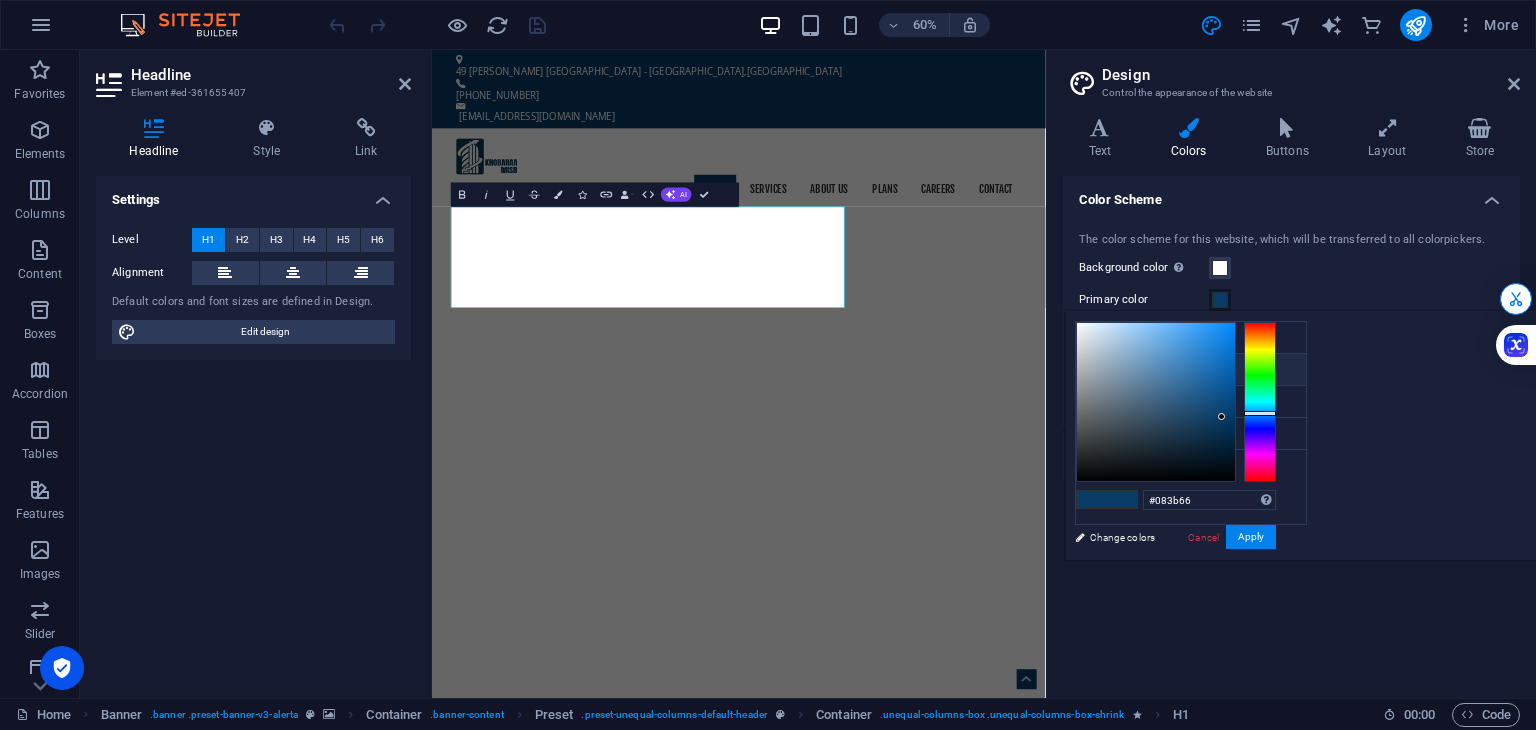 click on "Primary color
#083b66" at bounding box center (1191, 370) 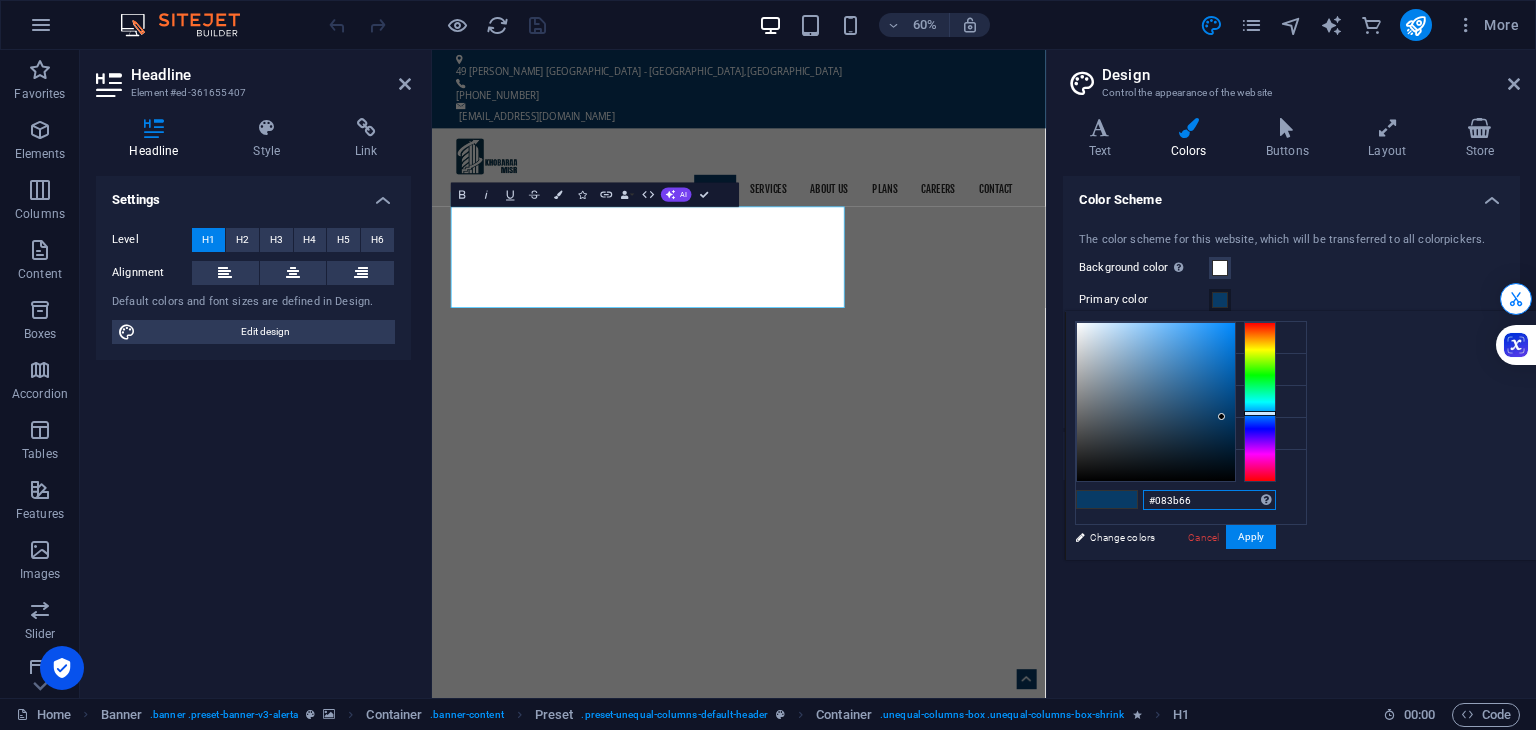 click on "#083b66" at bounding box center (1209, 500) 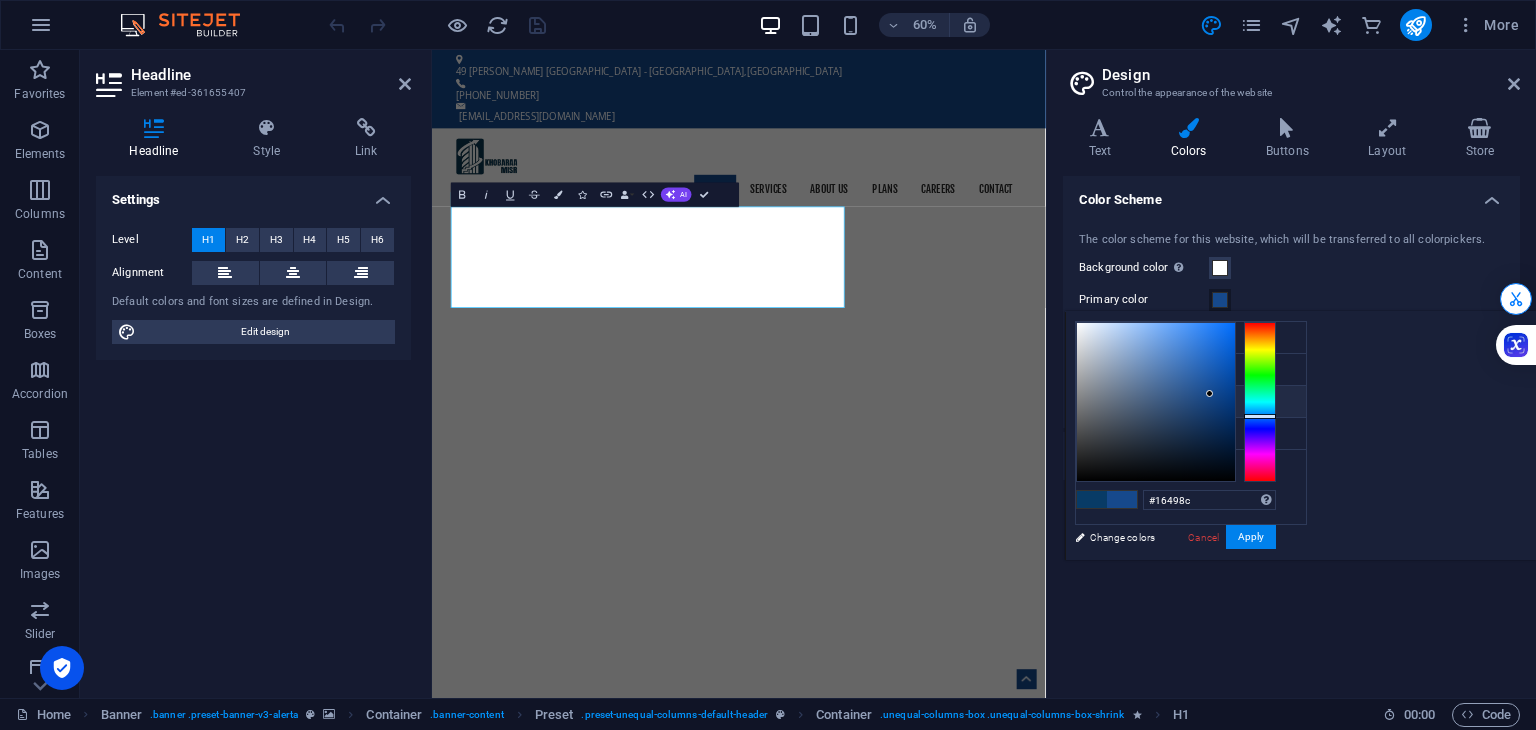 click on "Secondary color
#030303" at bounding box center [1191, 402] 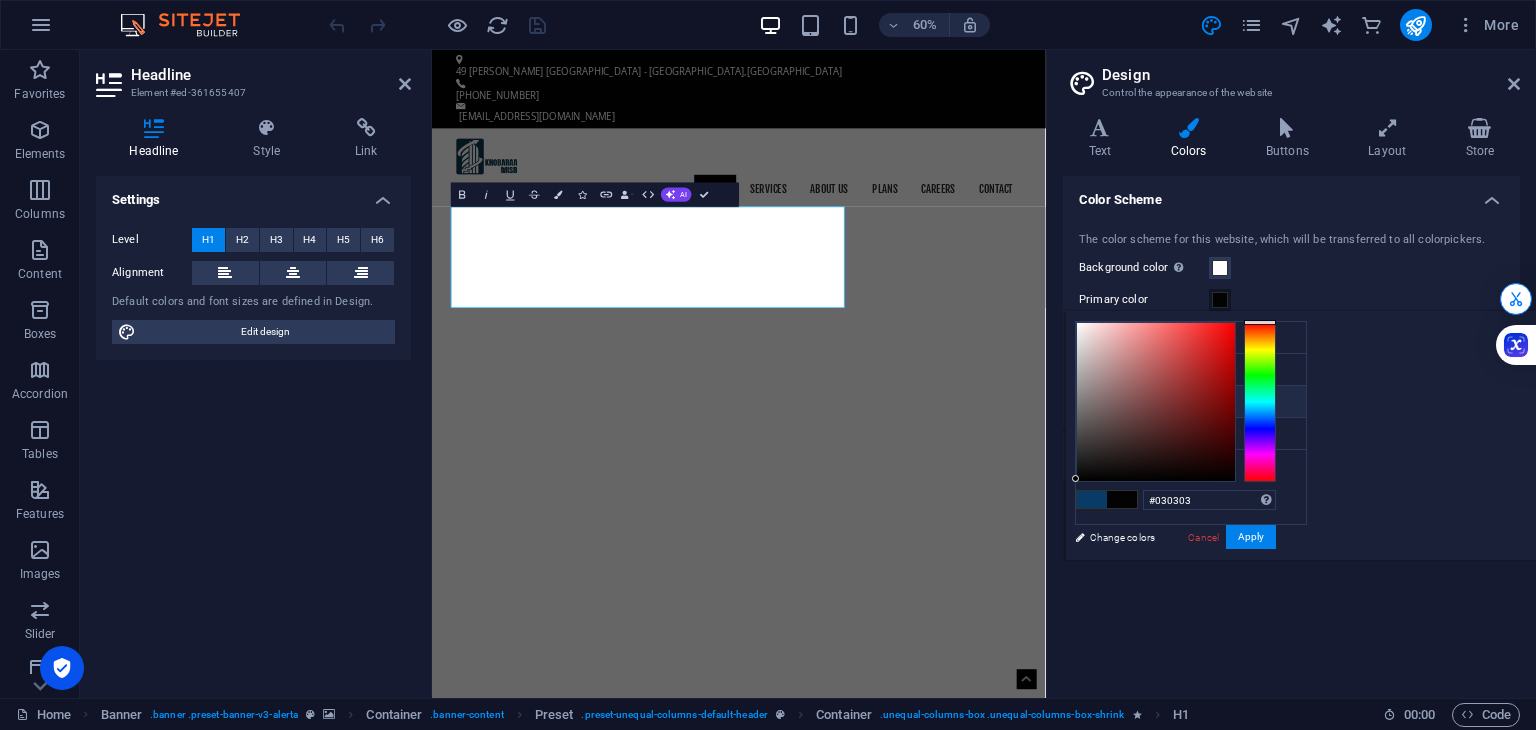 click on "Secondary color
#030303" at bounding box center (1191, 402) 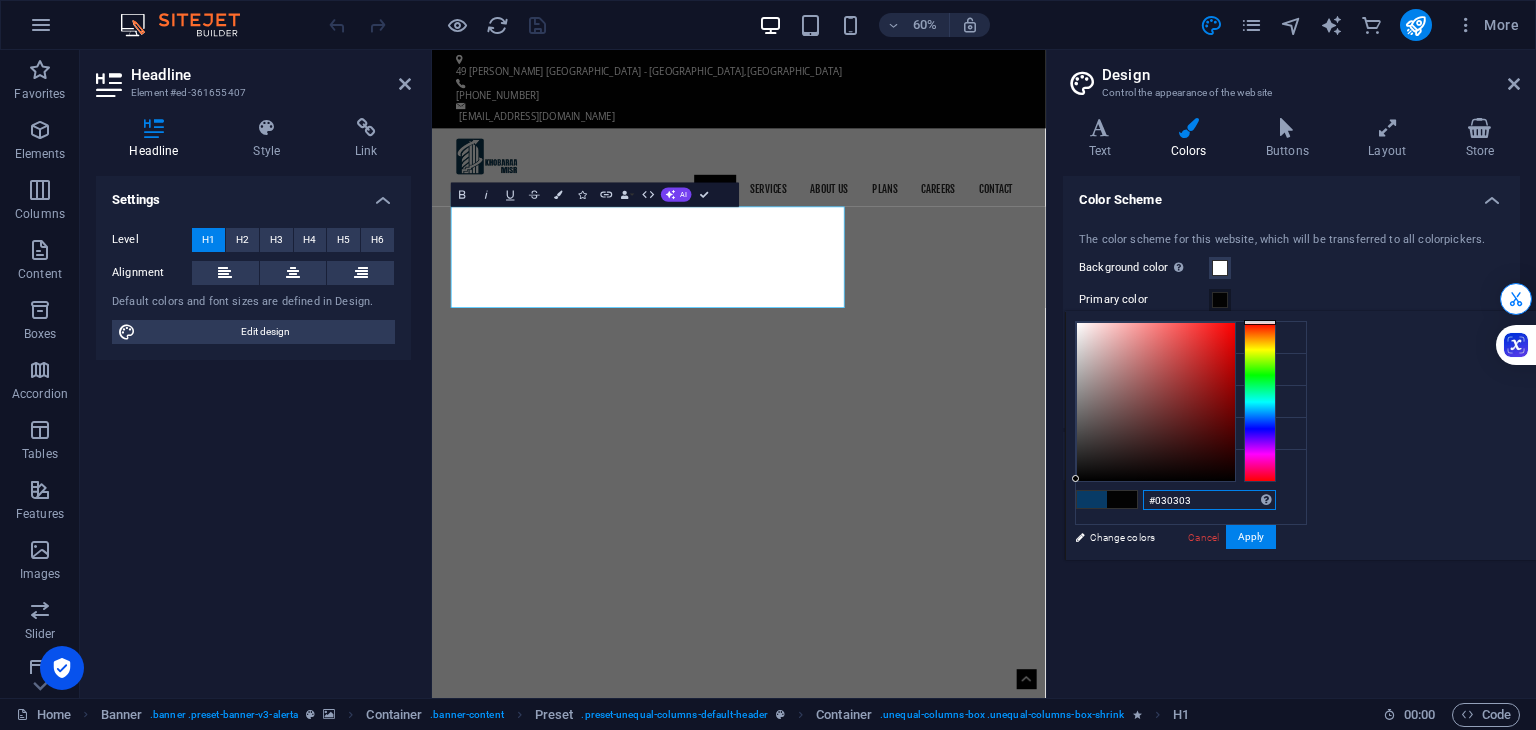 click on "#030303" at bounding box center [1209, 500] 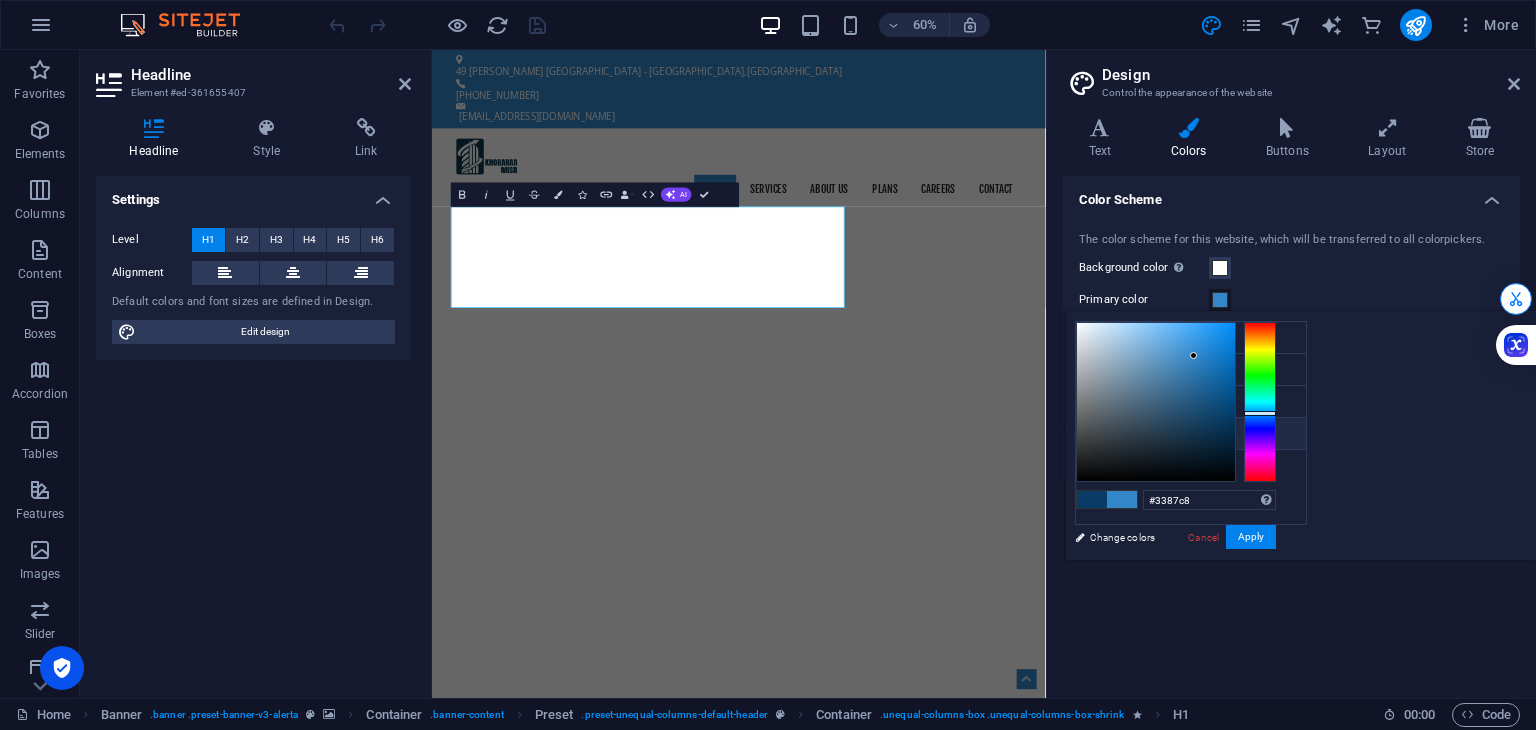 click on "#2c2c2c" at bounding box center [1177, 437] 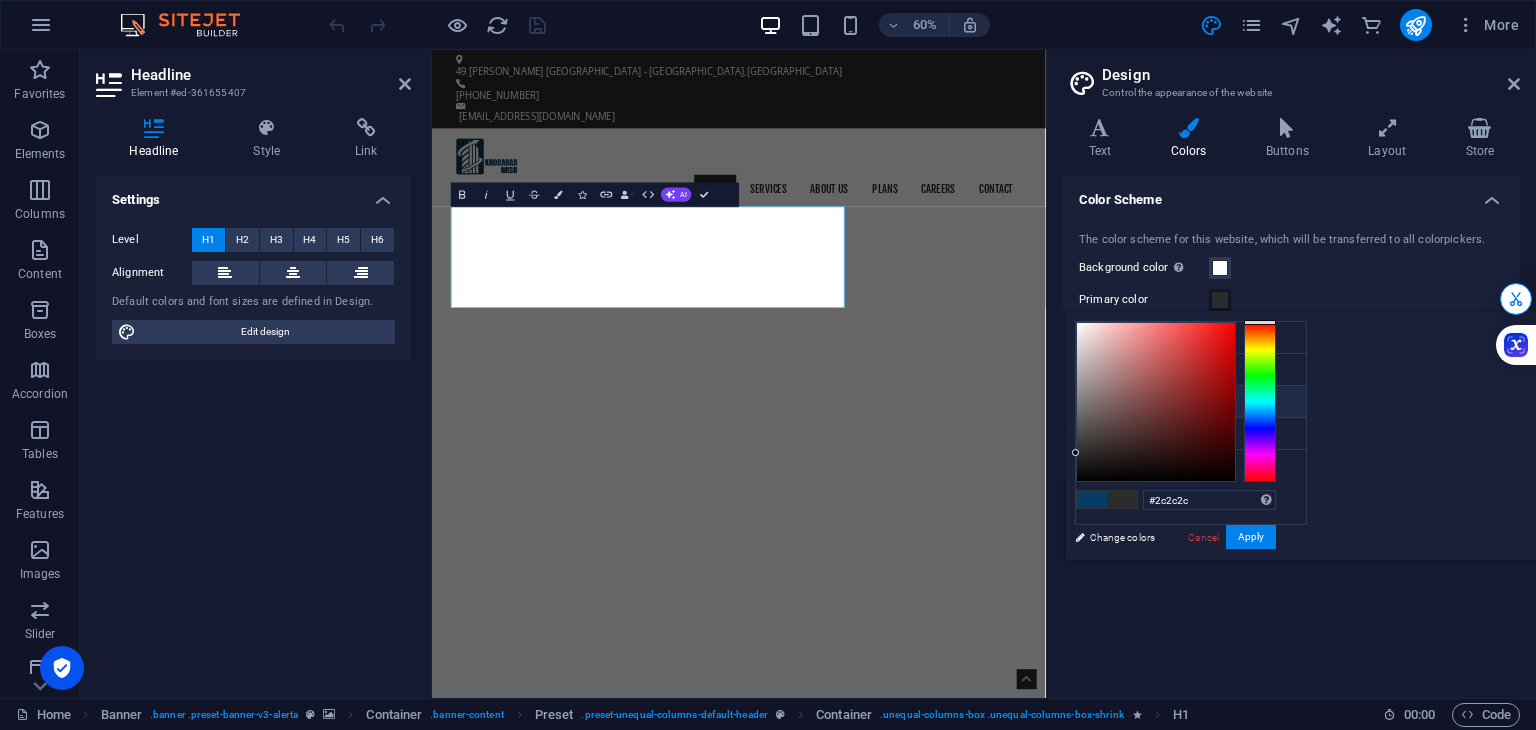 click on "Secondary color
#030303" at bounding box center (1191, 402) 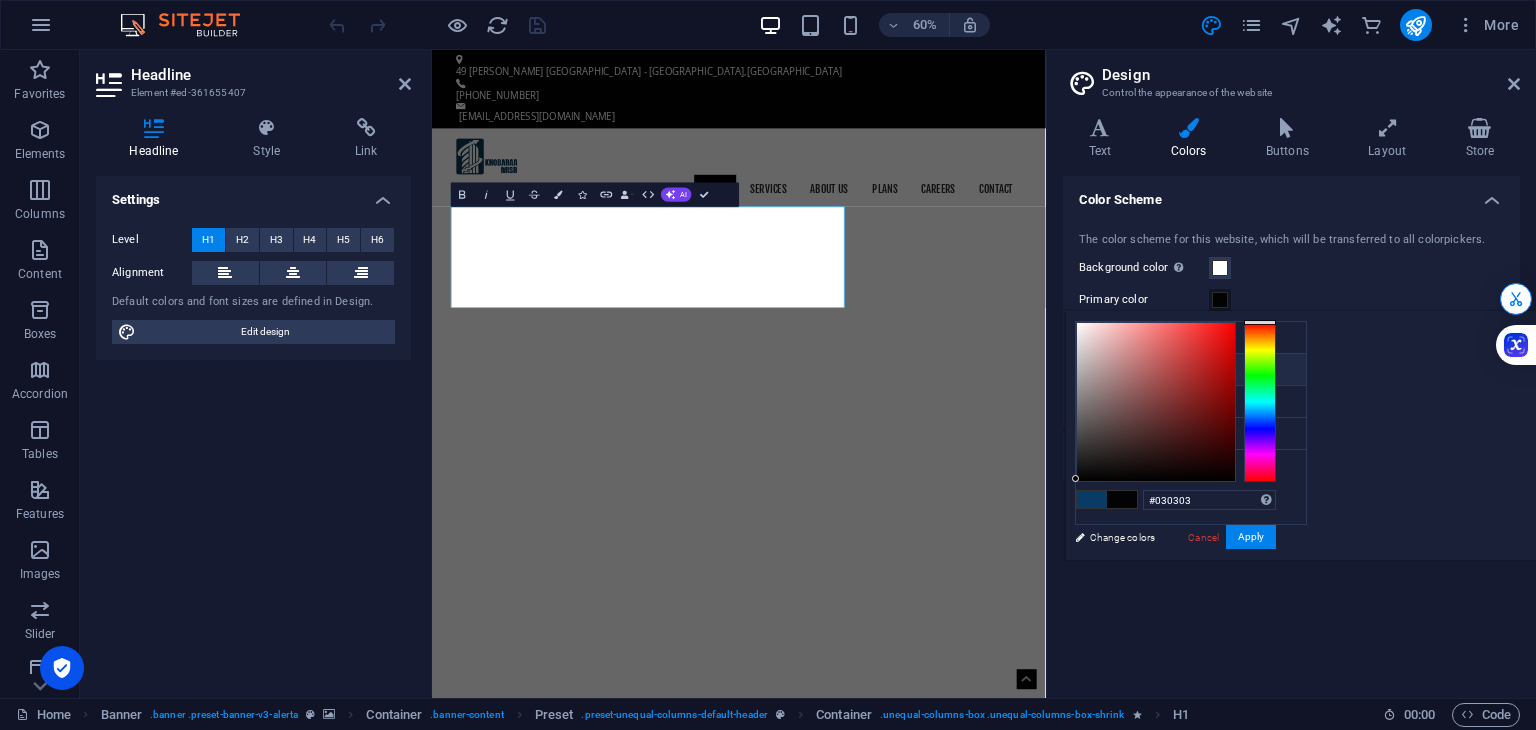 click on "Primary color
#030303" at bounding box center [1191, 370] 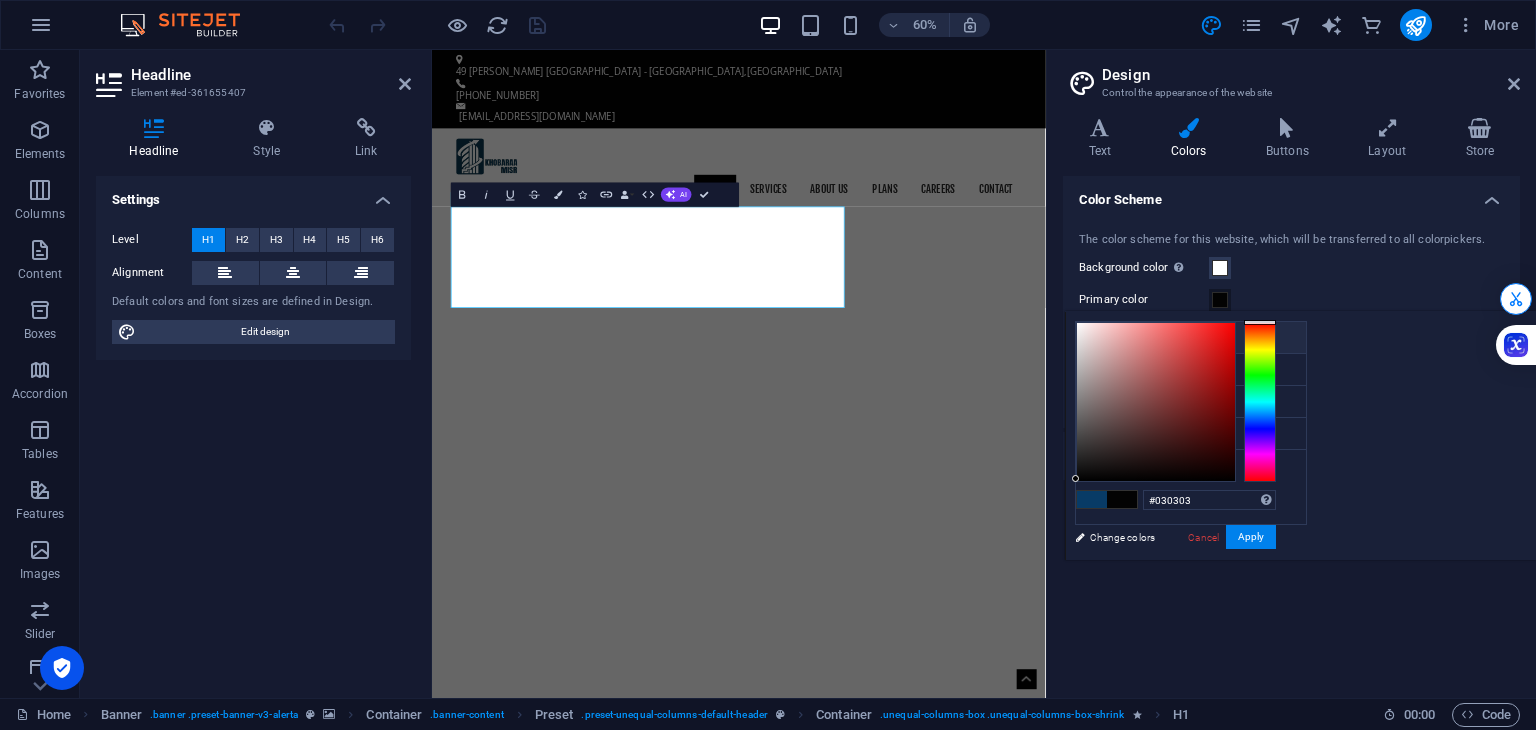 click on "Background color
#ffffff" at bounding box center [1191, 338] 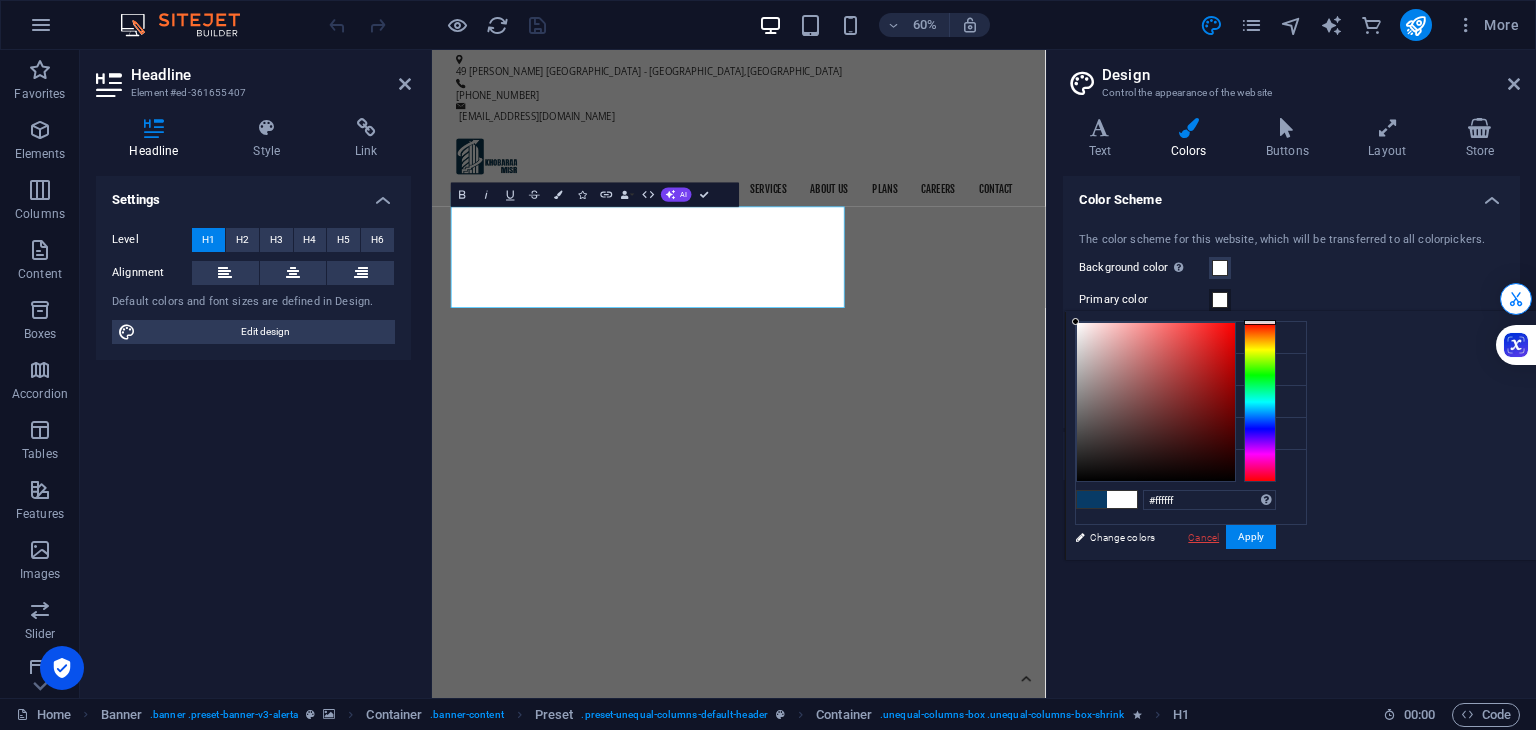 click on "Cancel" at bounding box center (1203, 537) 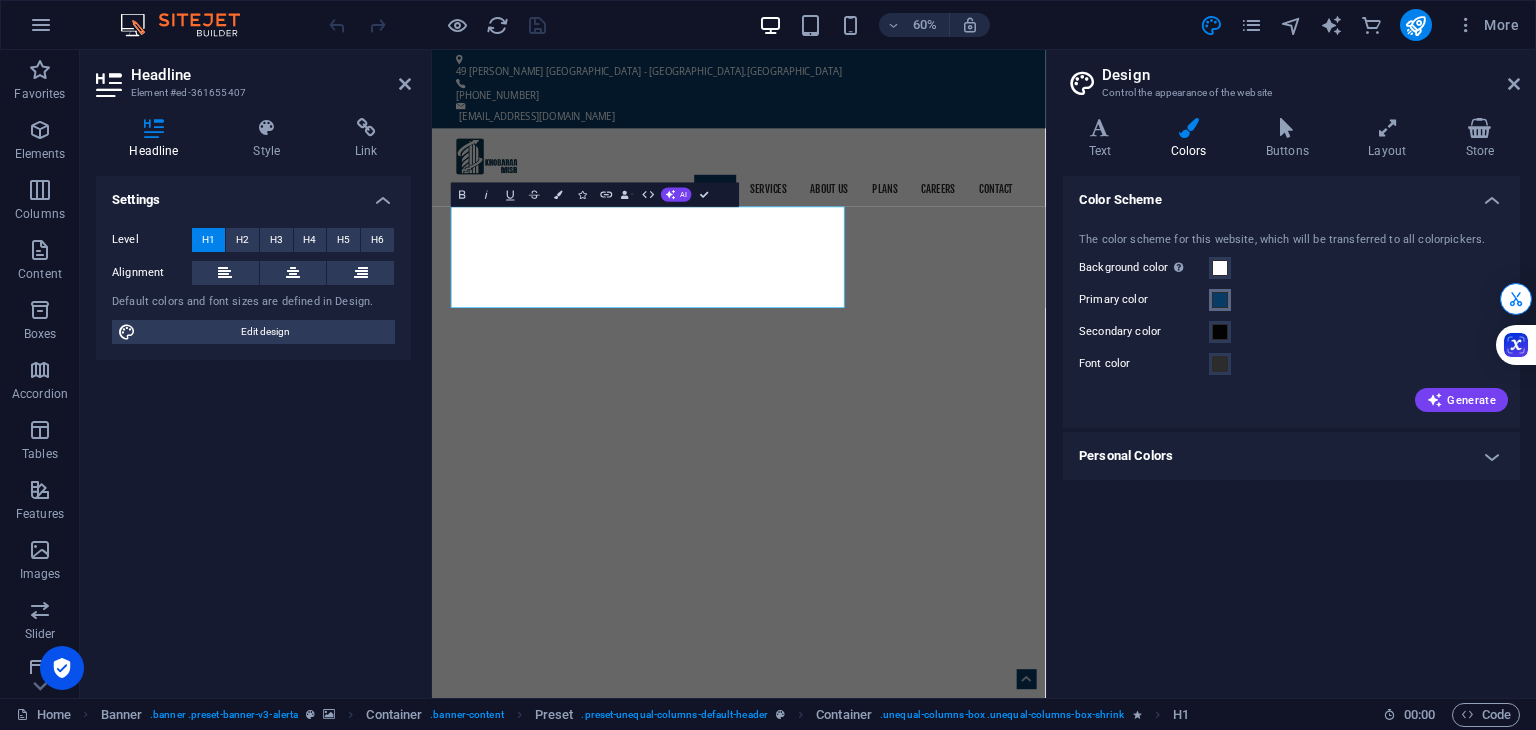 click at bounding box center [1220, 300] 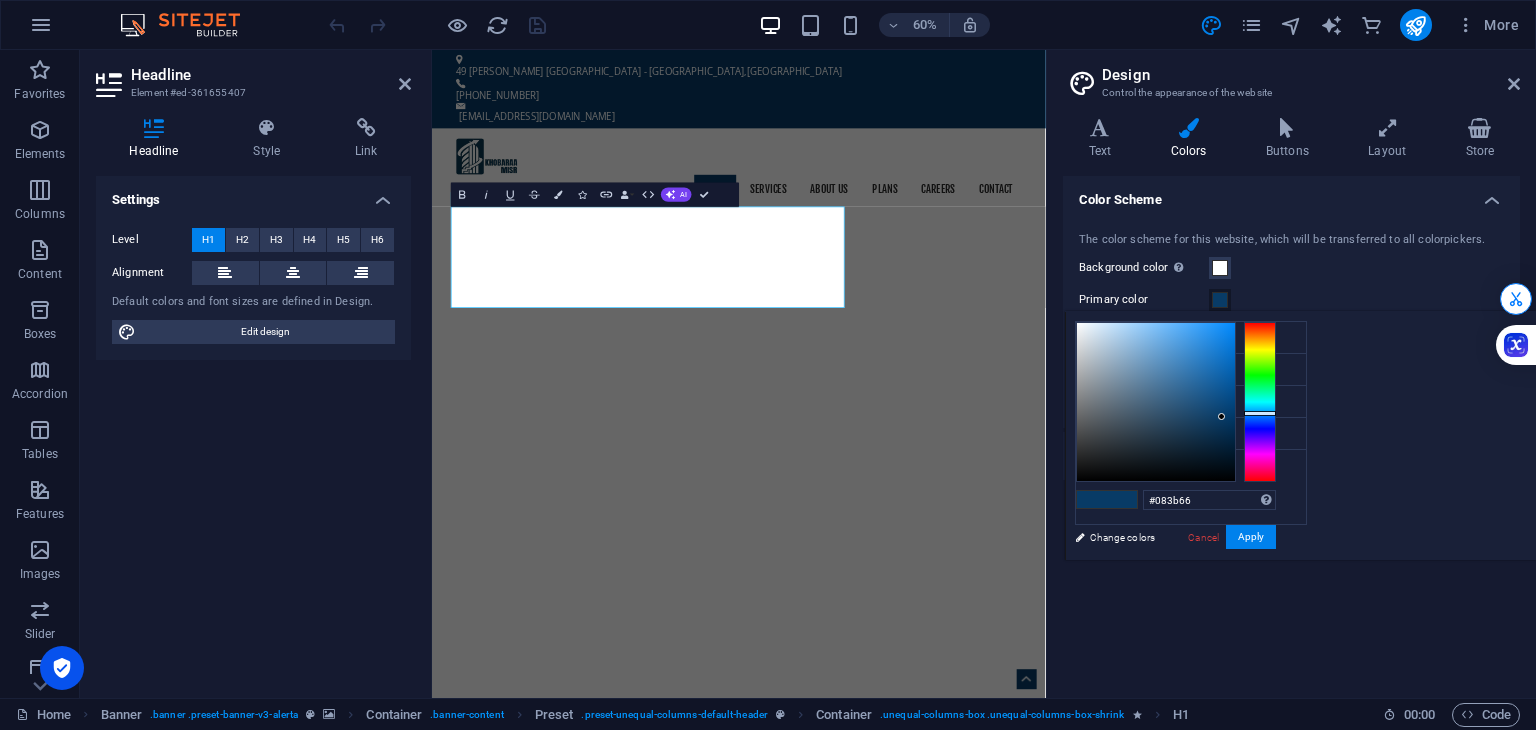 type 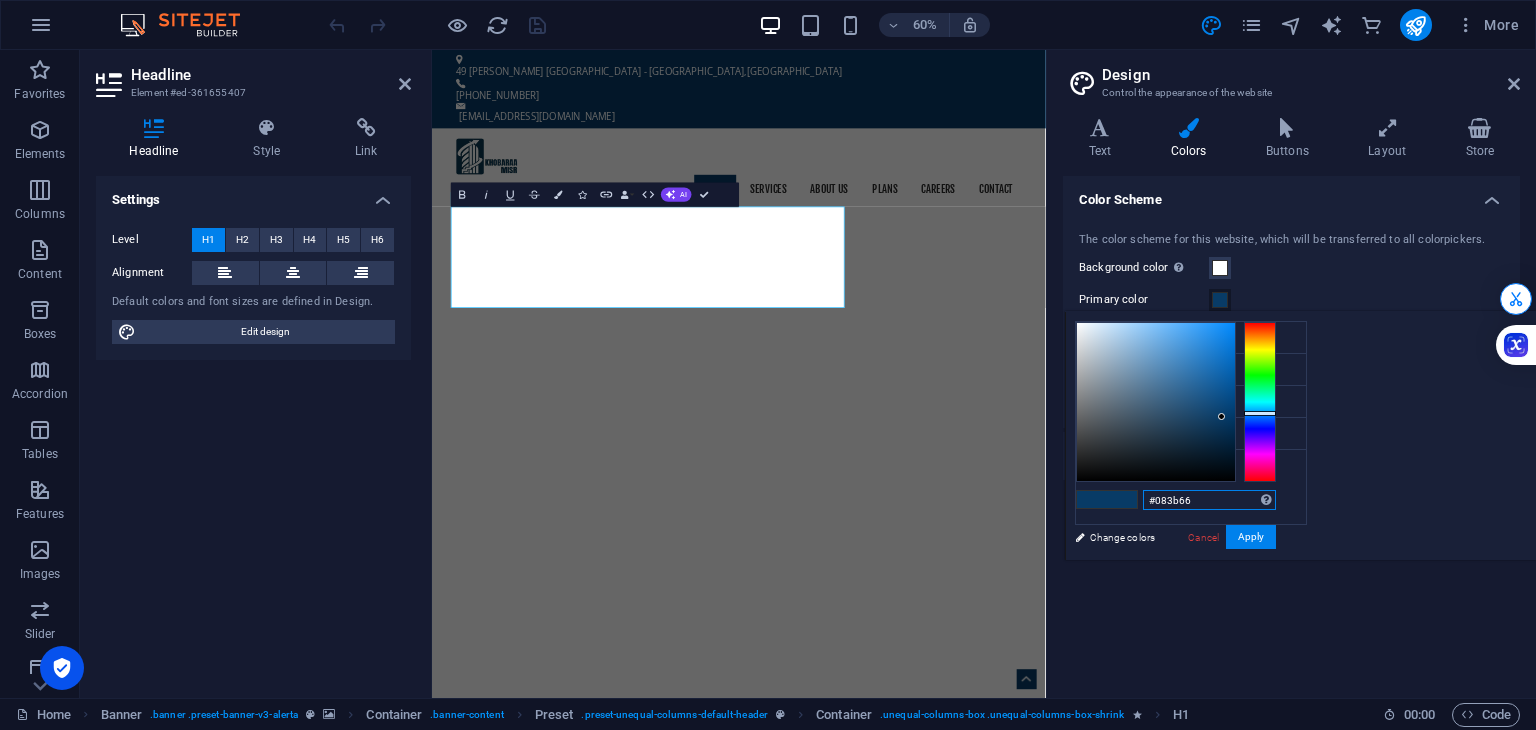 click on "#083b66" at bounding box center [1209, 500] 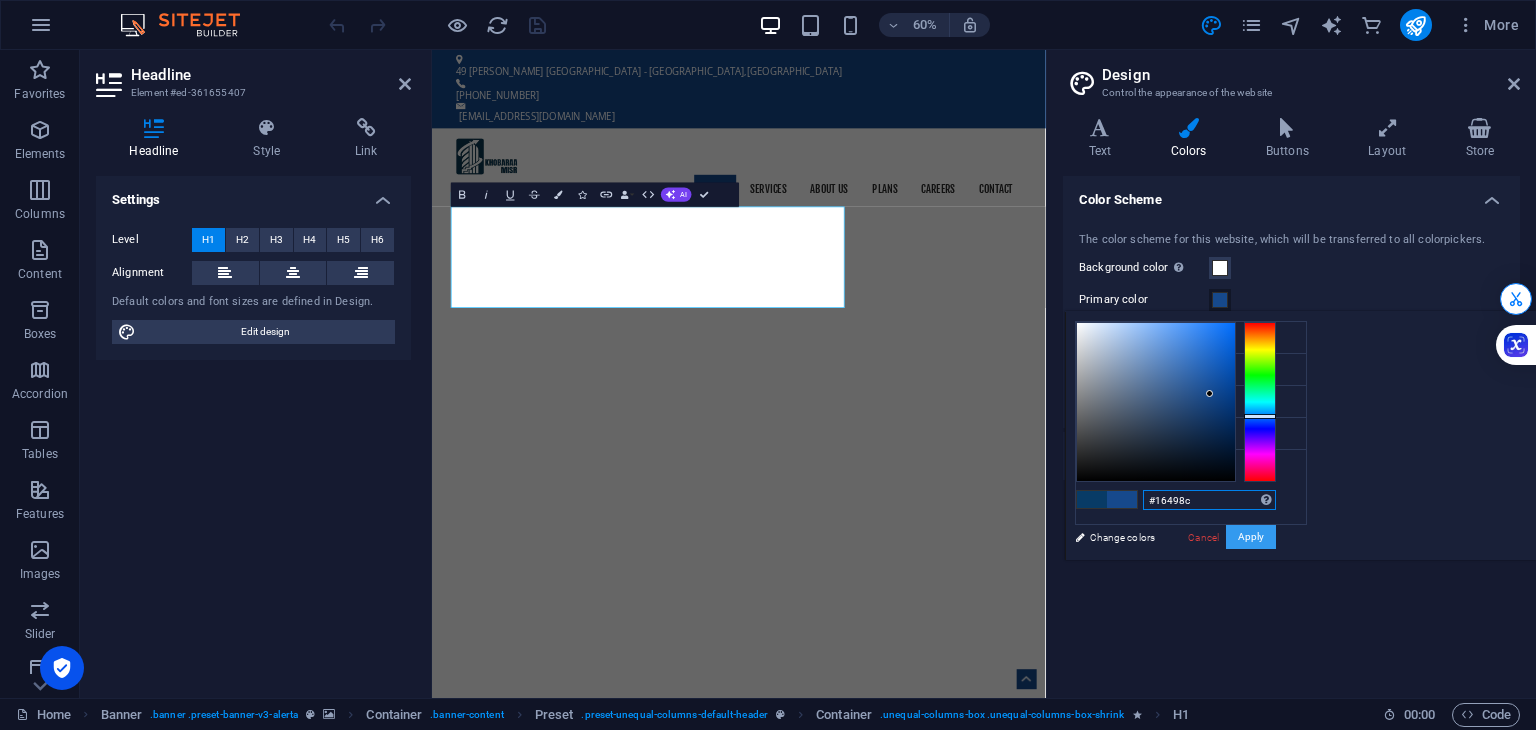 type on "#16498c" 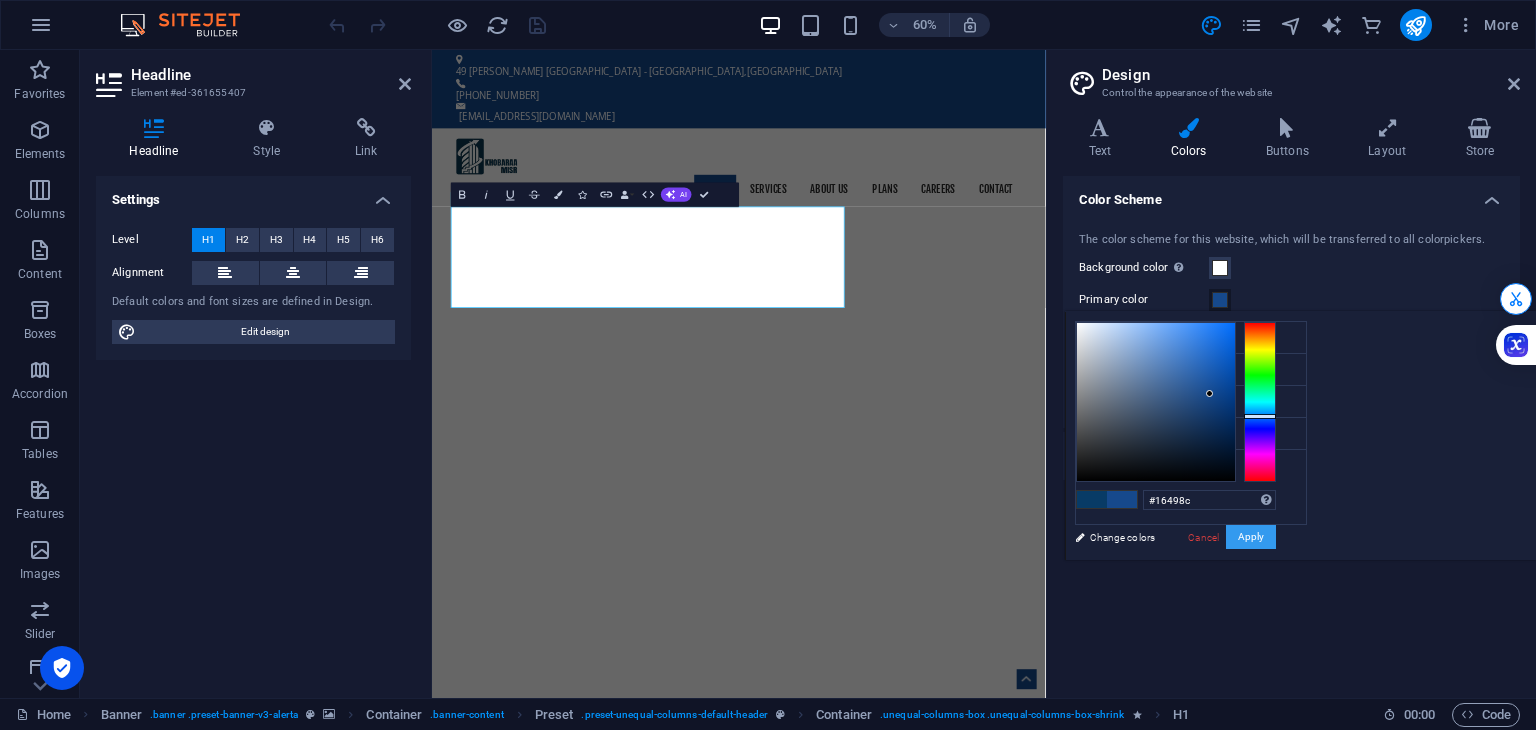 click on "Apply" at bounding box center [1251, 537] 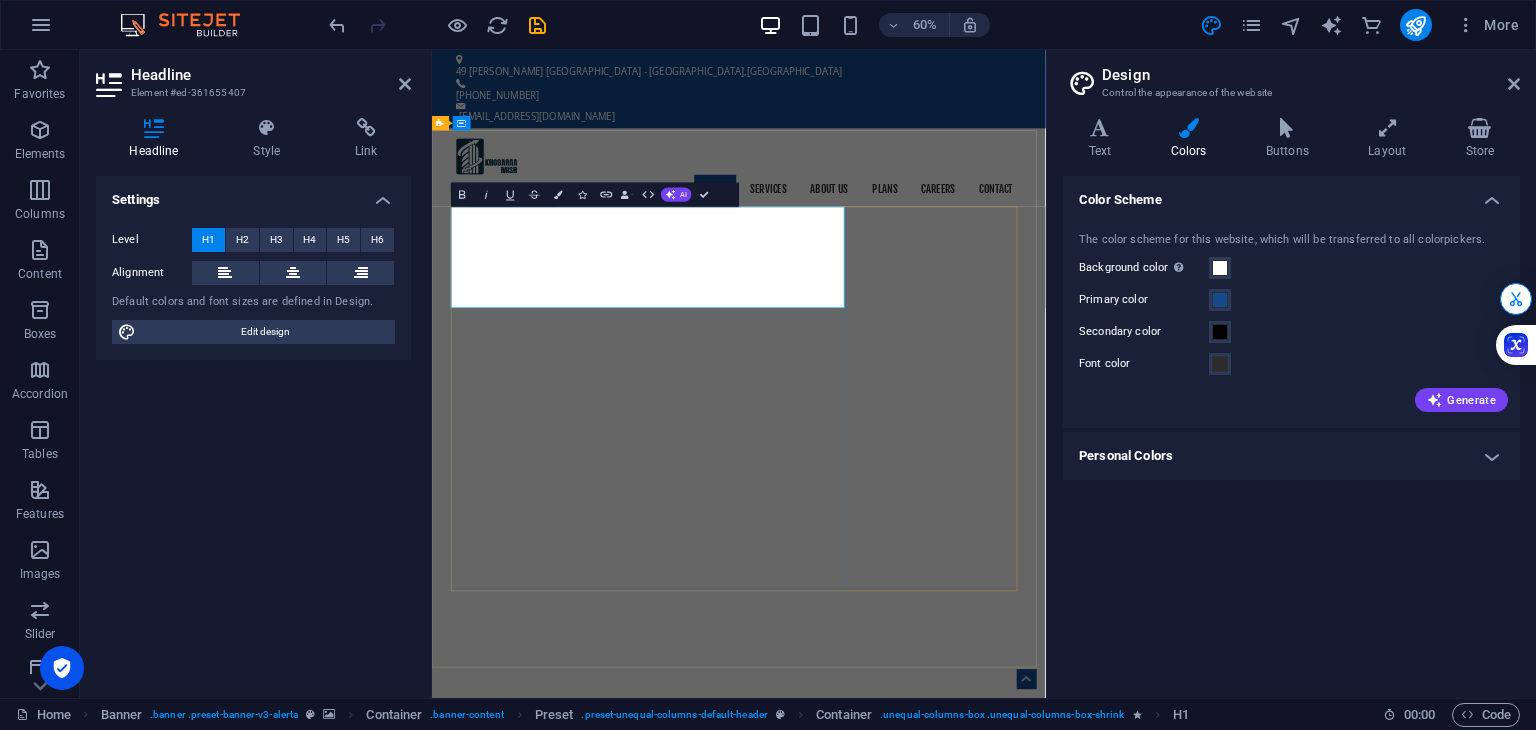 click on "CORPORATE & STARTUP CONSULTATION TOGETHER STEP BY STEP Launching a new venture is now more accessible and impactful than ever, thanks to innovative tools that support sustainable and profitable growth. Modern technology and collaborative platforms enable entrepreneurs to reduce risks while maximizing opportunities. By prioritizing sustainability, you not only enhance your brand's reputation but also attract conscious consumers. This dual approach empowers businesses to excel in a competitive landscape. Embrace the opportunities available [DATE] to tackle challenges and position your venture for enduring success. Learn more" at bounding box center [944, 1482] 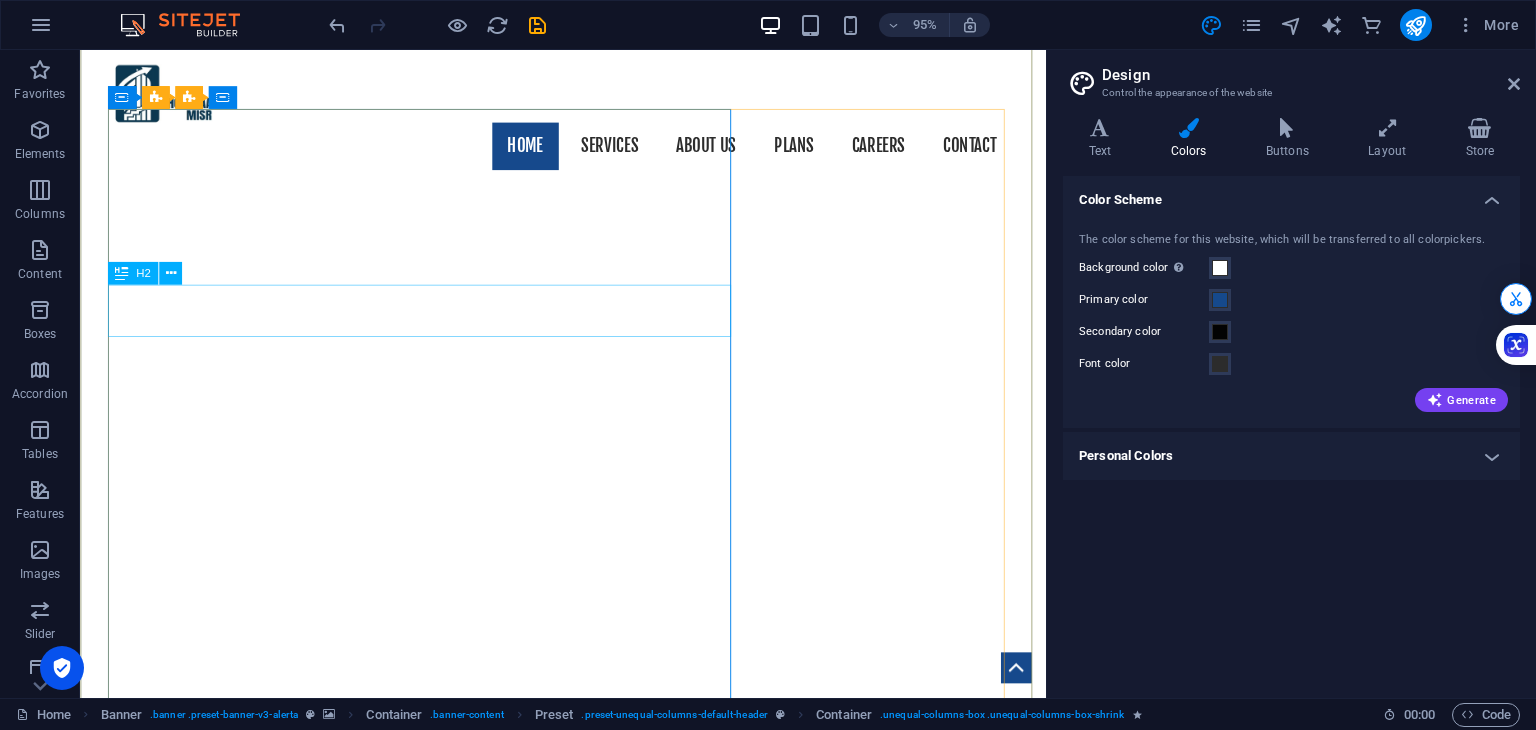 scroll, scrollTop: 131, scrollLeft: 0, axis: vertical 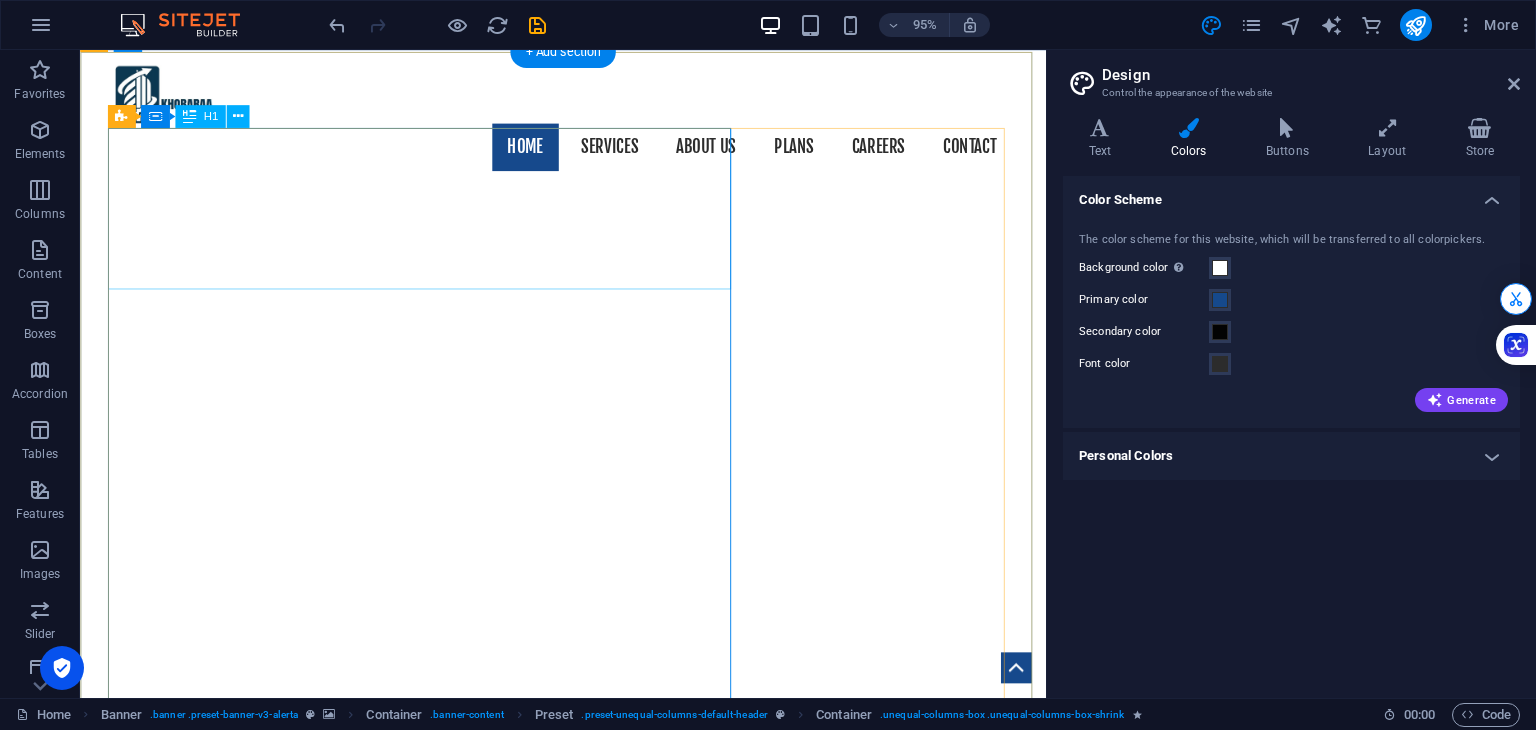 click on "CORPORATE & STARTUP CONSULTATION" at bounding box center (589, 1121) 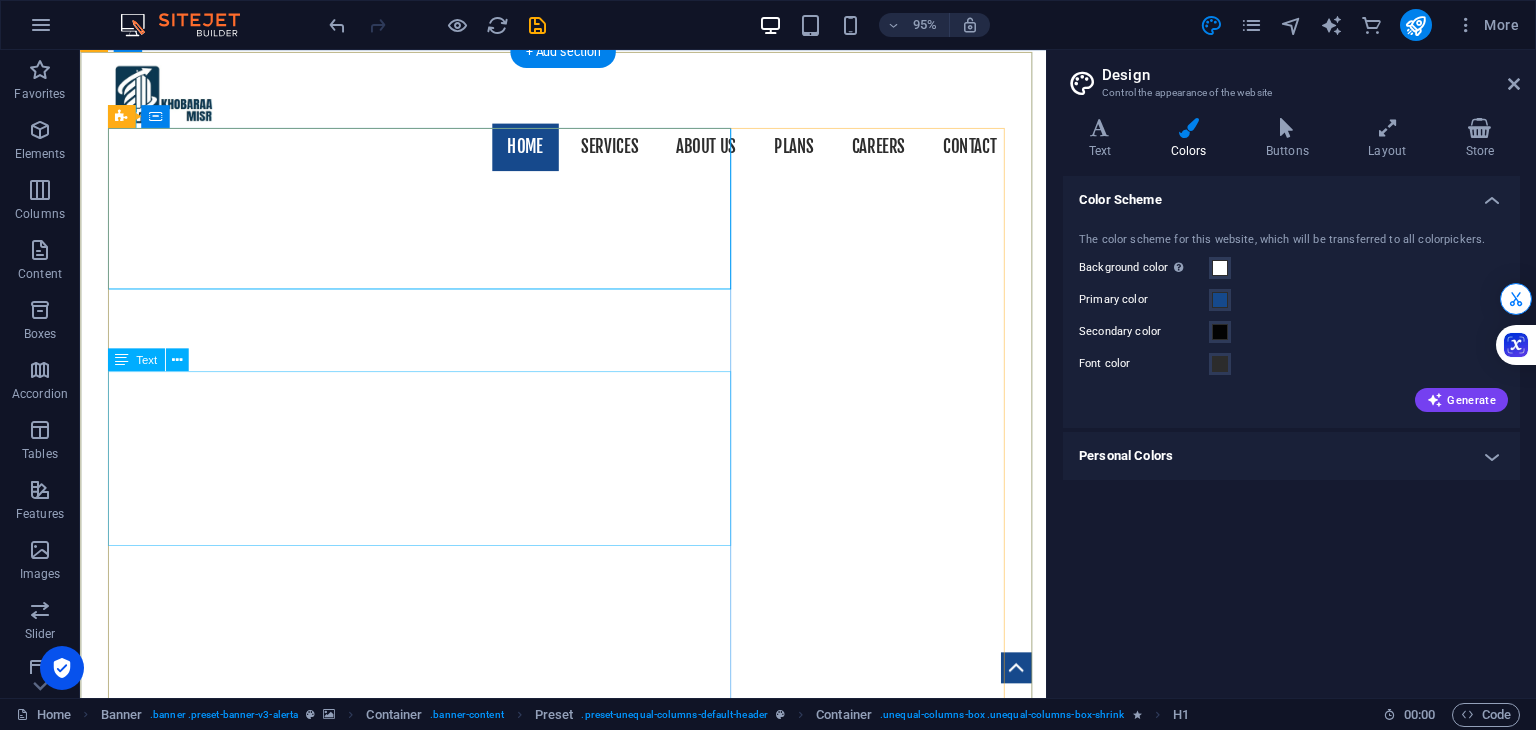 click on "Launching a new venture is now more accessible and impactful than ever, thanks to innovative tools that support sustainable and profitable growth. Modern technology and collaborative platforms enable entrepreneurs to reduce risks while maximizing opportunities. By prioritizing sustainability, you not only enhance your brand's reputation but also attract conscious consumers. This dual approach empowers businesses to excel in a competitive landscape. Embrace the opportunities available [DATE] to tackle challenges and position your venture for enduring success." at bounding box center (589, 1322) 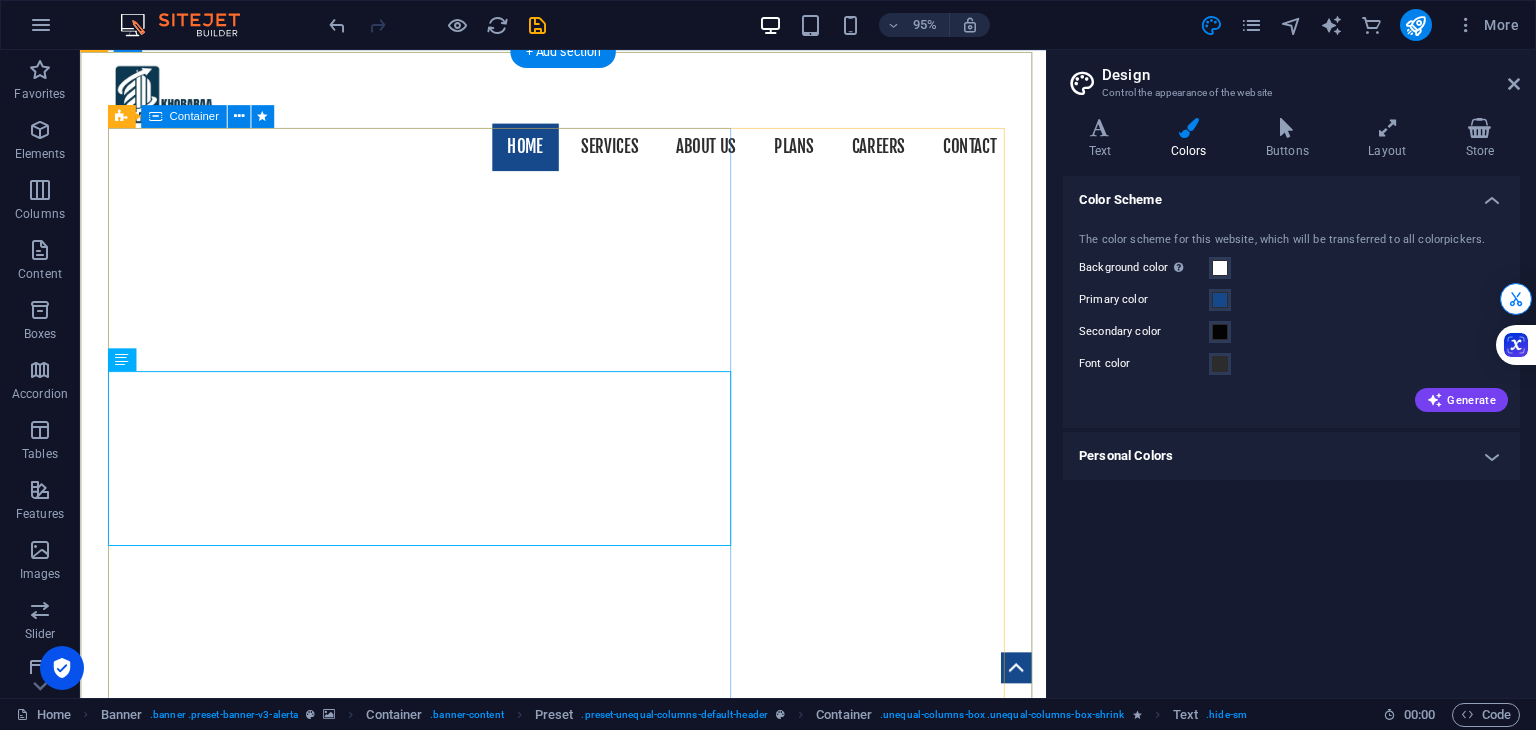 click on "CORPORATE & STARTUP CONSULTATION TOGETHER STEP BY STEP Launching a new venture is now more accessible and impactful than ever, thanks to innovative tools that support sustainable and profitable growth. Modern technology and collaborative platforms enable entrepreneurs to reduce risks while maximizing opportunities. By prioritizing sustainability, you not only enhance your brand's reputation but also attract conscious consumers. This dual approach empowers businesses to excel in a competitive landscape. Embrace the opportunities available [DATE] to tackle challenges and position your venture for enduring success. Learn more" at bounding box center (589, 1257) 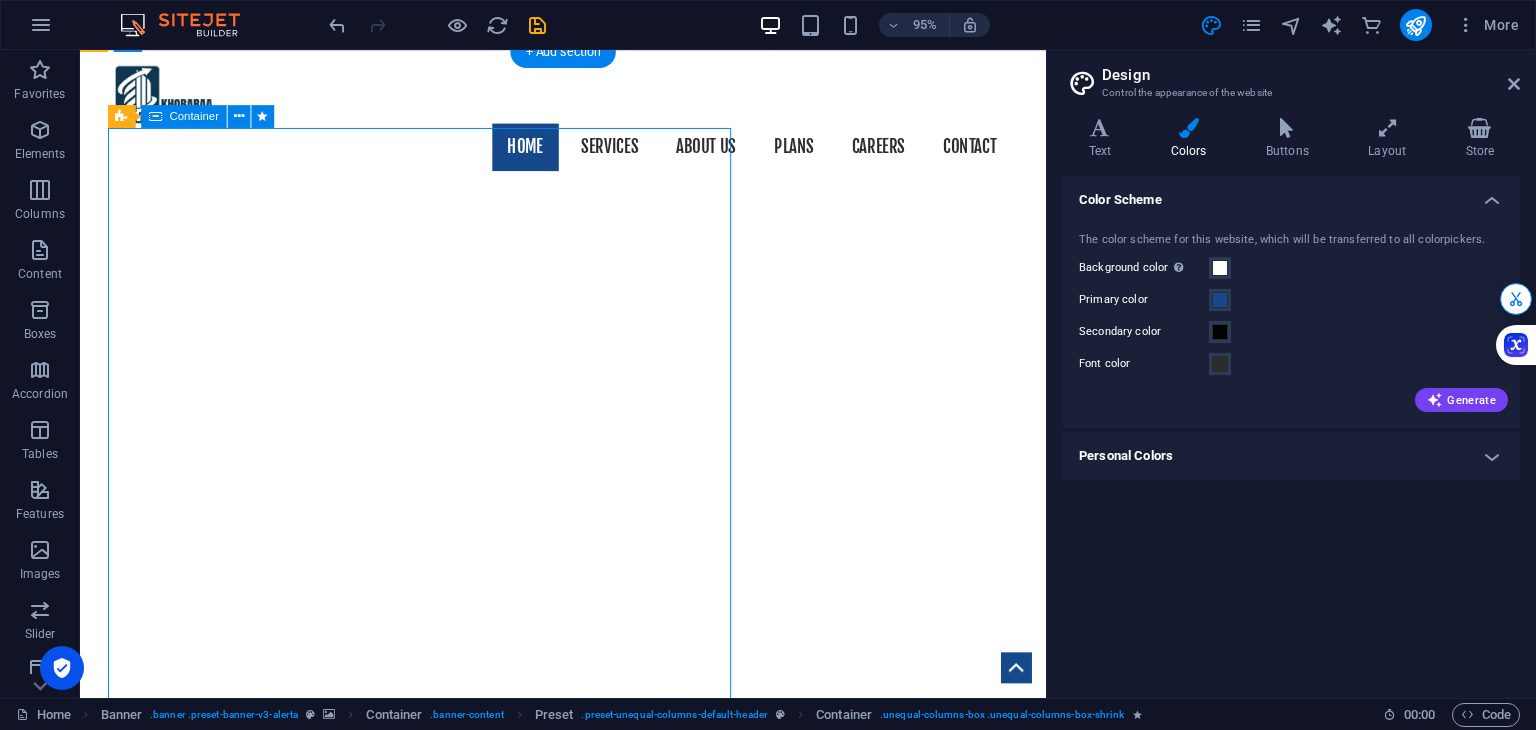 click on "CORPORATE & STARTUP CONSULTATION TOGETHER STEP BY STEP Launching a new venture is now more accessible and impactful than ever, thanks to innovative tools that support sustainable and profitable growth. Modern technology and collaborative platforms enable entrepreneurs to reduce risks while maximizing opportunities. By prioritizing sustainability, you not only enhance your brand's reputation but also attract conscious consumers. This dual approach empowers businesses to excel in a competitive landscape. Embrace the opportunities available [DATE] to tackle challenges and position your venture for enduring success. Learn more" at bounding box center [589, 1257] 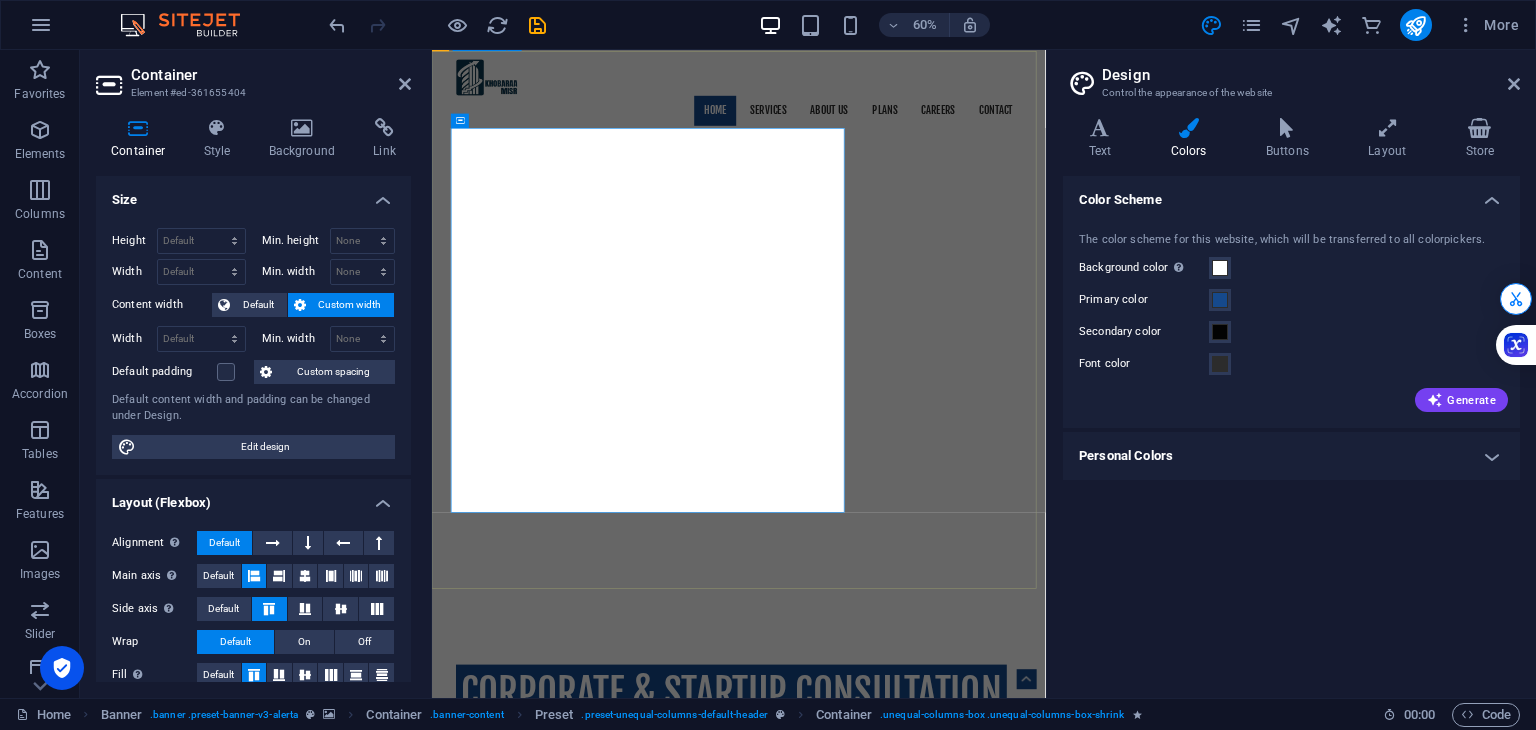 click on "CORPORATE & STARTUP CONSULTATION TOGETHER STEP BY STEP Launching a new venture is now more accessible and impactful than ever, thanks to innovative tools that support sustainable and profitable growth. Modern technology and collaborative platforms enable entrepreneurs to reduce risks while maximizing opportunities. By prioritizing sustainability, you not only enhance your brand's reputation but also attract conscious consumers. This dual approach empowers businesses to excel in a competitive landscape. Embrace the opportunities available [DATE] to tackle challenges and position your venture for enduring success. Learn more ​​​​ REQUEST A QUOTE   I have read and understand the privacy policy. Unreadable? Regenerate Send" at bounding box center (943, 1557) 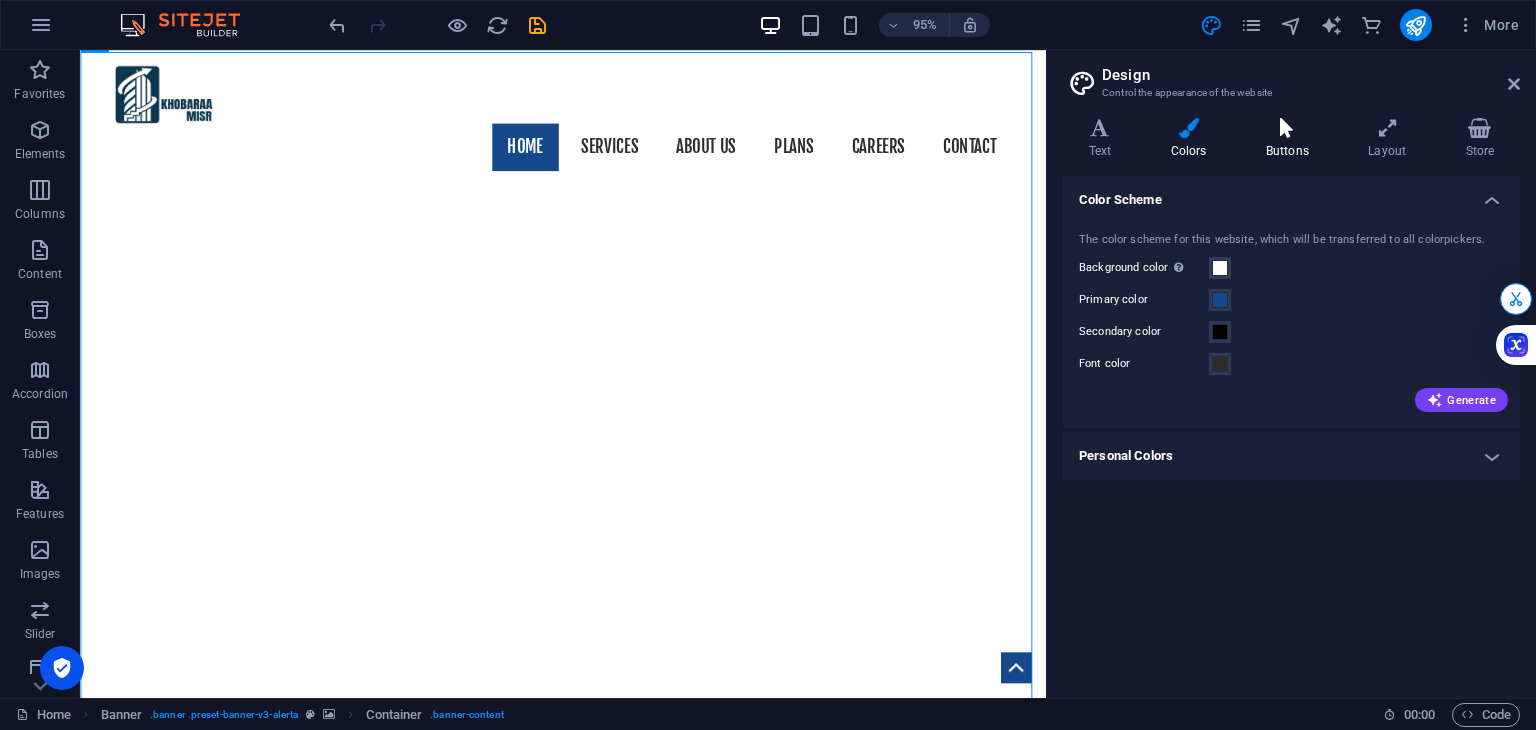 click on "Buttons" at bounding box center [1291, 139] 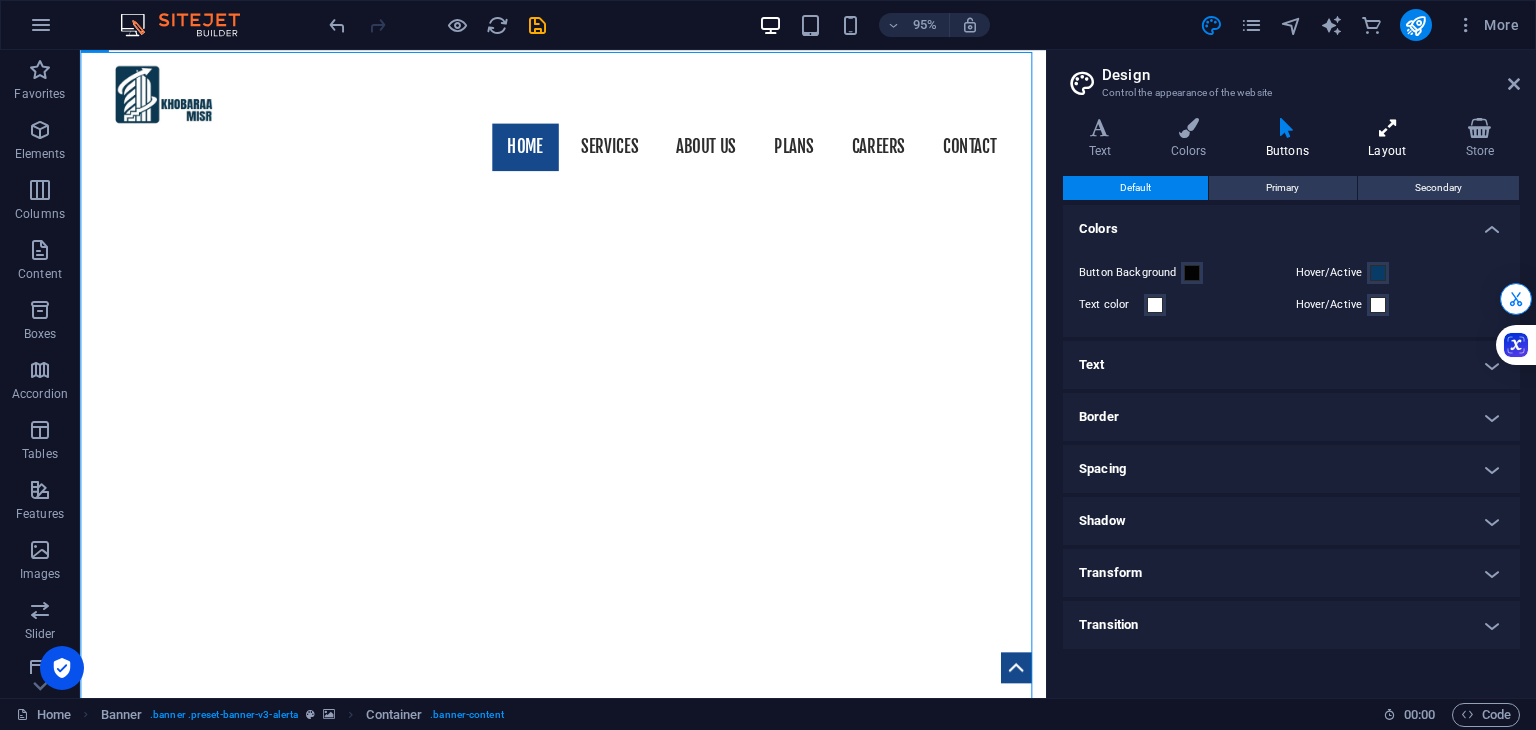 click on "Layout" at bounding box center [1391, 139] 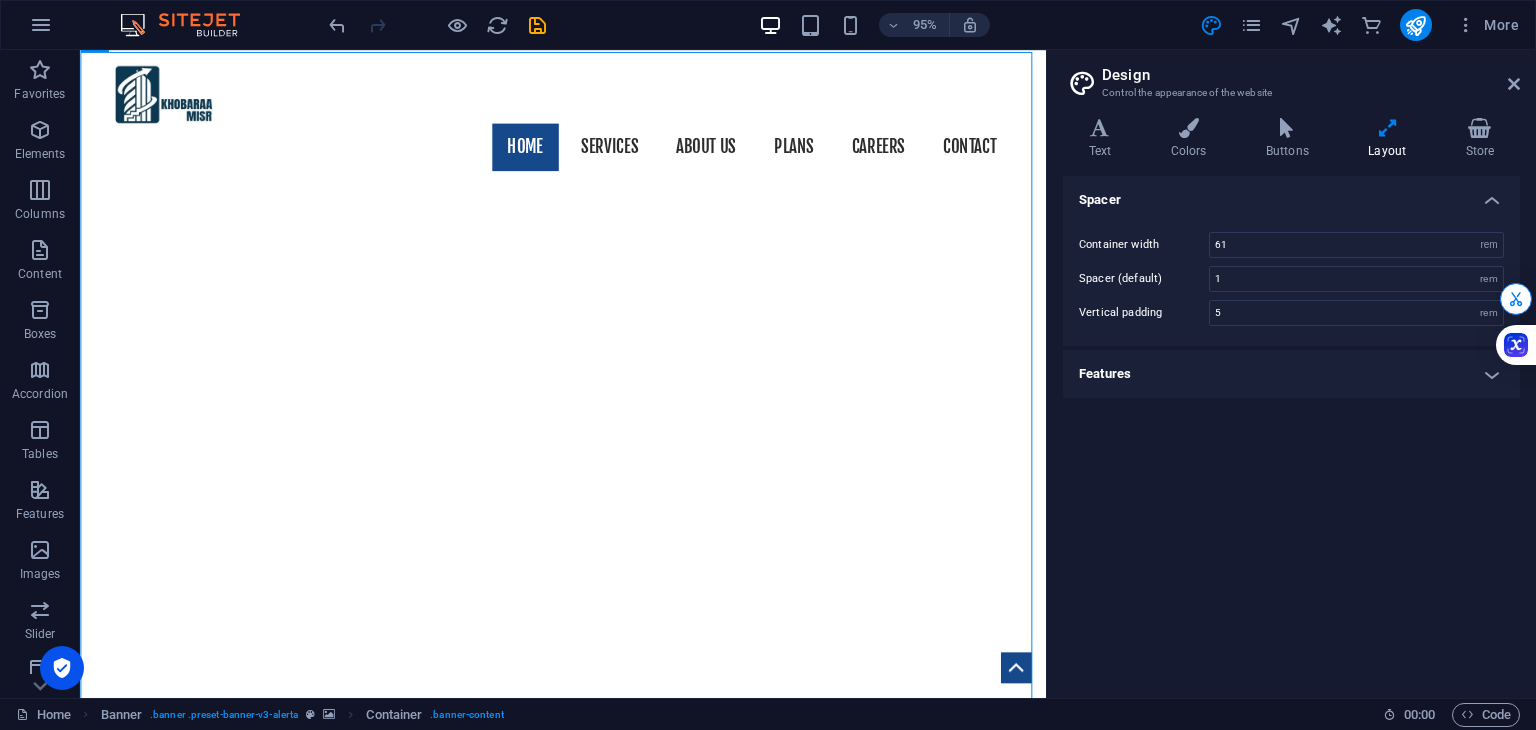 click on "Features" at bounding box center [1291, 374] 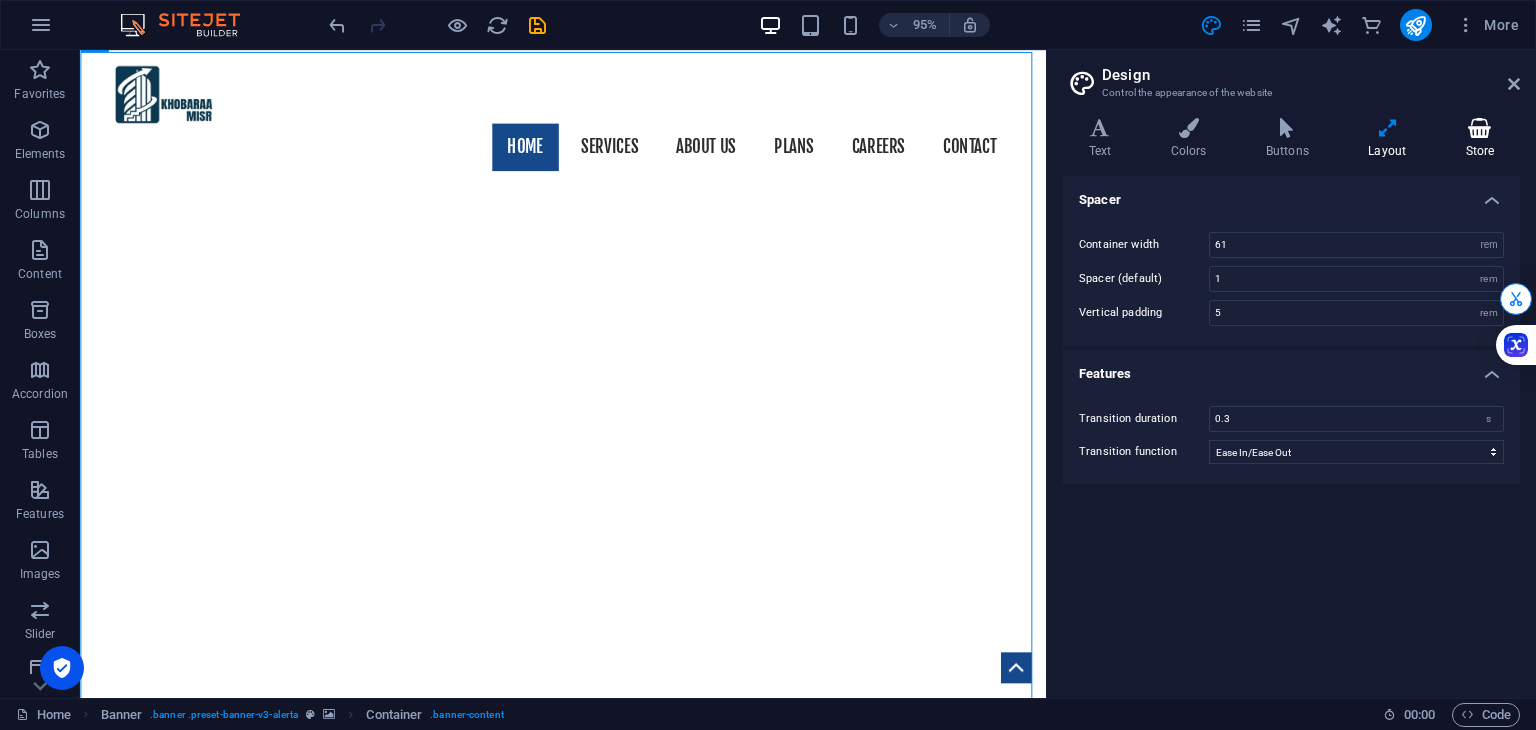 click on "Store" at bounding box center (1480, 139) 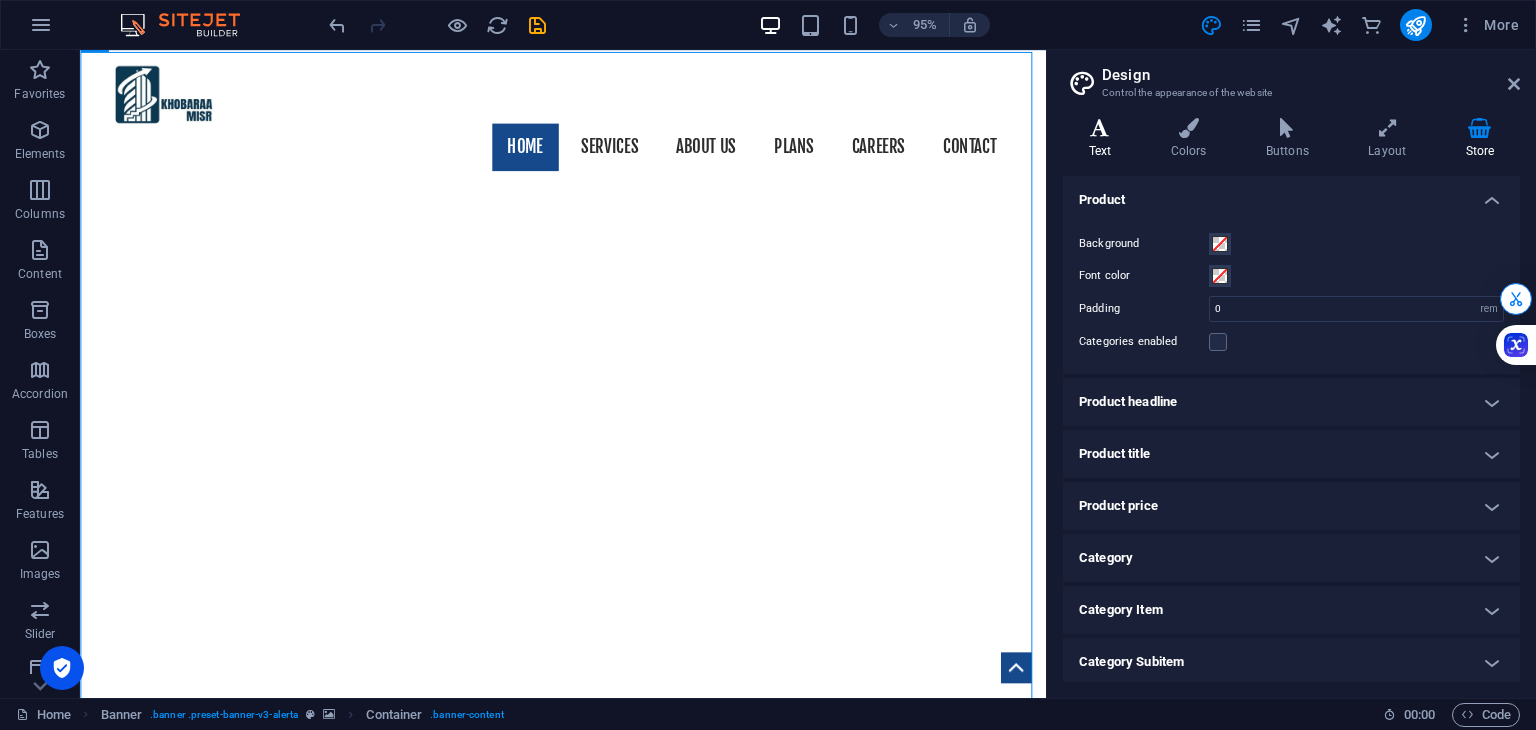 click at bounding box center [1100, 128] 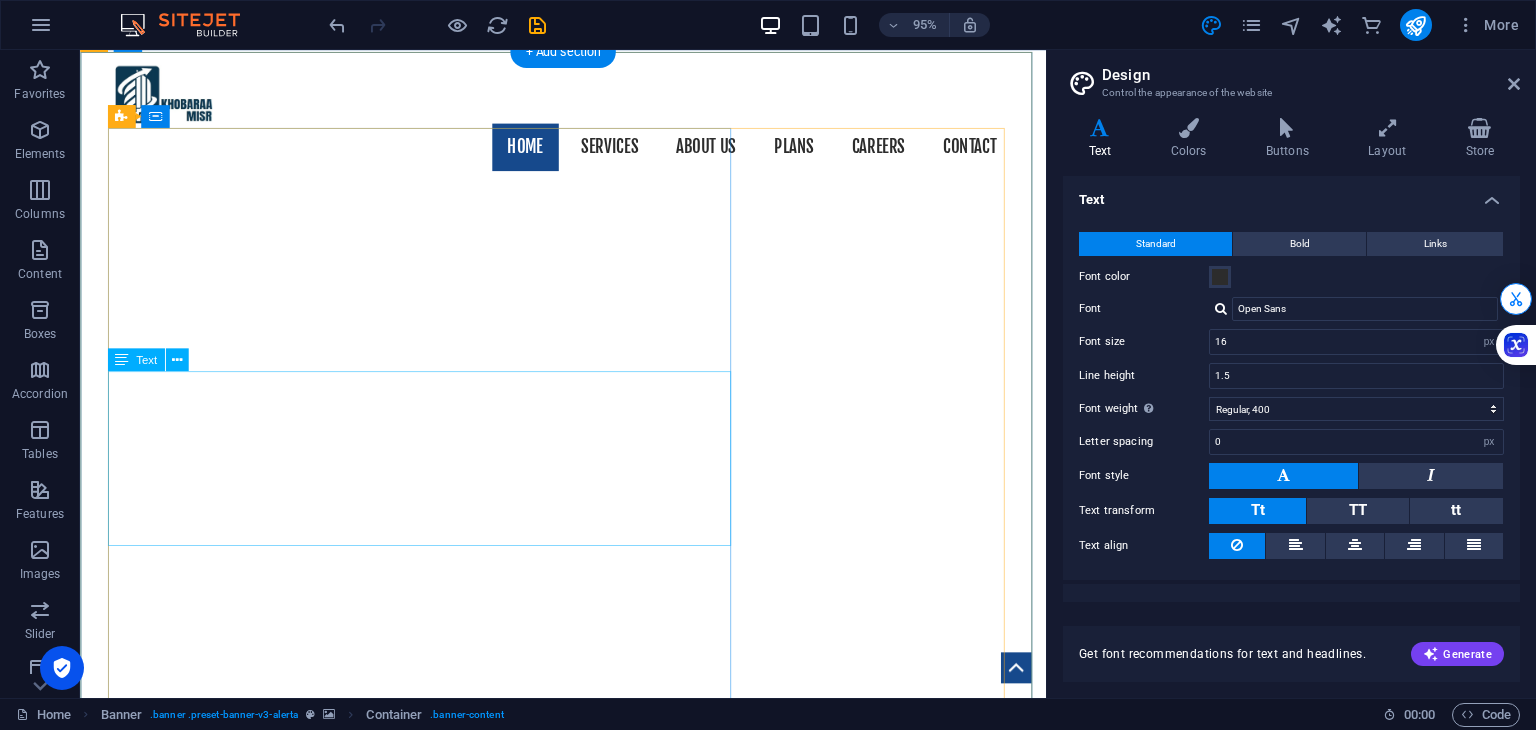click on "Launching a new venture is now more accessible and impactful than ever, thanks to innovative tools that support sustainable and profitable growth. Modern technology and collaborative platforms enable entrepreneurs to reduce risks while maximizing opportunities. By prioritizing sustainability, you not only enhance your brand's reputation but also attract conscious consumers. This dual approach empowers businesses to excel in a competitive landscape. Embrace the opportunities available [DATE] to tackle challenges and position your venture for enduring success." at bounding box center (589, 1322) 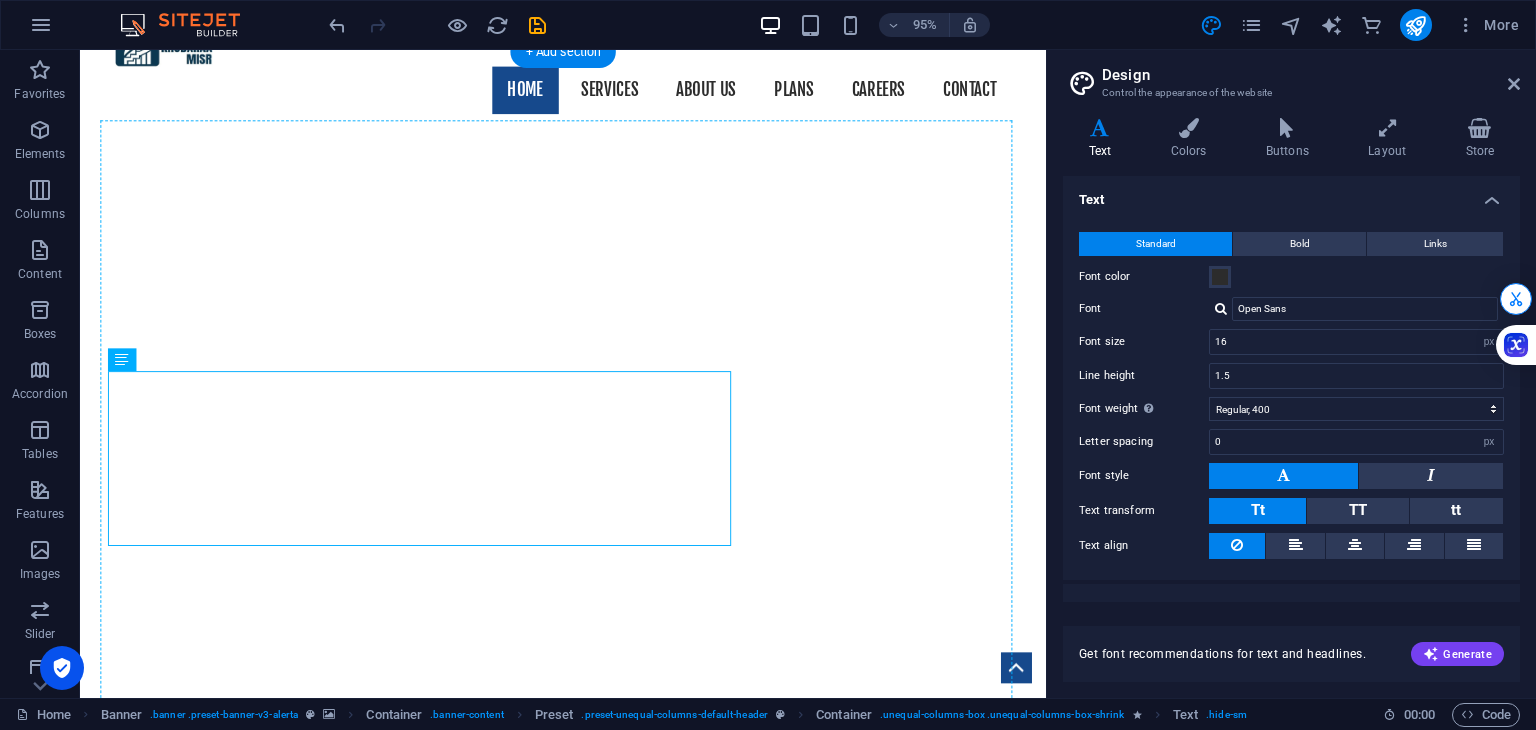 drag, startPoint x: 762, startPoint y: 564, endPoint x: 740, endPoint y: 671, distance: 109.23827 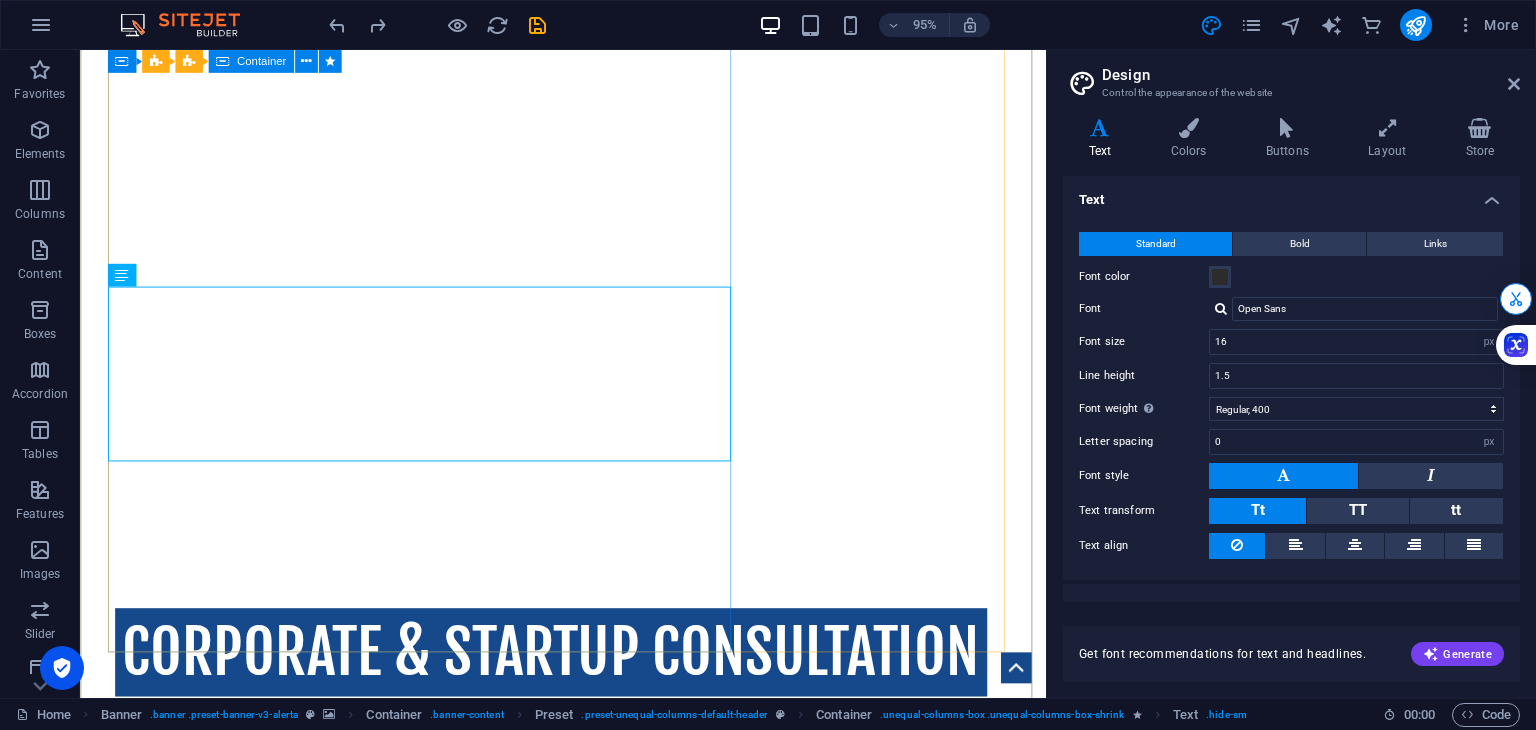 scroll, scrollTop: 220, scrollLeft: 0, axis: vertical 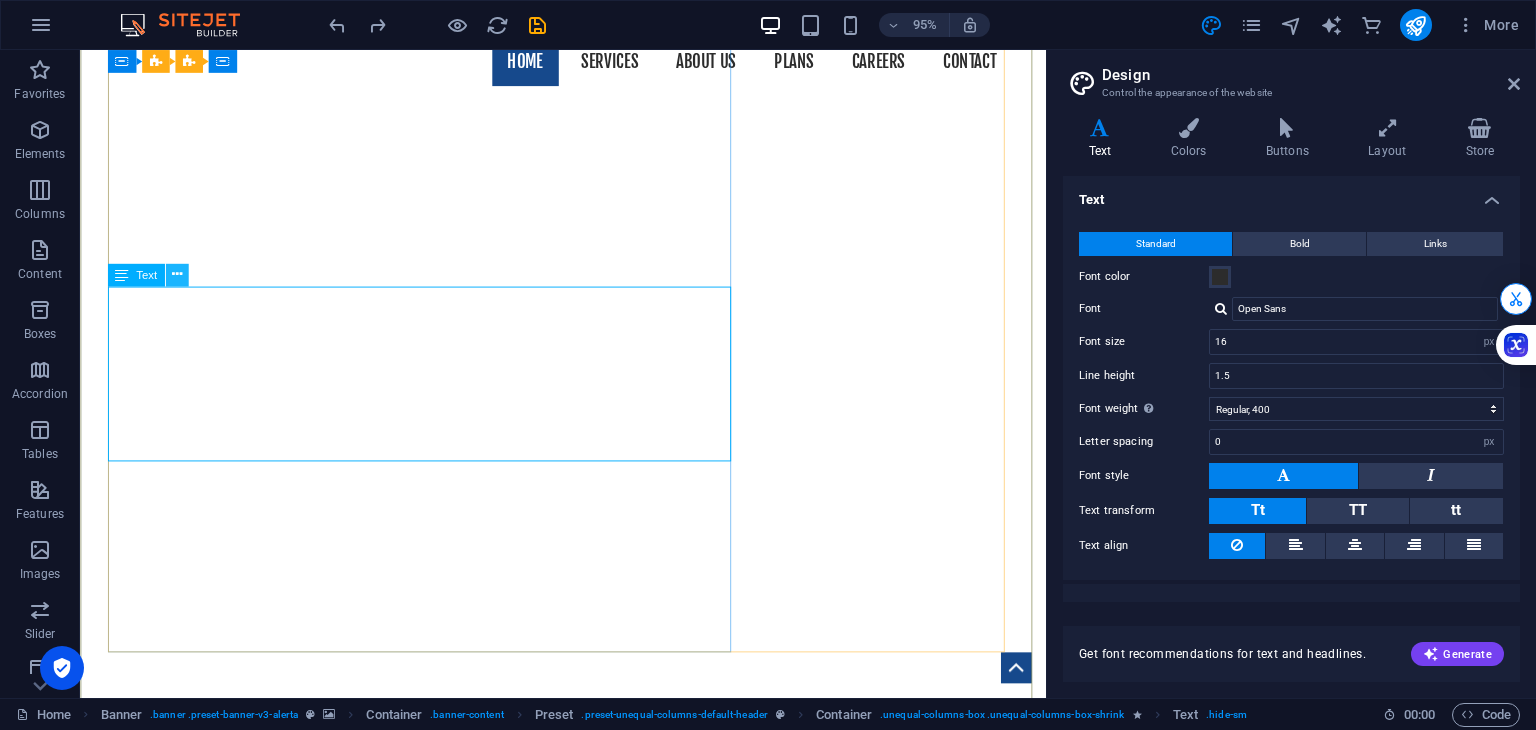click at bounding box center [177, 275] 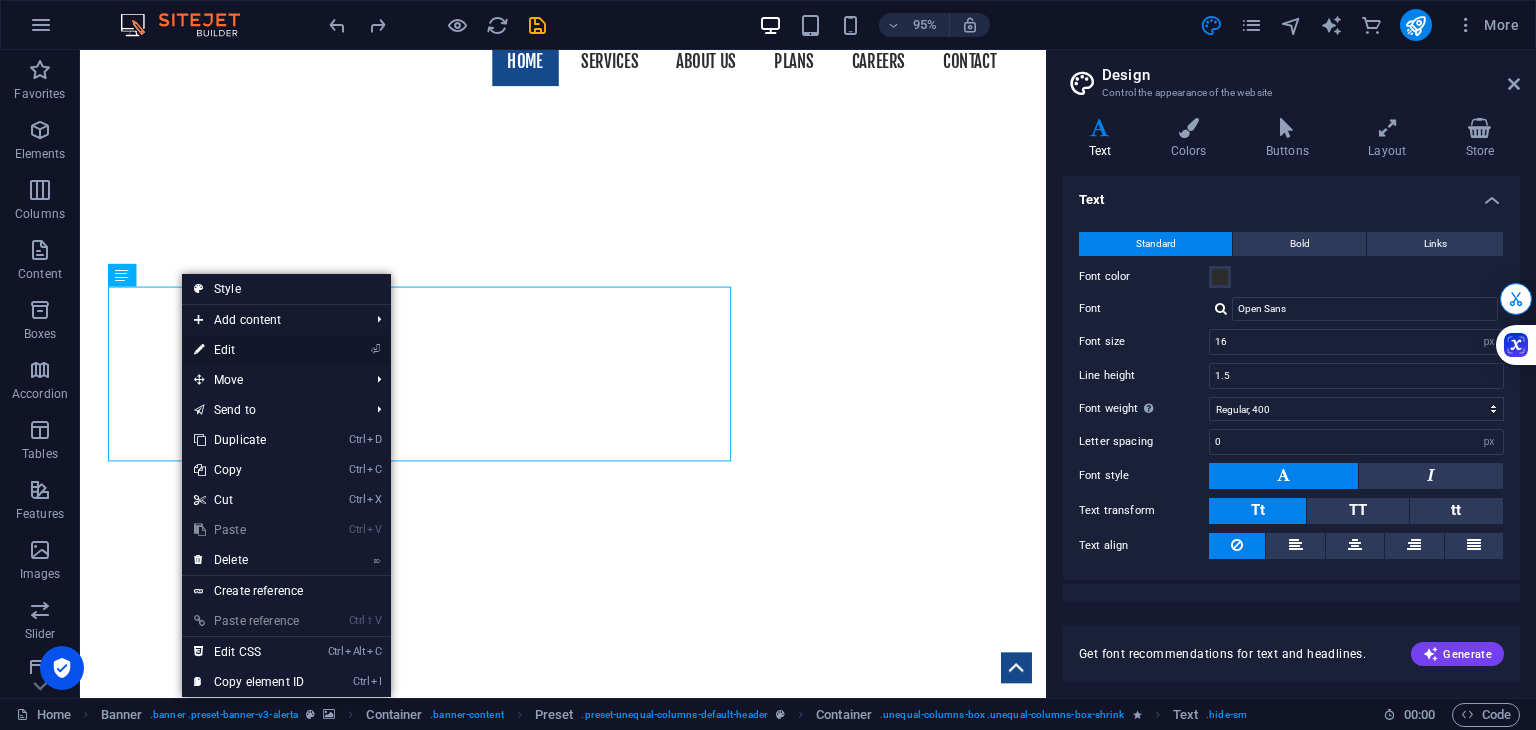 click on "⏎  Edit" at bounding box center [249, 350] 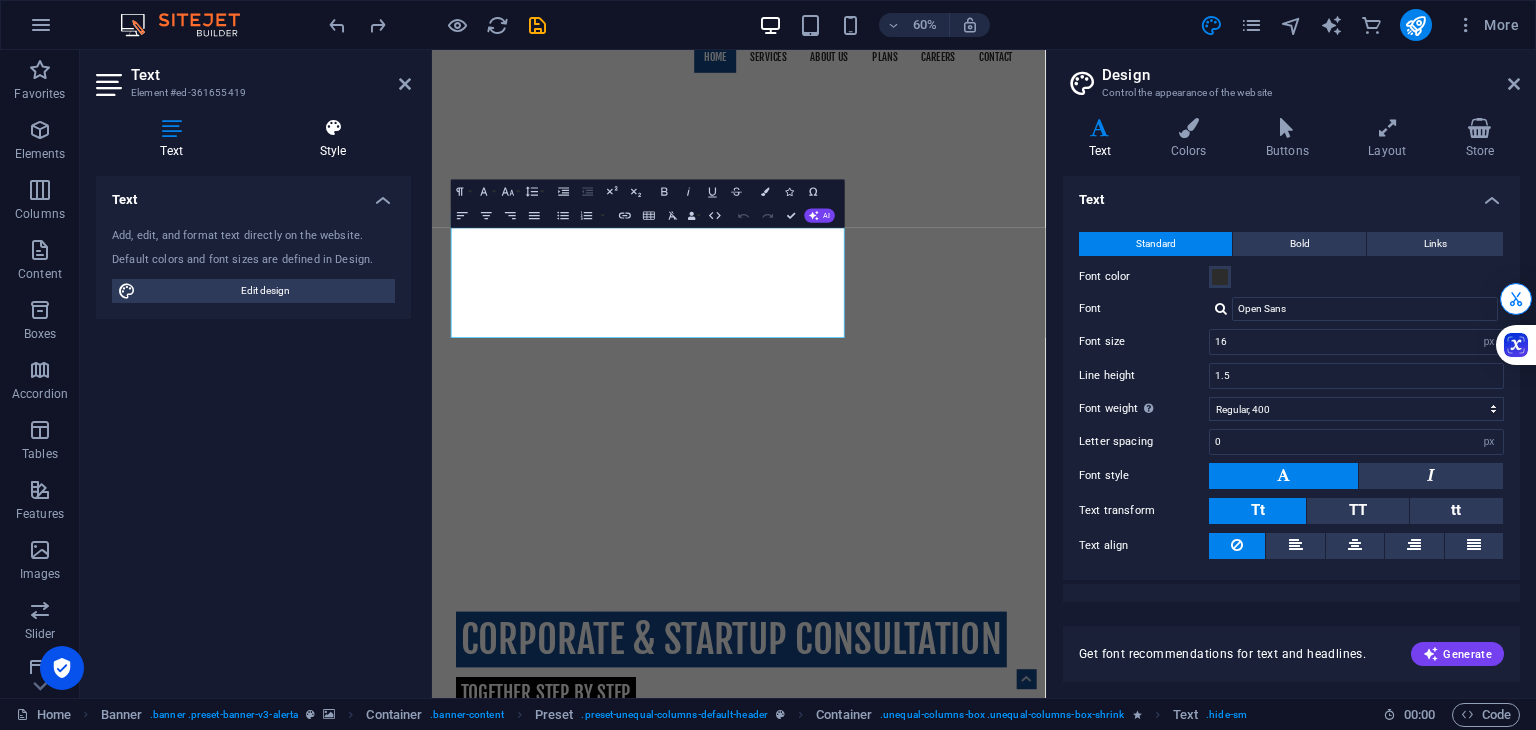 click at bounding box center [333, 128] 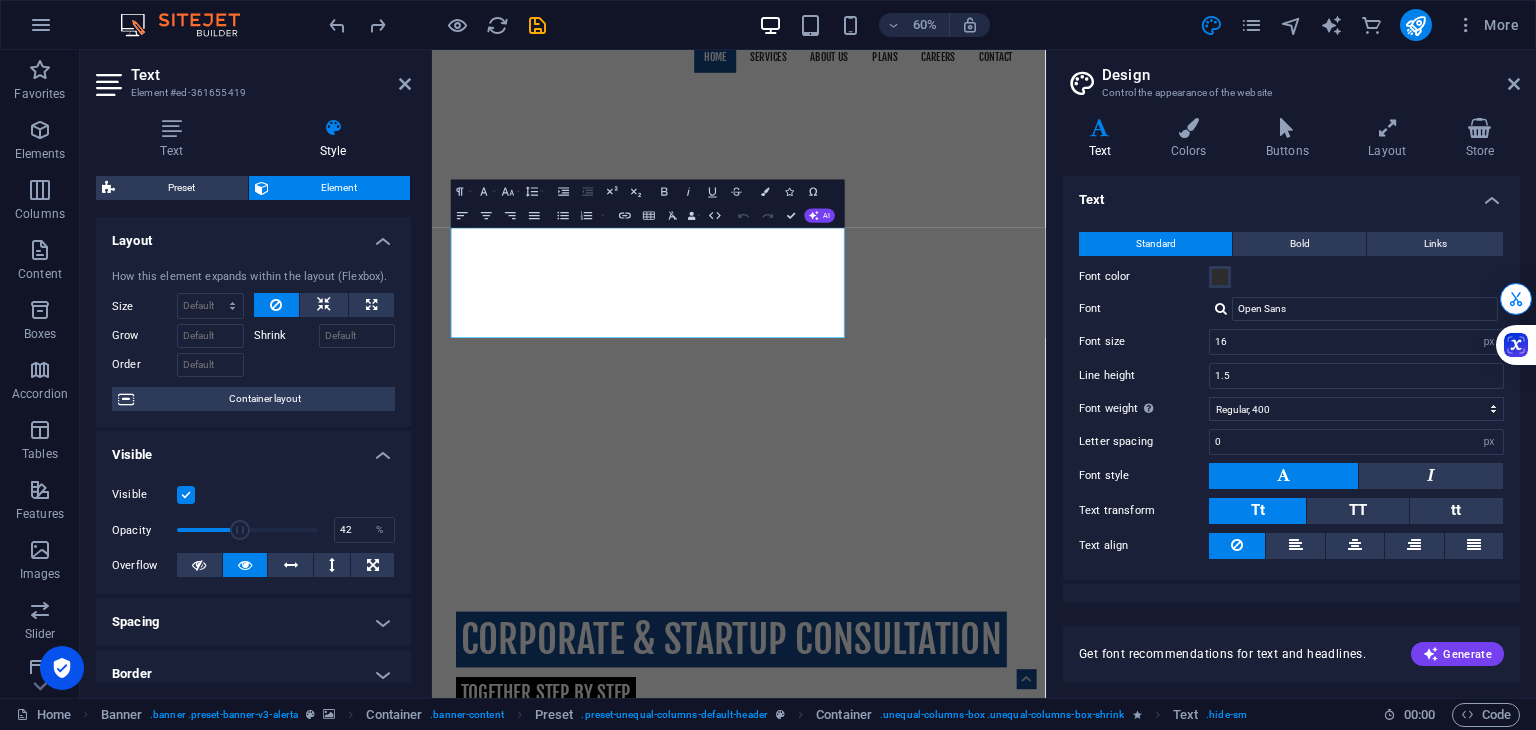 drag, startPoint x: 316, startPoint y: 533, endPoint x: 234, endPoint y: 538, distance: 82.1523 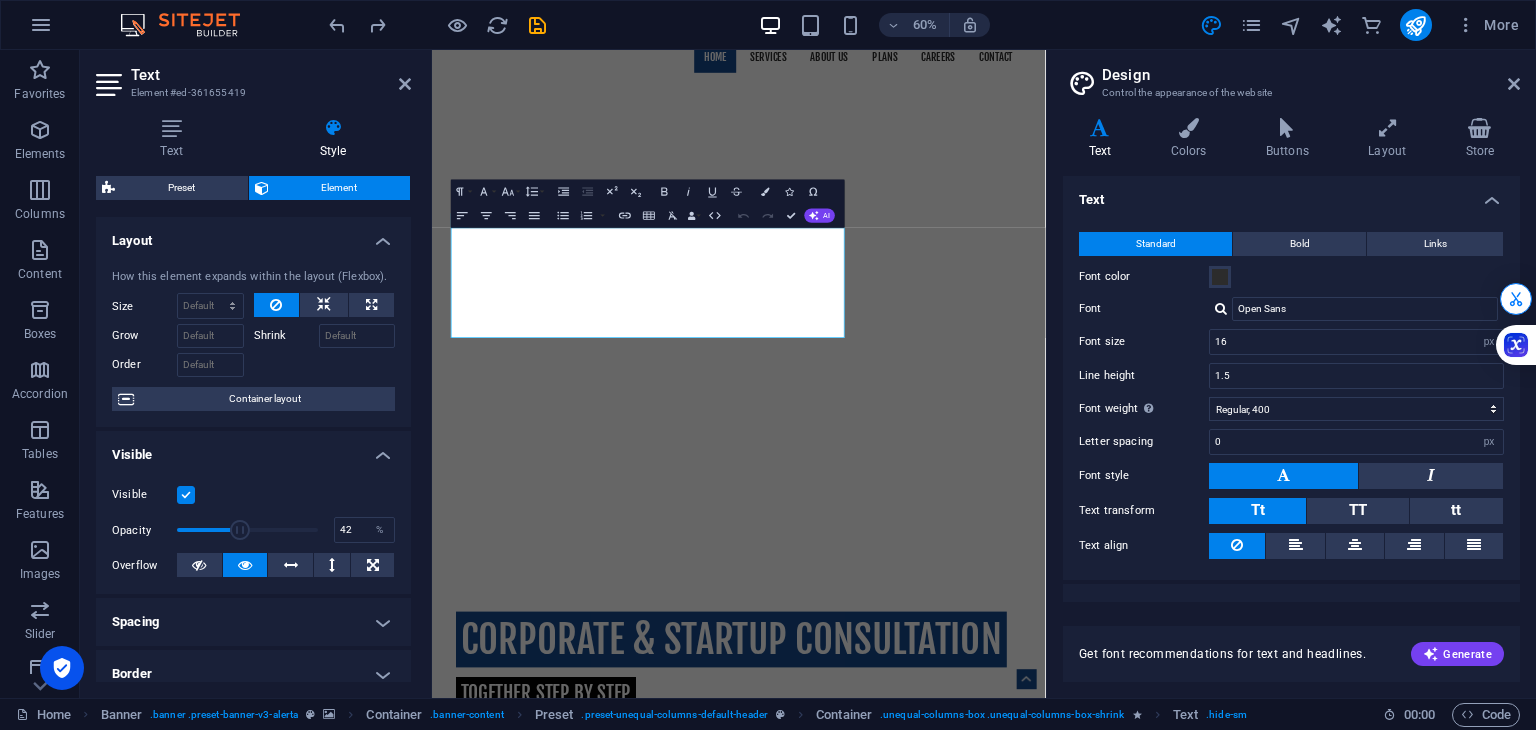 click at bounding box center (240, 530) 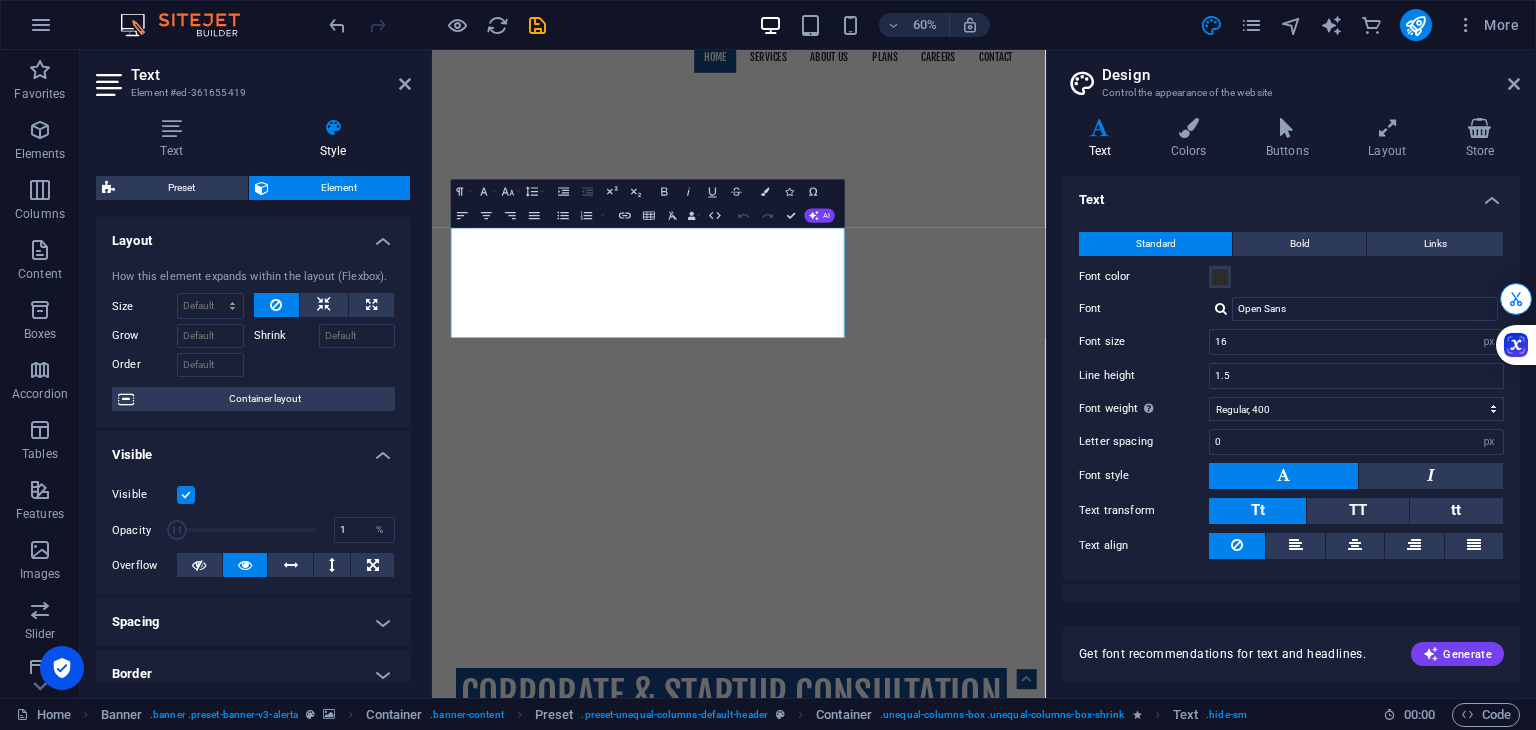 drag, startPoint x: 234, startPoint y: 538, endPoint x: 158, endPoint y: 543, distance: 76.1643 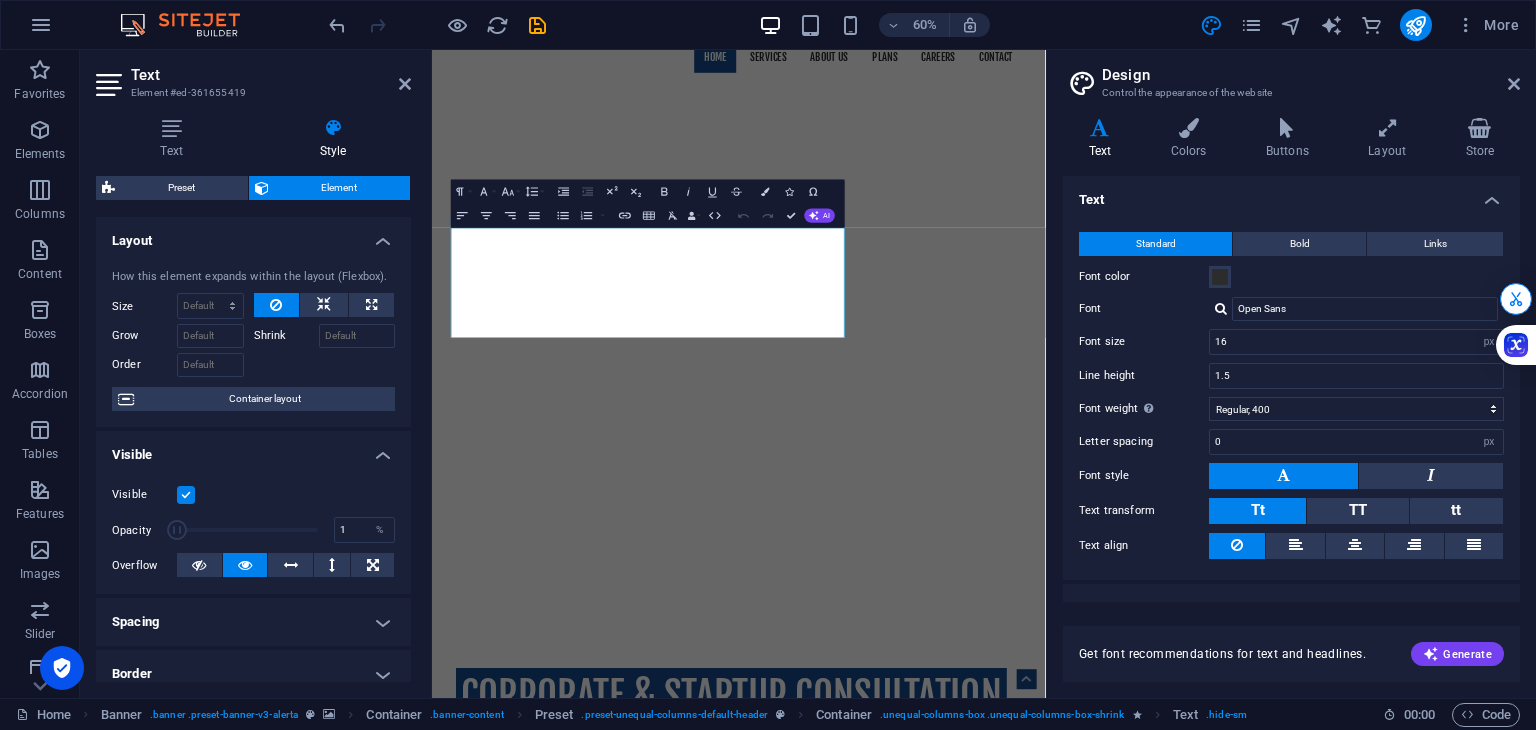 click on "Opacity 1 %" at bounding box center [253, 530] 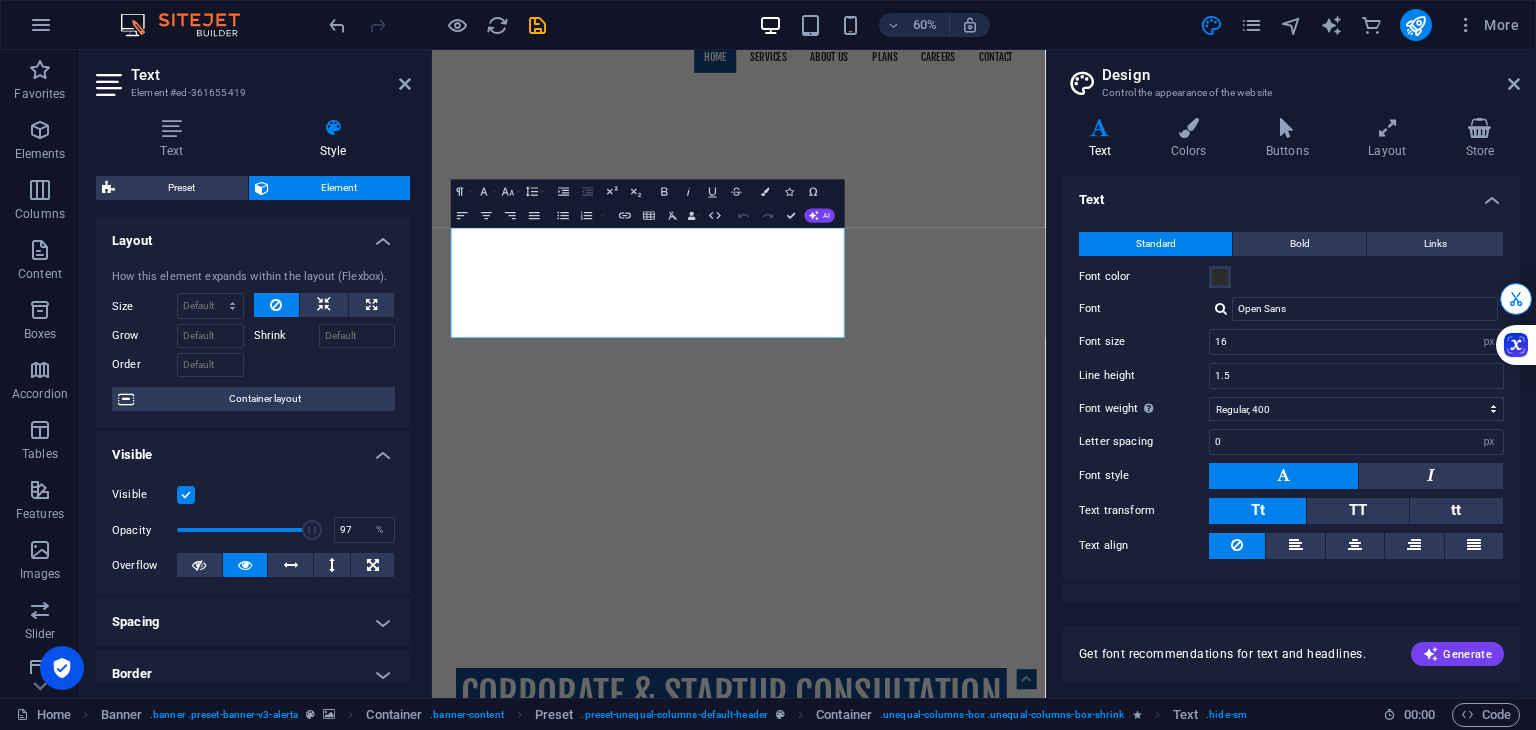 type on "100" 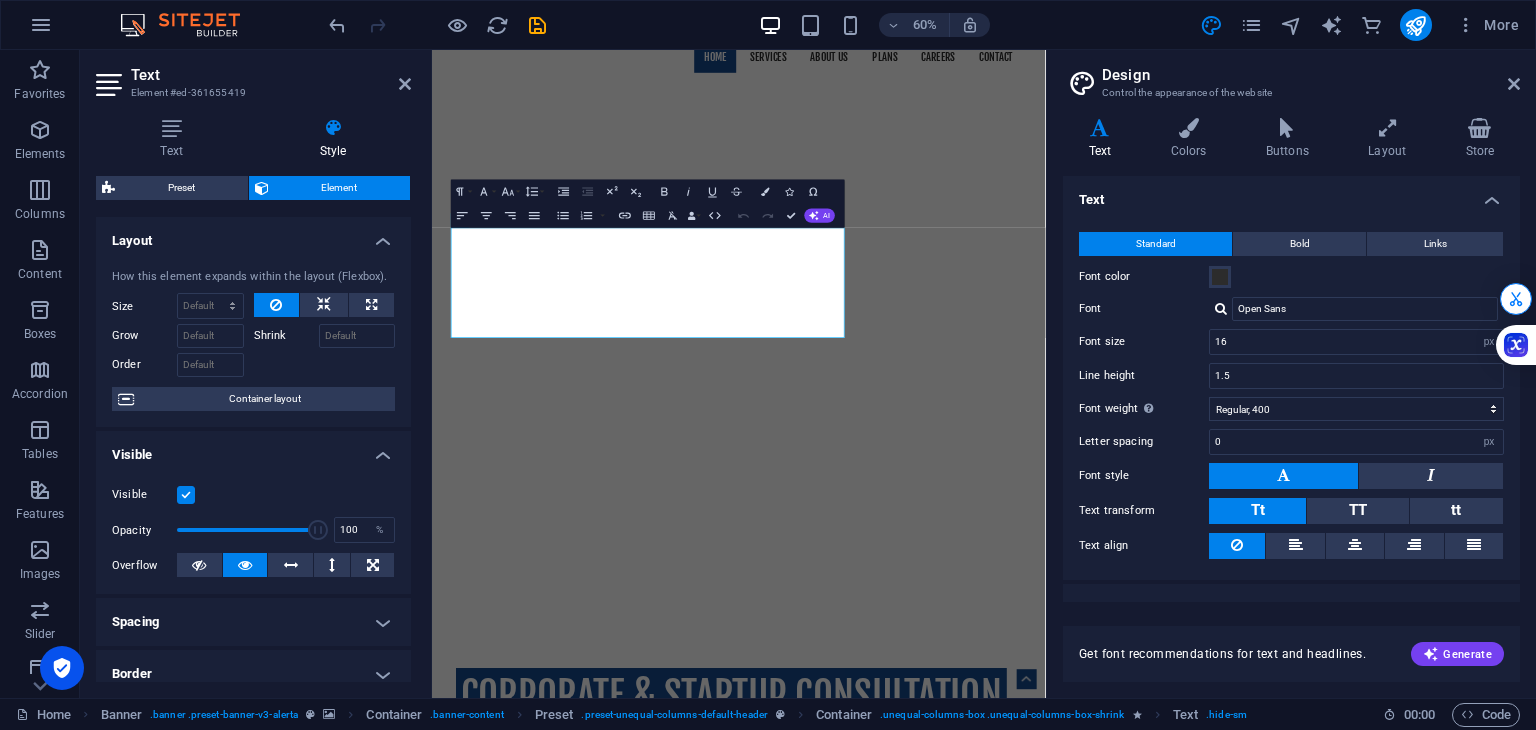 drag, startPoint x: 173, startPoint y: 528, endPoint x: 386, endPoint y: 487, distance: 216.91013 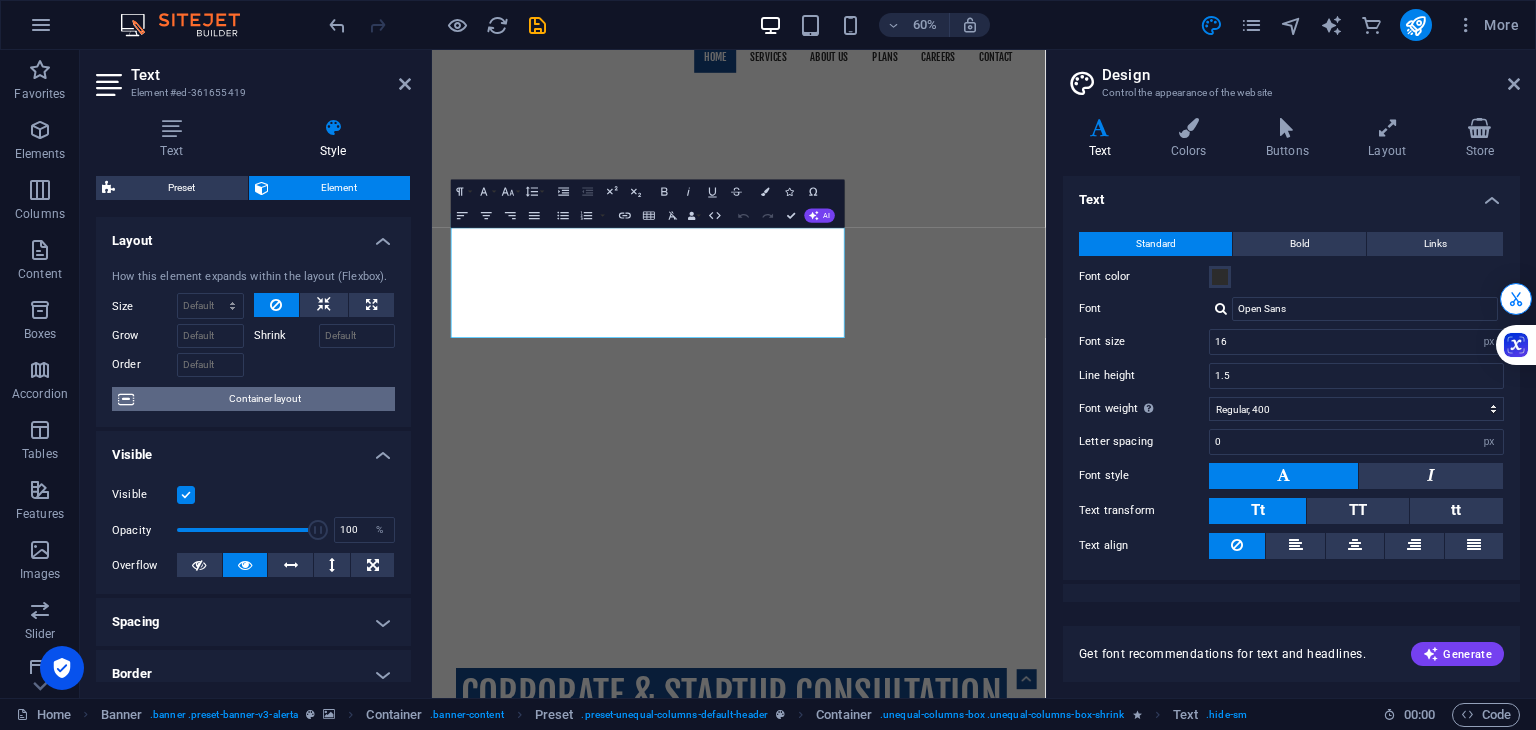 click on "Container layout" at bounding box center (264, 399) 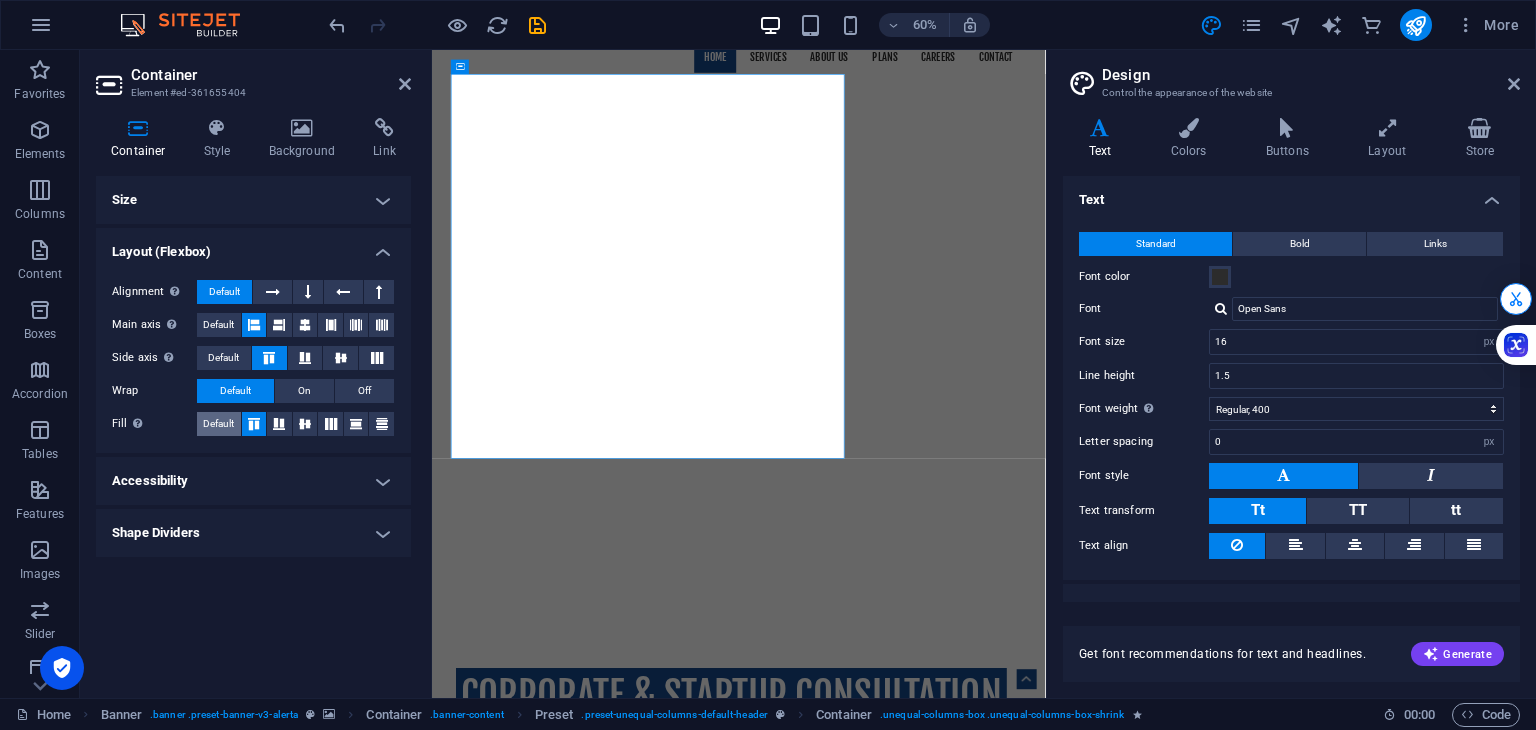 click on "Default" at bounding box center [218, 424] 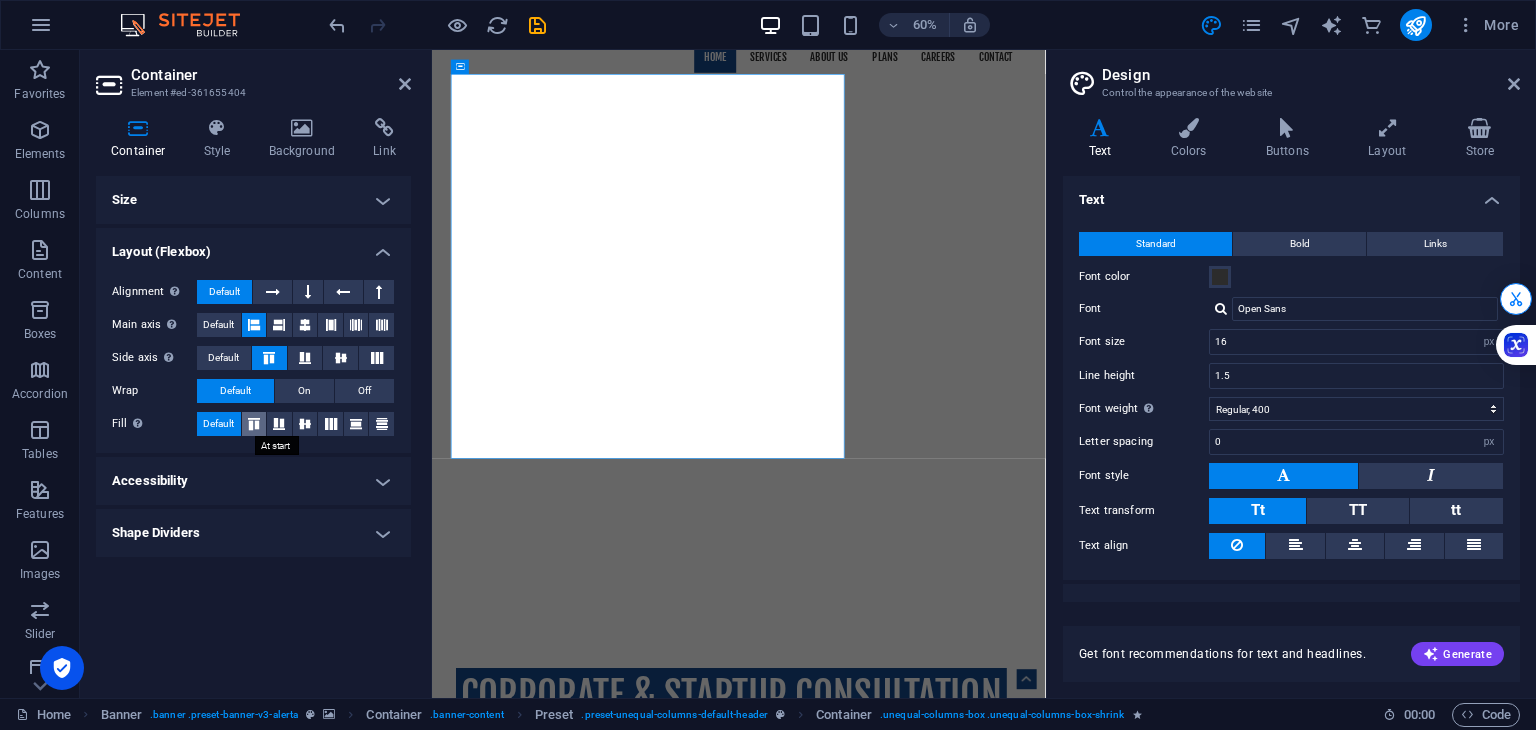 click at bounding box center (254, 424) 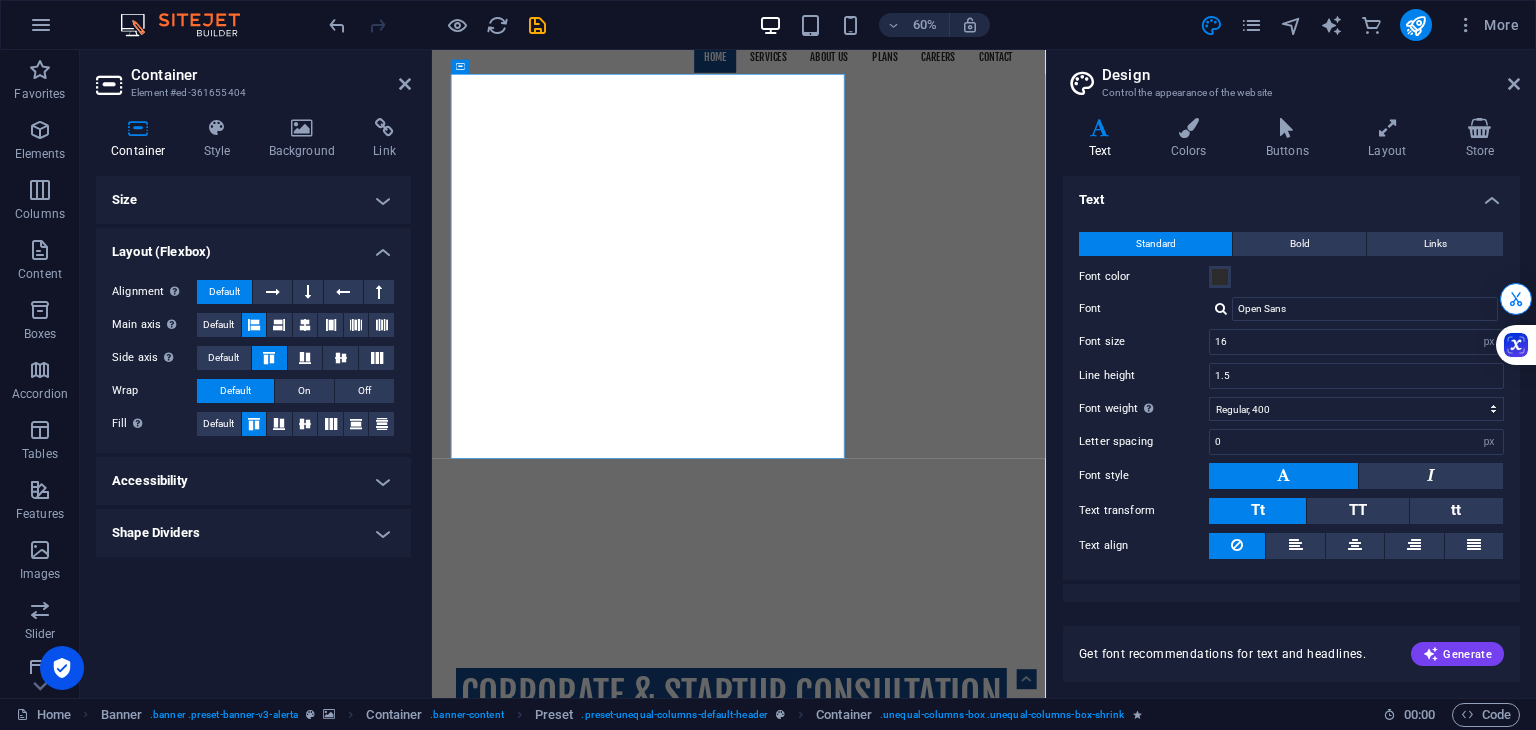 click on "Accessibility" at bounding box center [253, 481] 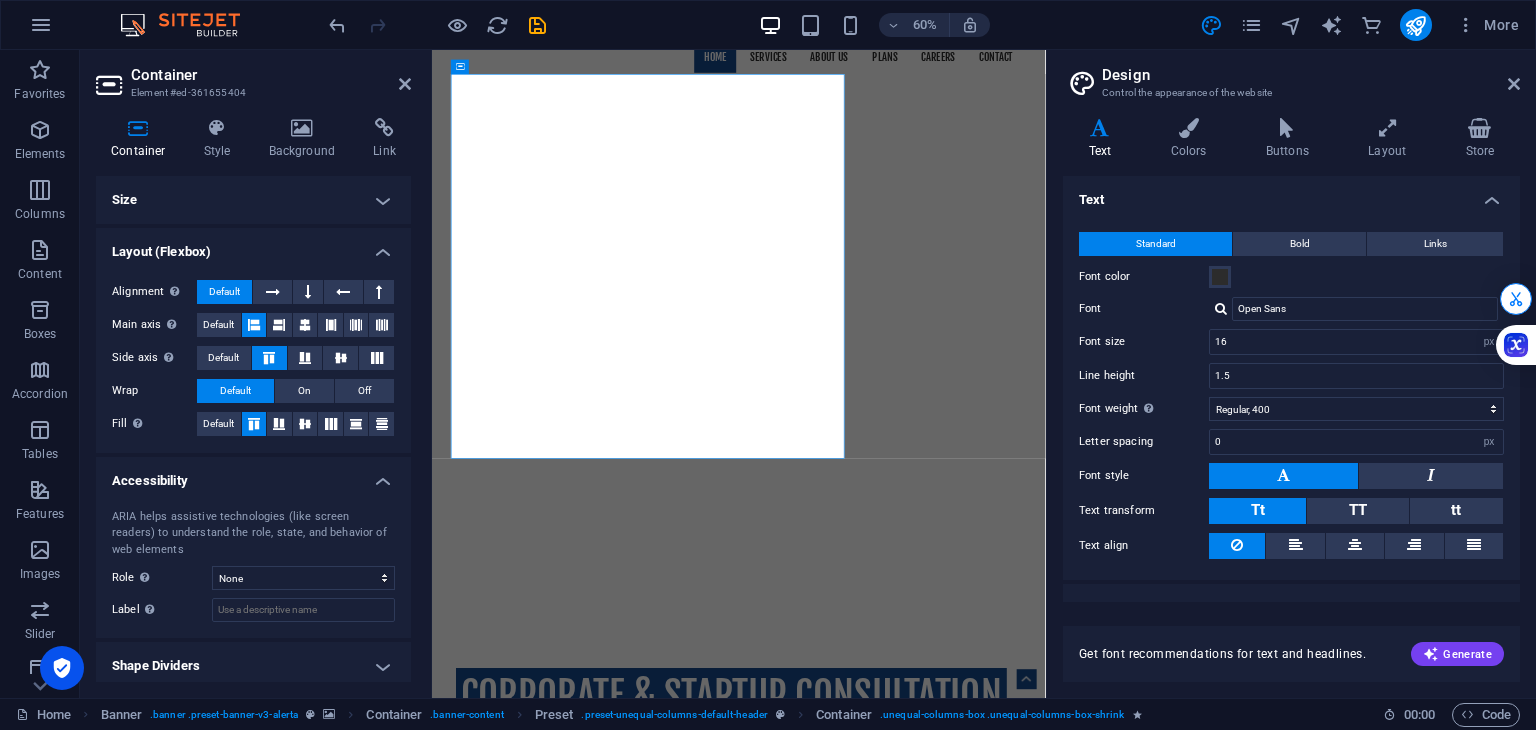 click on "Accessibility" at bounding box center (253, 475) 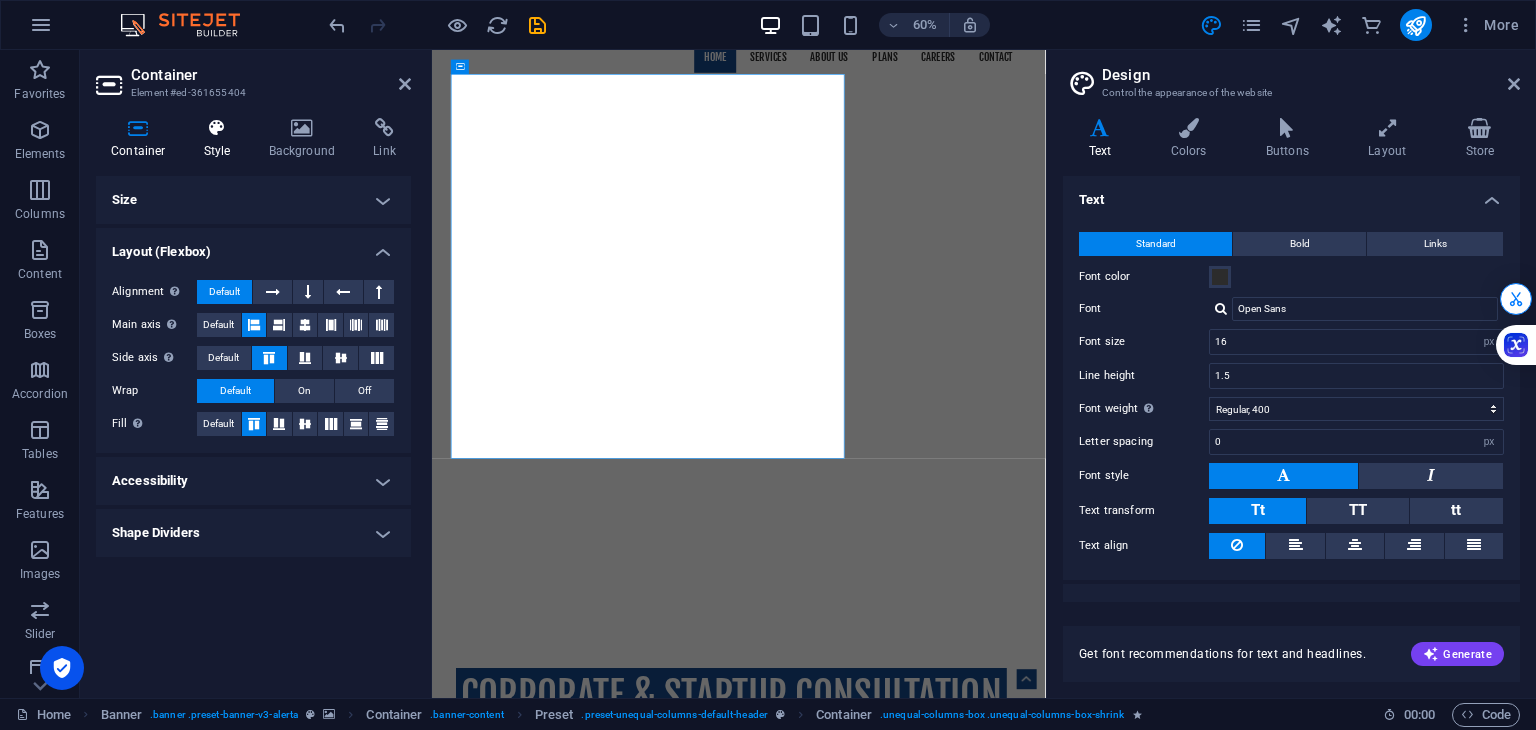 click on "Style" at bounding box center (221, 139) 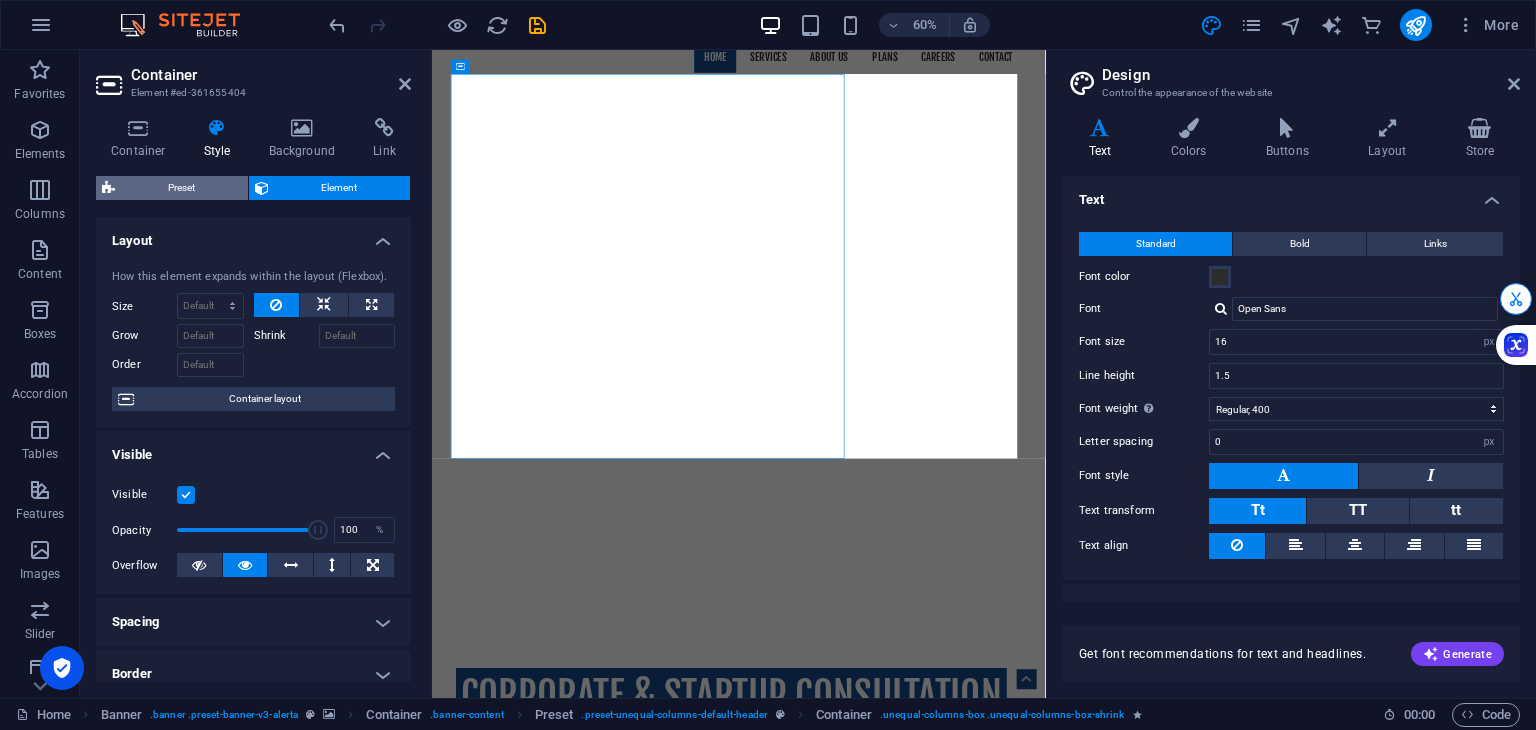 click on "Preset" at bounding box center [181, 188] 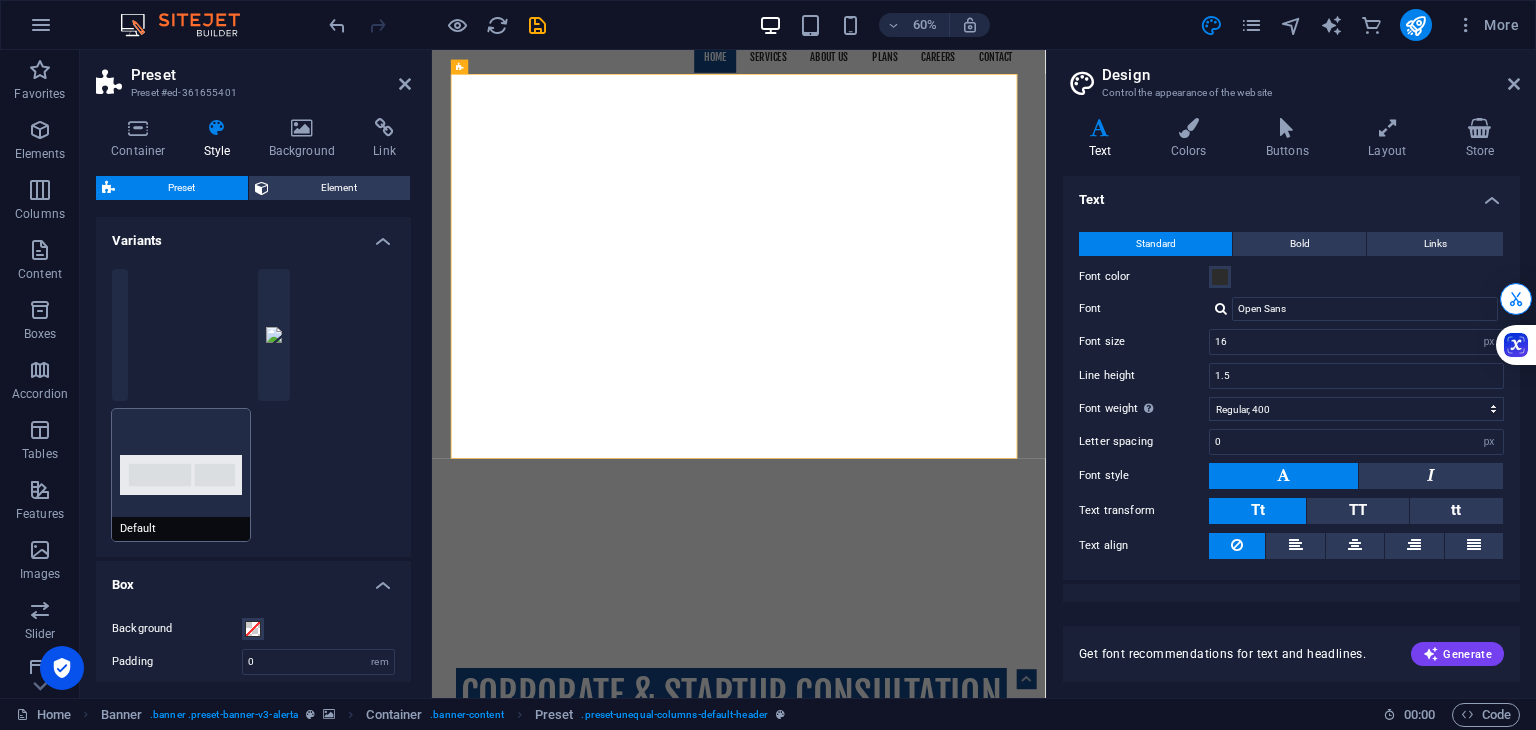 click on "Default" at bounding box center (181, 475) 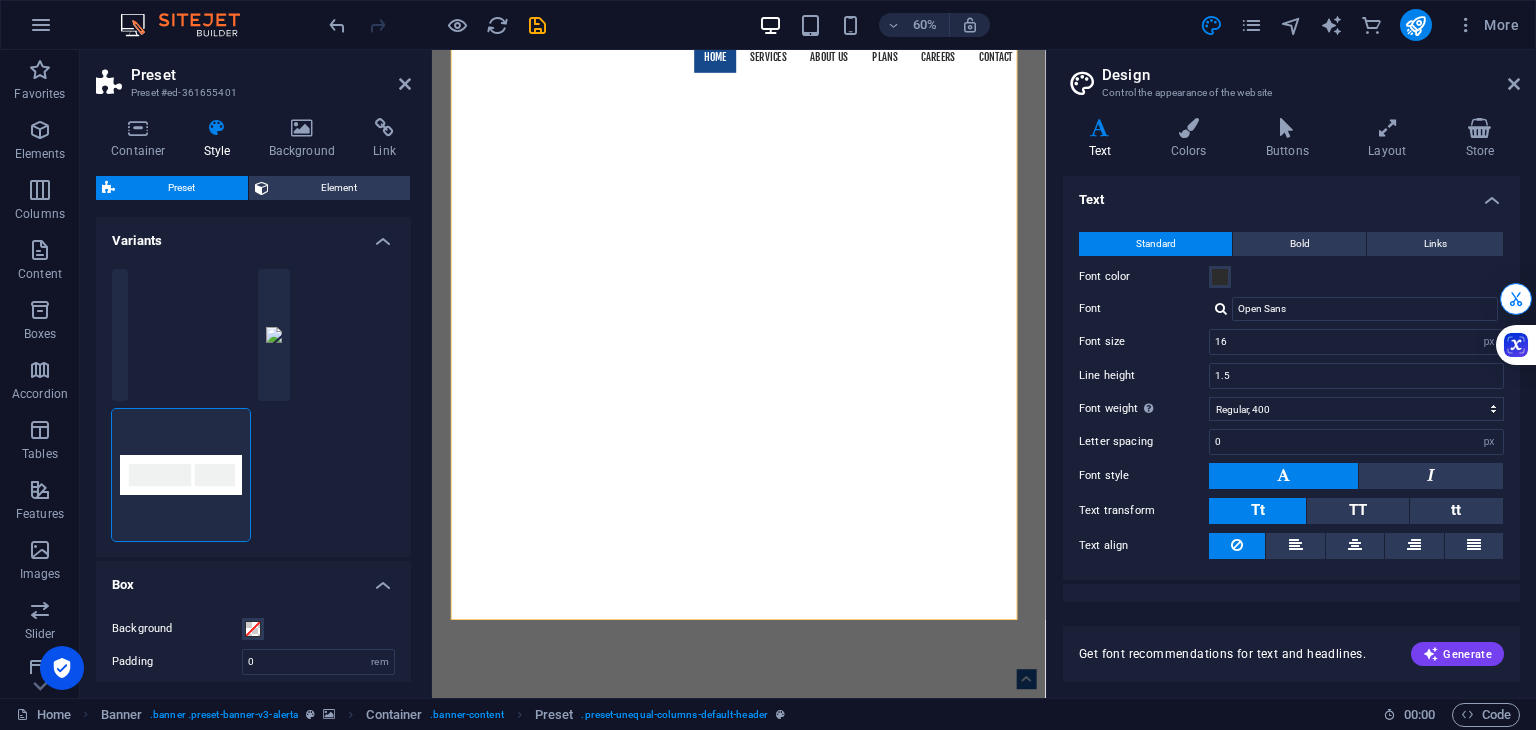 type on "30" 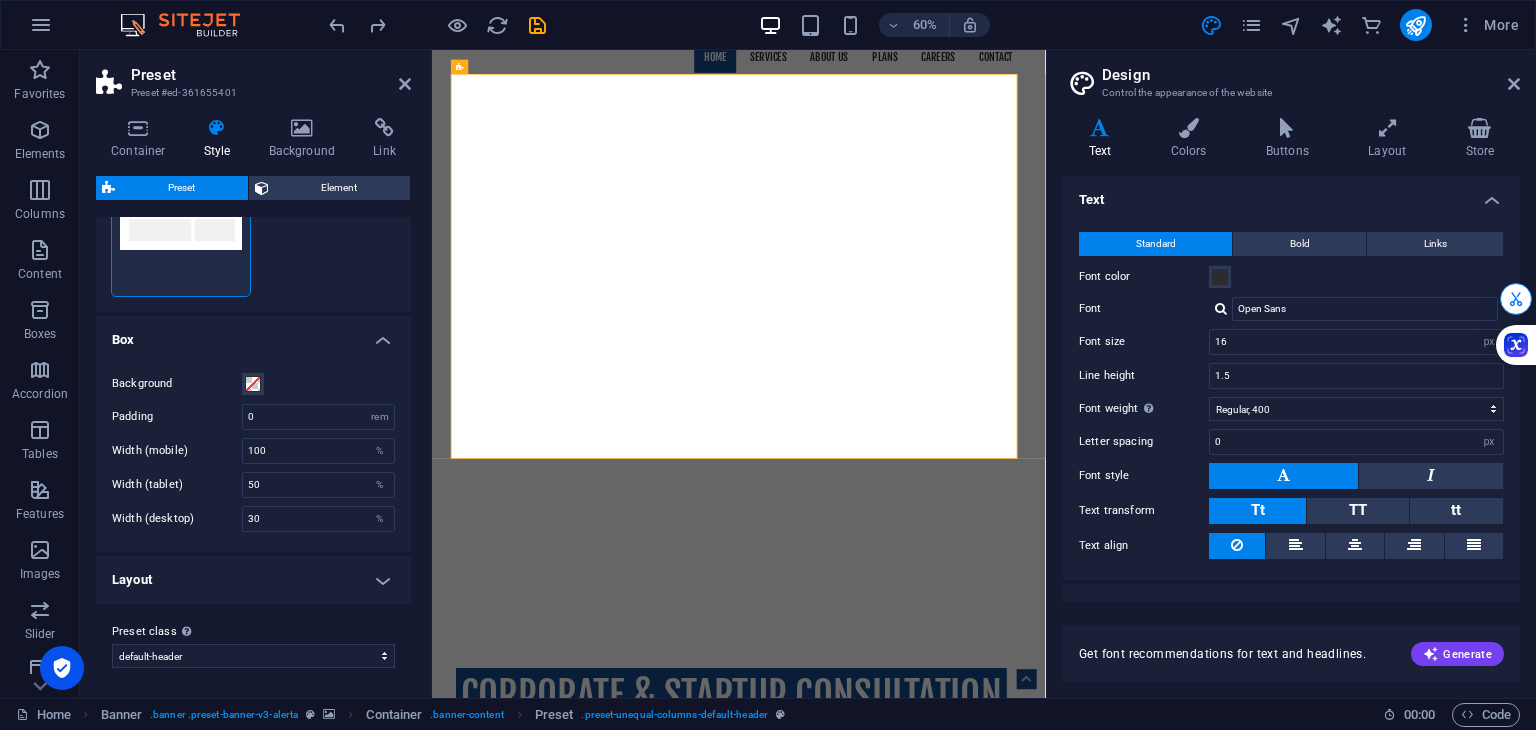 scroll, scrollTop: 0, scrollLeft: 0, axis: both 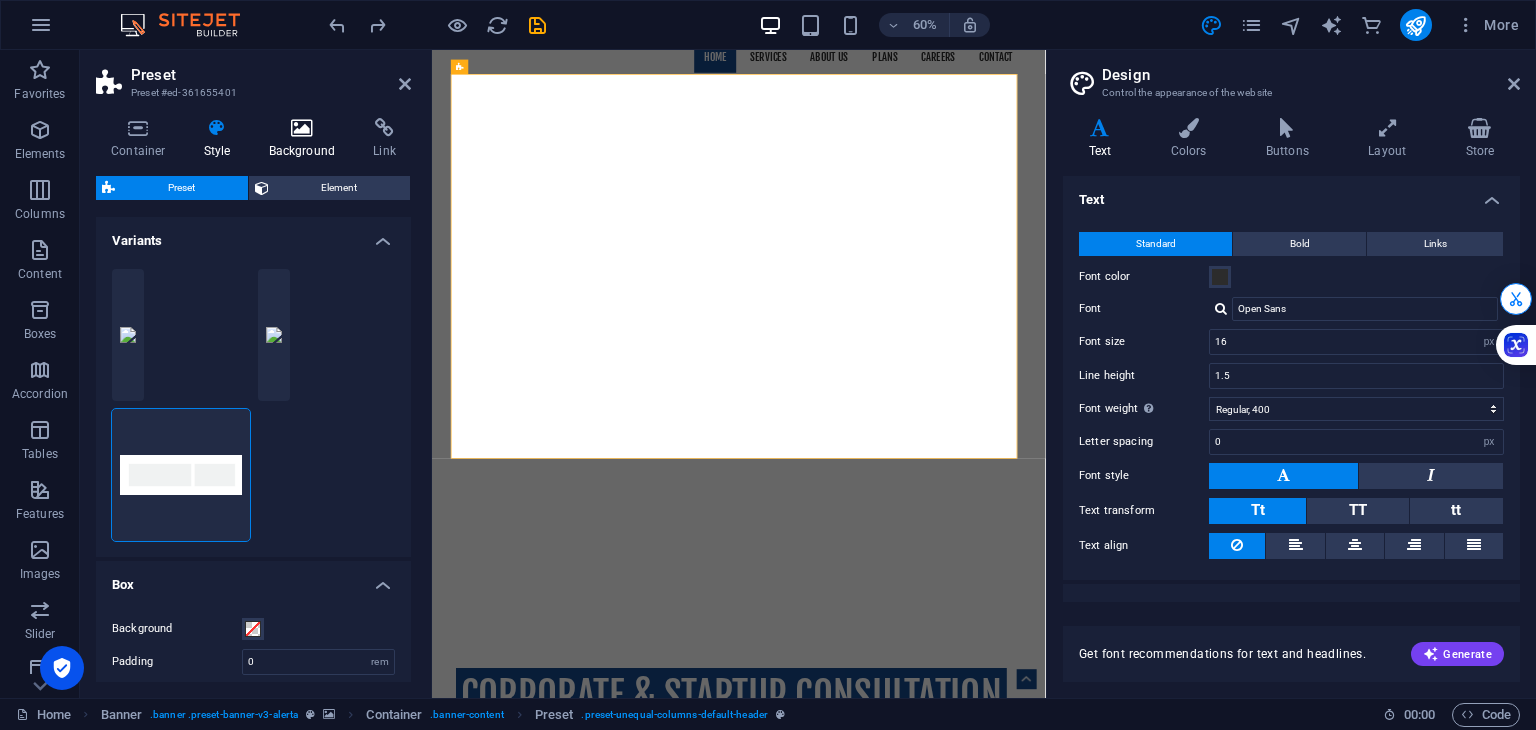 click at bounding box center (302, 128) 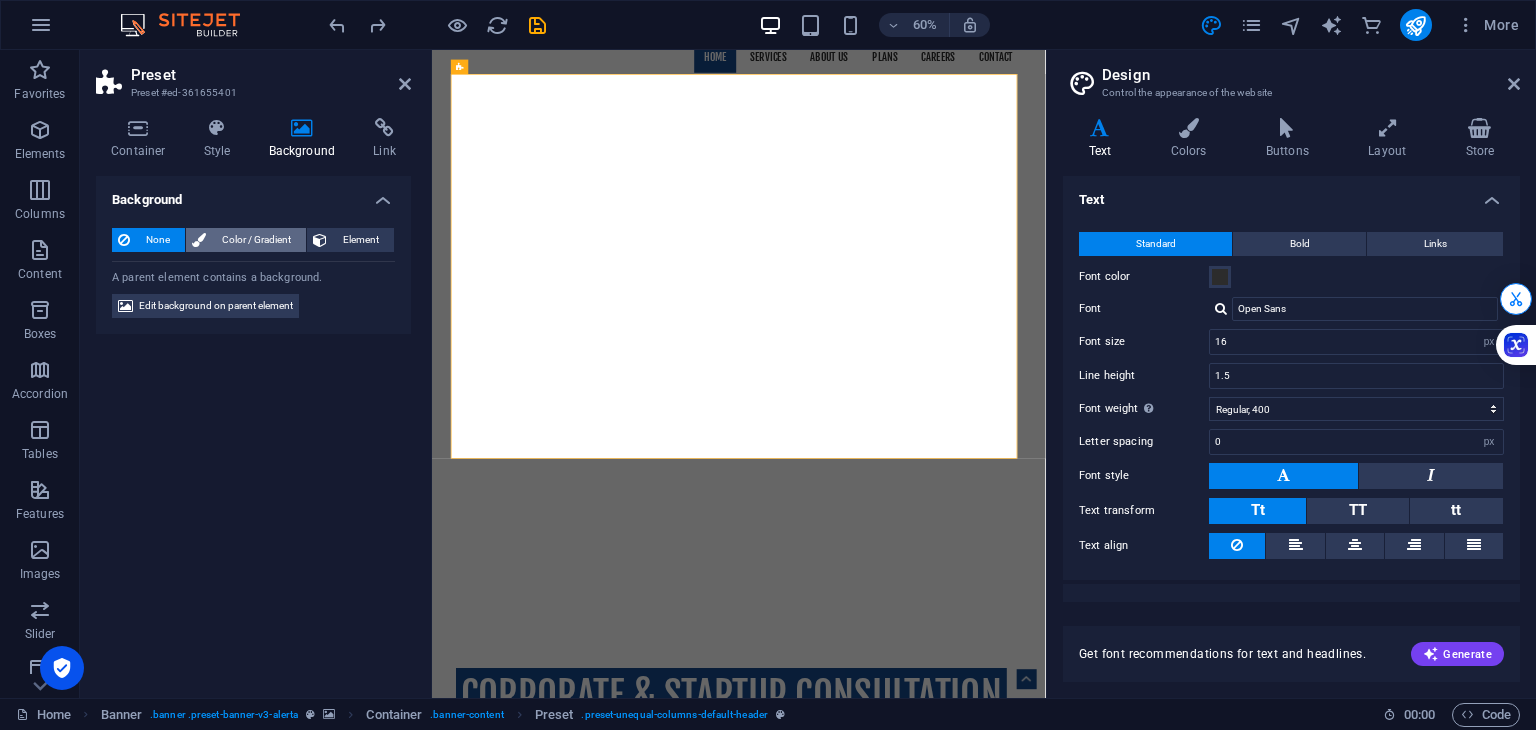click on "Color / Gradient" at bounding box center [256, 240] 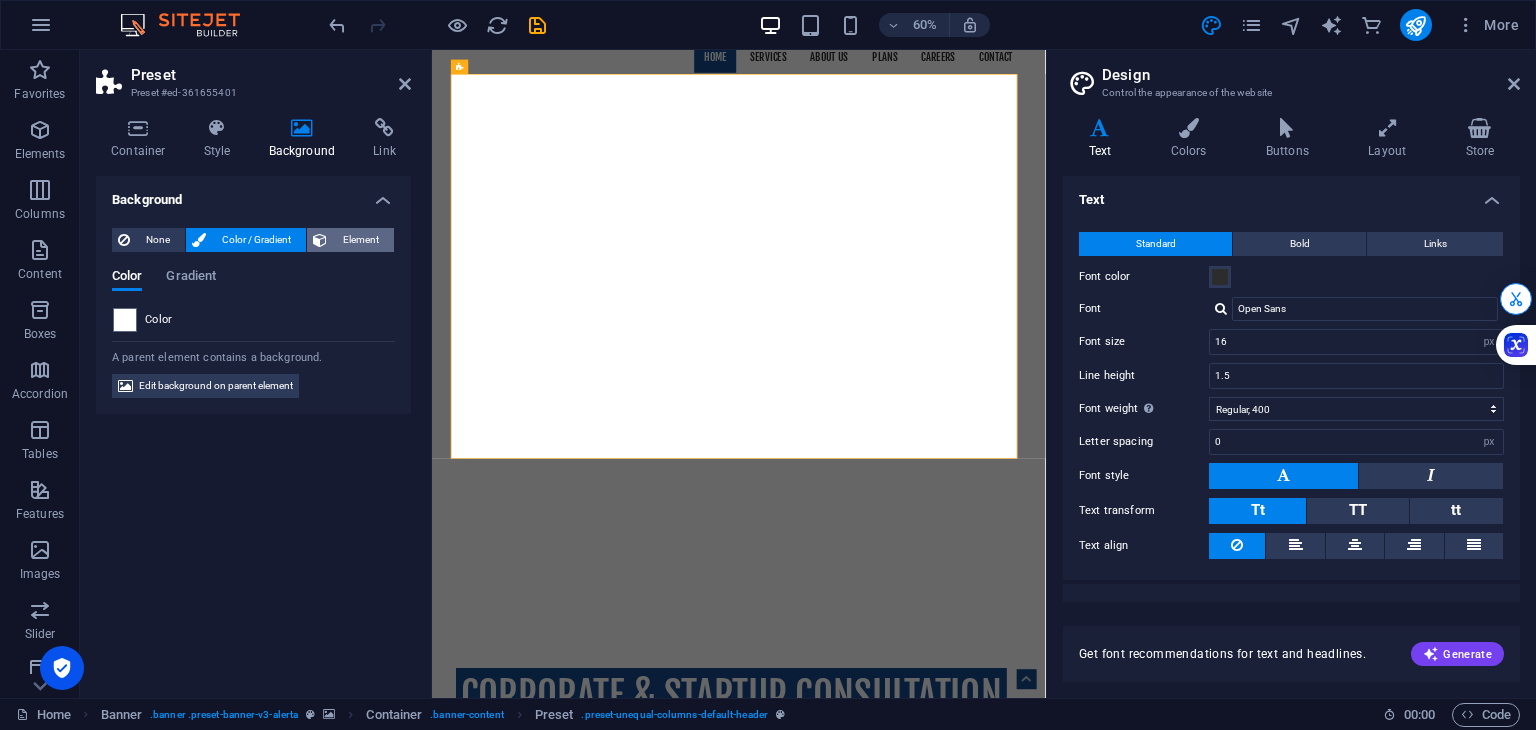 click on "Element" at bounding box center (360, 240) 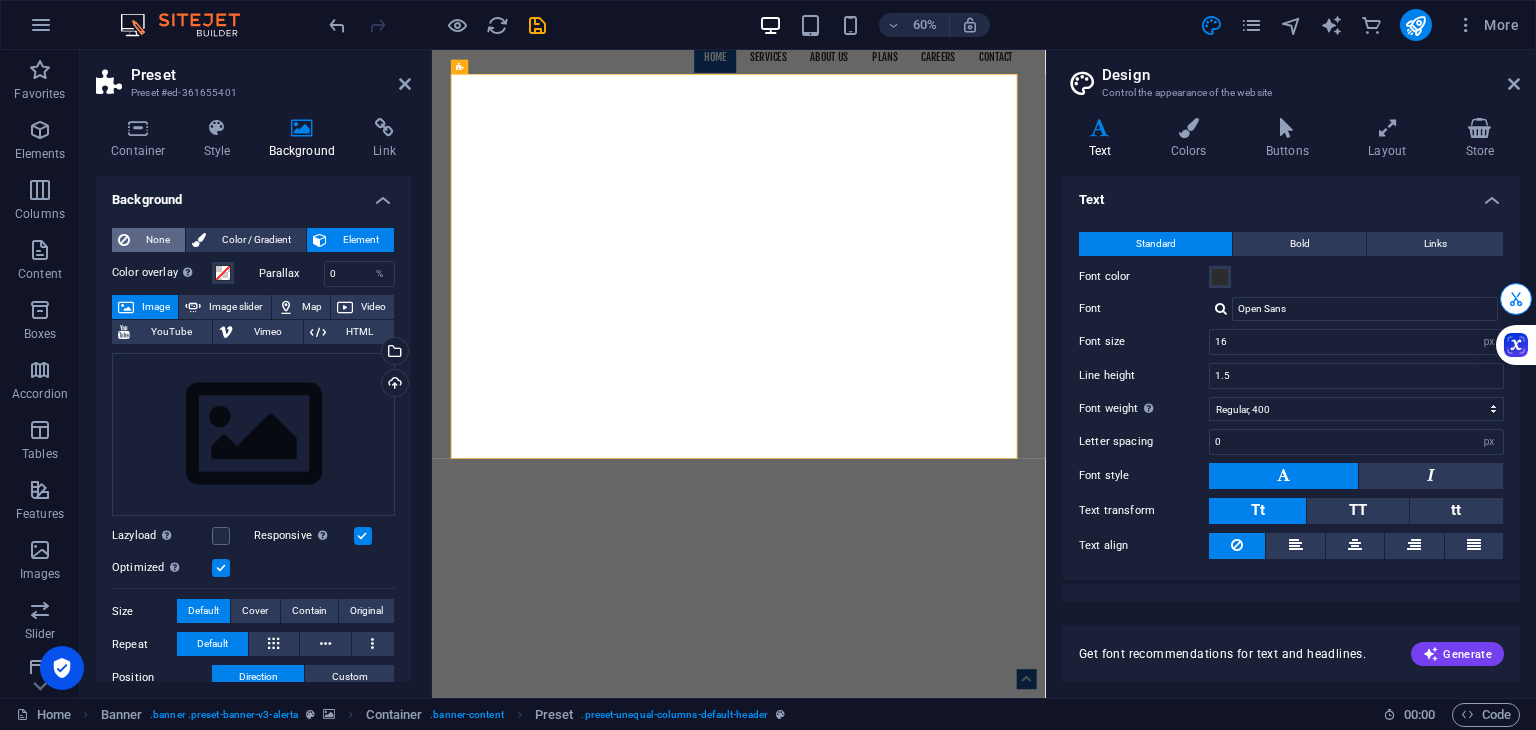 click on "None" at bounding box center [157, 240] 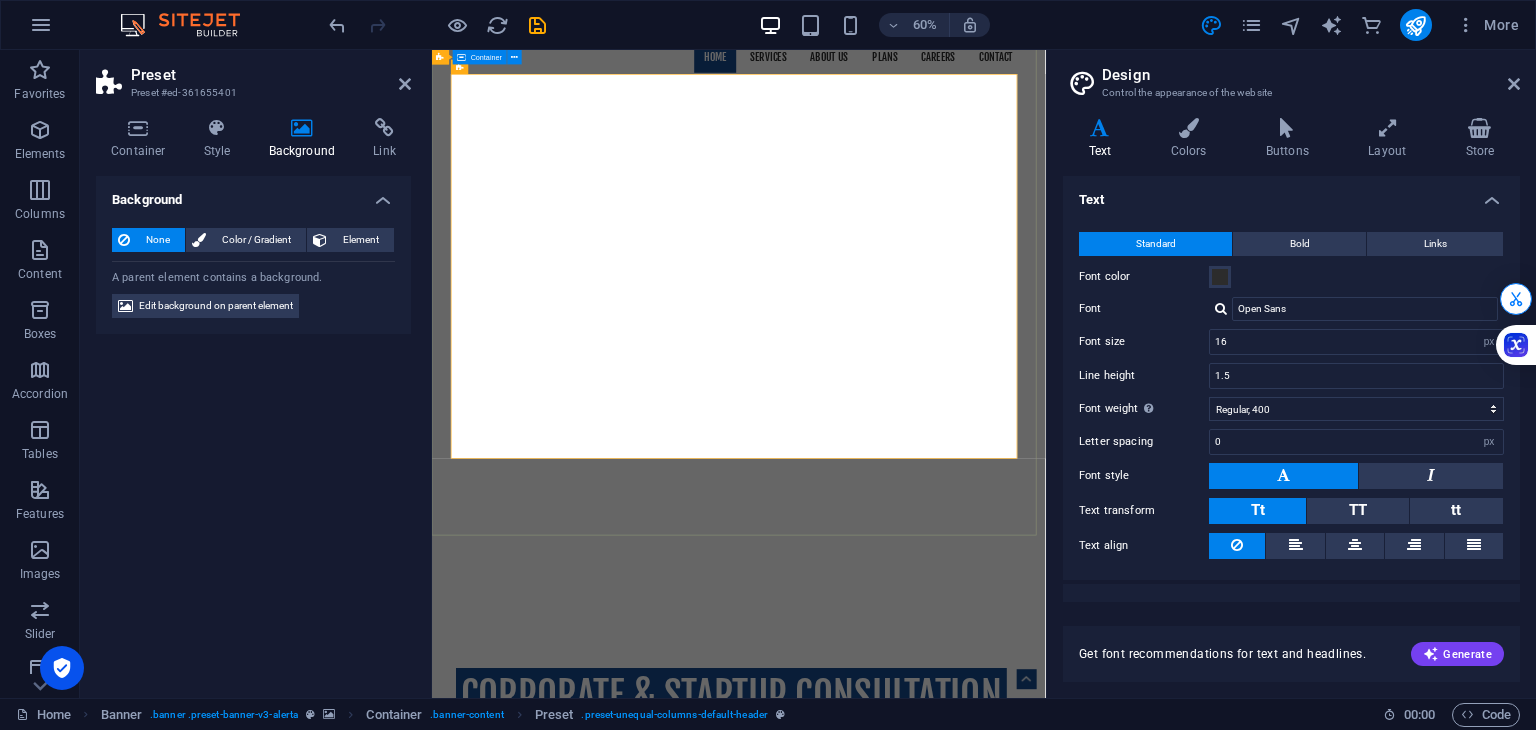 click on "CORPORATE & STARTUP CONSULTATION TOGETHER STEP BY STEP Launching a new venture is now more accessible and impactful than ever, thanks to innovative tools that support sustainable and profitable growth. Modern technology and collaborative platforms enable entrepreneurs to reduce risks while maximizing opportunities. By prioritizing sustainability, you not only enhance your brand's reputation but also attract conscious consumers. This dual approach empowers businesses to excel in a competitive landscape. Embrace the opportunities available [DATE] to tackle challenges and position your venture for enduring success. Learn more ​​​​ REQUEST A QUOTE   I have read and understand the privacy policy. Unreadable? Regenerate Send" at bounding box center (943, 1562) 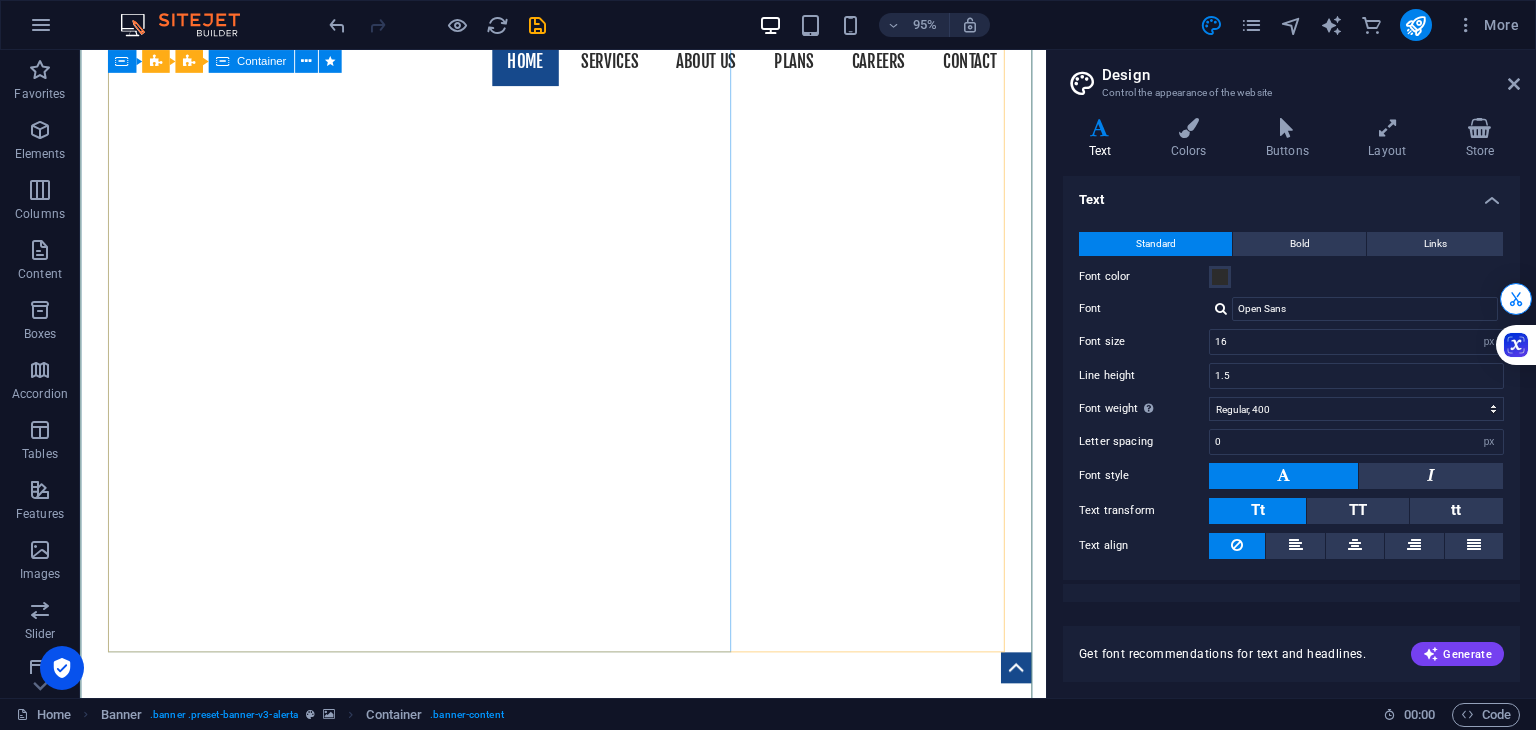 click on "CORPORATE & STARTUP CONSULTATION TOGETHER STEP BY STEP Launching a new venture is now more accessible and impactful than ever, thanks to innovative tools that support sustainable and profitable growth. Modern technology and collaborative platforms enable entrepreneurs to reduce risks while maximizing opportunities. By prioritizing sustainability, you not only enhance your brand's reputation but also attract conscious consumers. This dual approach empowers businesses to excel in a competitive landscape. Embrace the opportunities available [DATE] to tackle challenges and position your venture for enduring success. Learn more" at bounding box center [589, 1262] 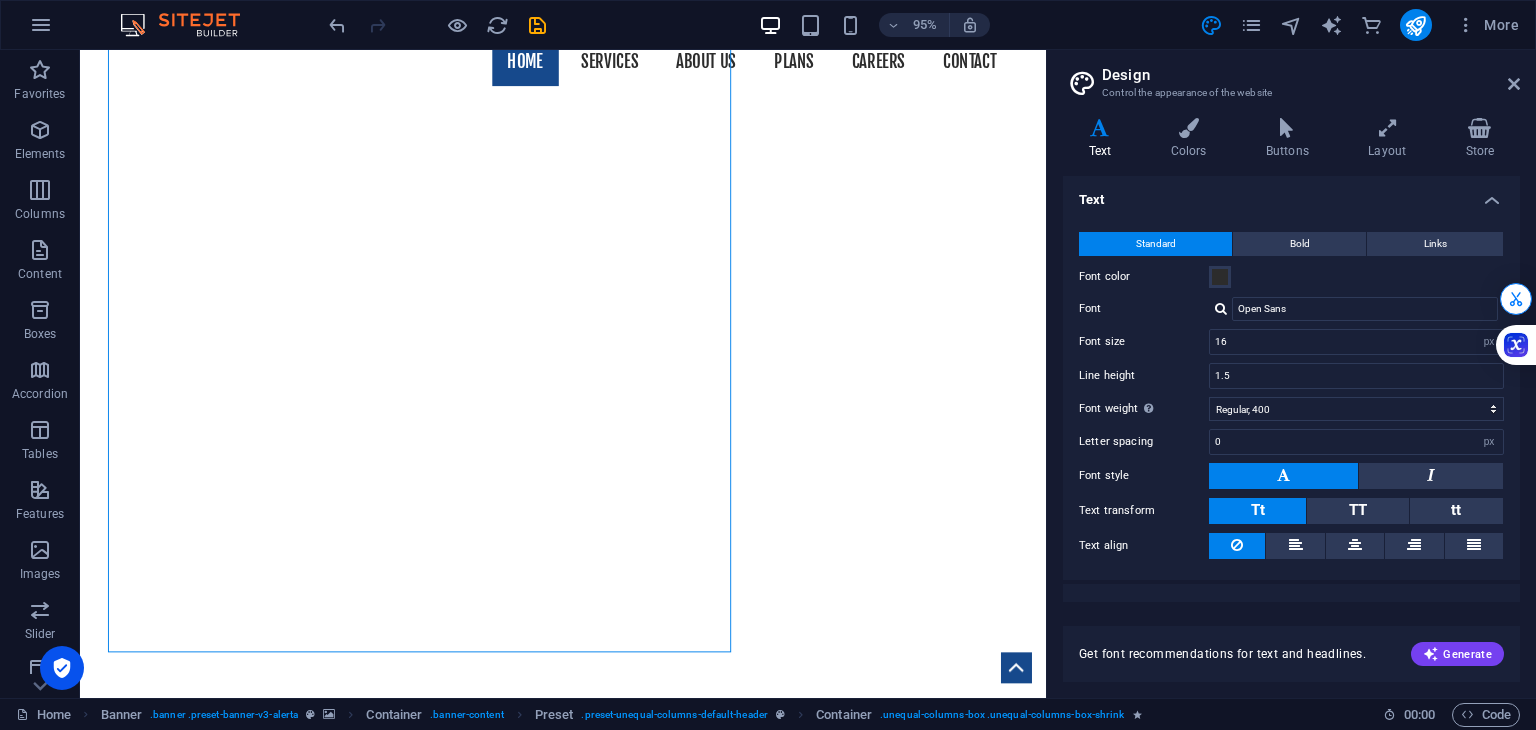 click on "Design" at bounding box center (1311, 75) 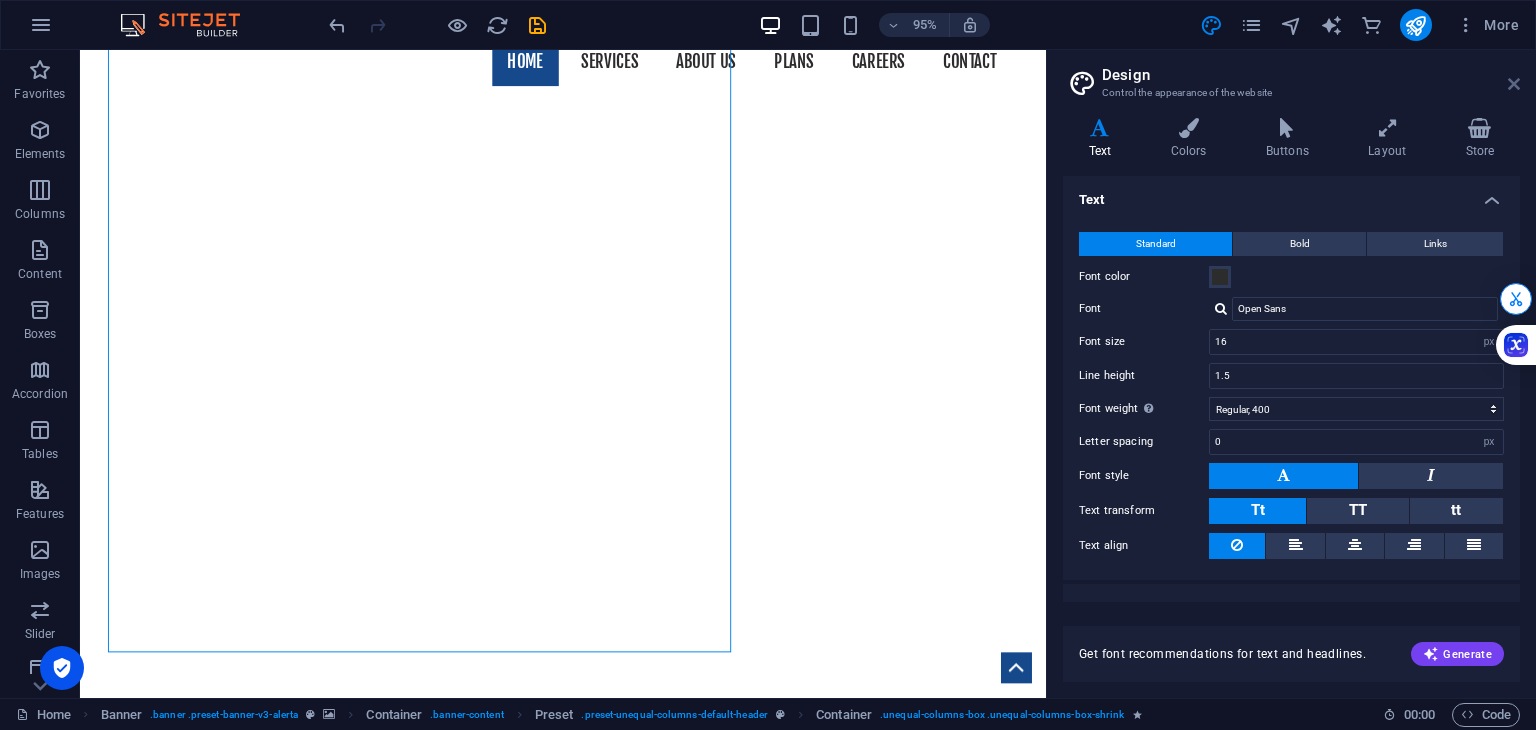 click at bounding box center [1514, 84] 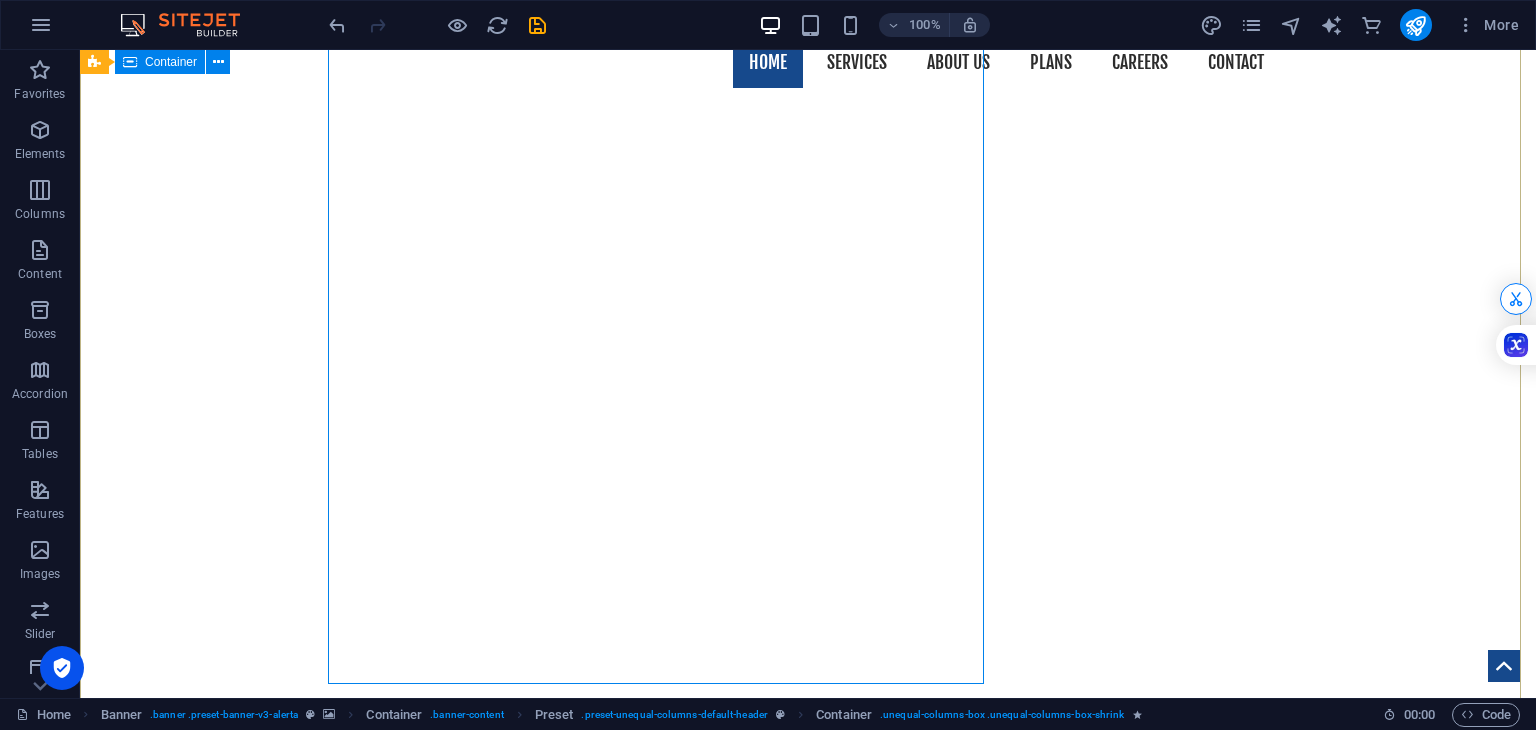 click on "CORPORATE & STARTUP CONSULTATION TOGETHER STEP BY STEP Launching a new venture is now more accessible and impactful than ever, thanks to innovative tools that support sustainable and profitable growth. Modern technology and collaborative platforms enable entrepreneurs to reduce risks while maximizing opportunities. By prioritizing sustainability, you not only enhance your brand's reputation but also attract conscious consumers. This dual approach empowers businesses to excel in a competitive landscape. Embrace the opportunities available [DATE] to tackle challenges and position your venture for enduring success. Learn more ​​​​ REQUEST A QUOTE   I have read and understand the privacy policy. Unreadable? Regenerate Send" at bounding box center [808, 1562] 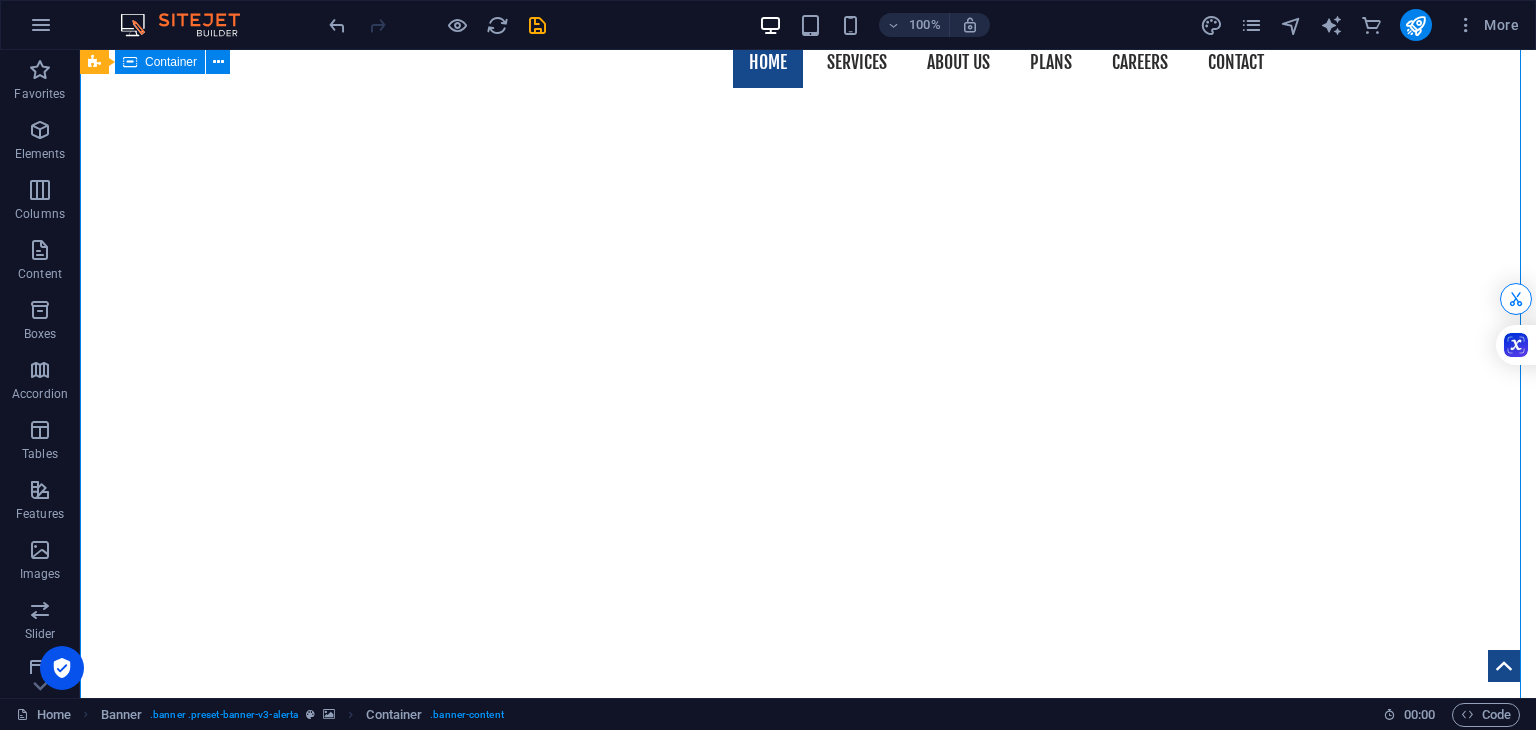 click on "CORPORATE & STARTUP CONSULTATION TOGETHER STEP BY STEP Launching a new venture is now more accessible and impactful than ever, thanks to innovative tools that support sustainable and profitable growth. Modern technology and collaborative platforms enable entrepreneurs to reduce risks while maximizing opportunities. By prioritizing sustainability, you not only enhance your brand's reputation but also attract conscious consumers. This dual approach empowers businesses to excel in a competitive landscape. Embrace the opportunities available [DATE] to tackle challenges and position your venture for enduring success. Learn more ​​​​ REQUEST A QUOTE   I have read and understand the privacy policy. Unreadable? Regenerate Send" at bounding box center [808, 1562] 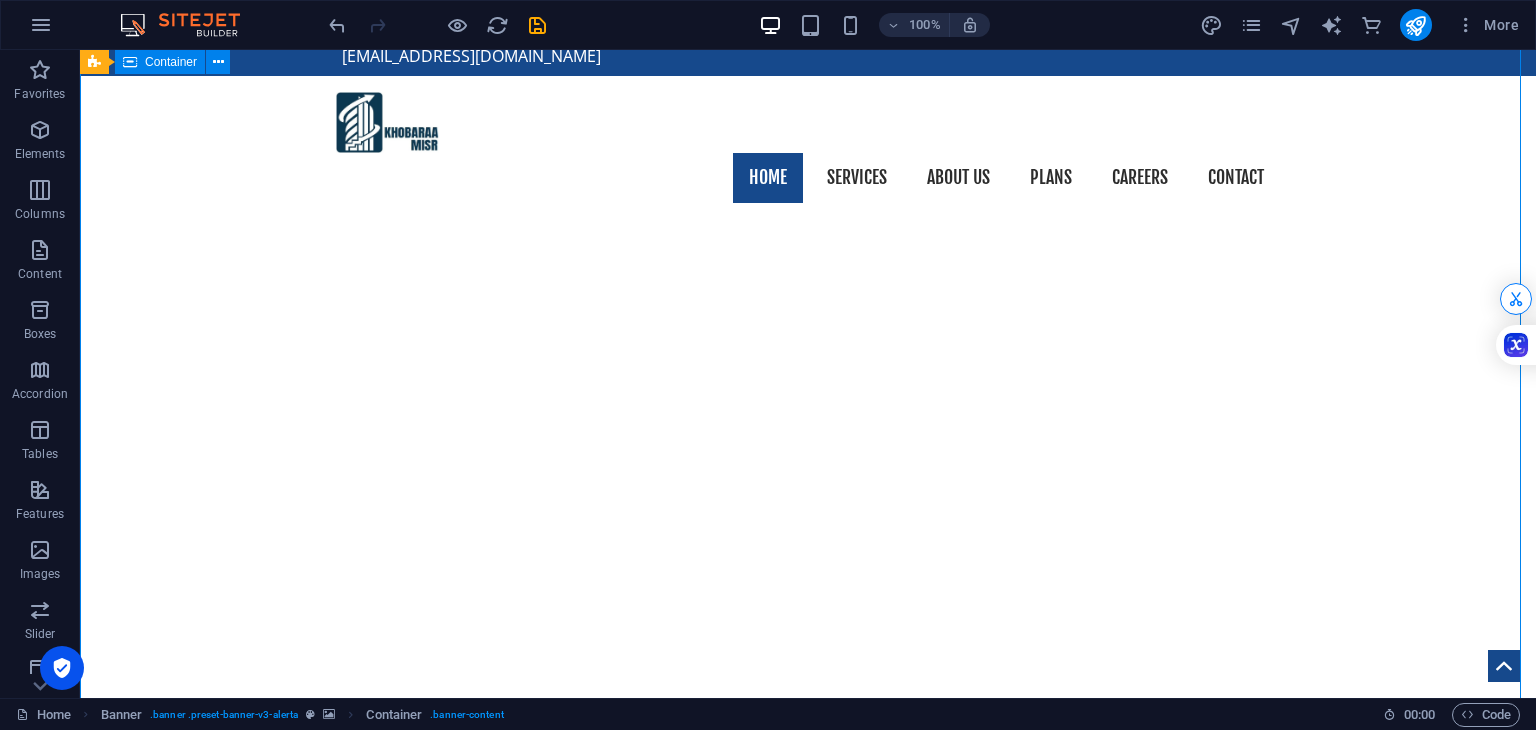 scroll, scrollTop: 0, scrollLeft: 0, axis: both 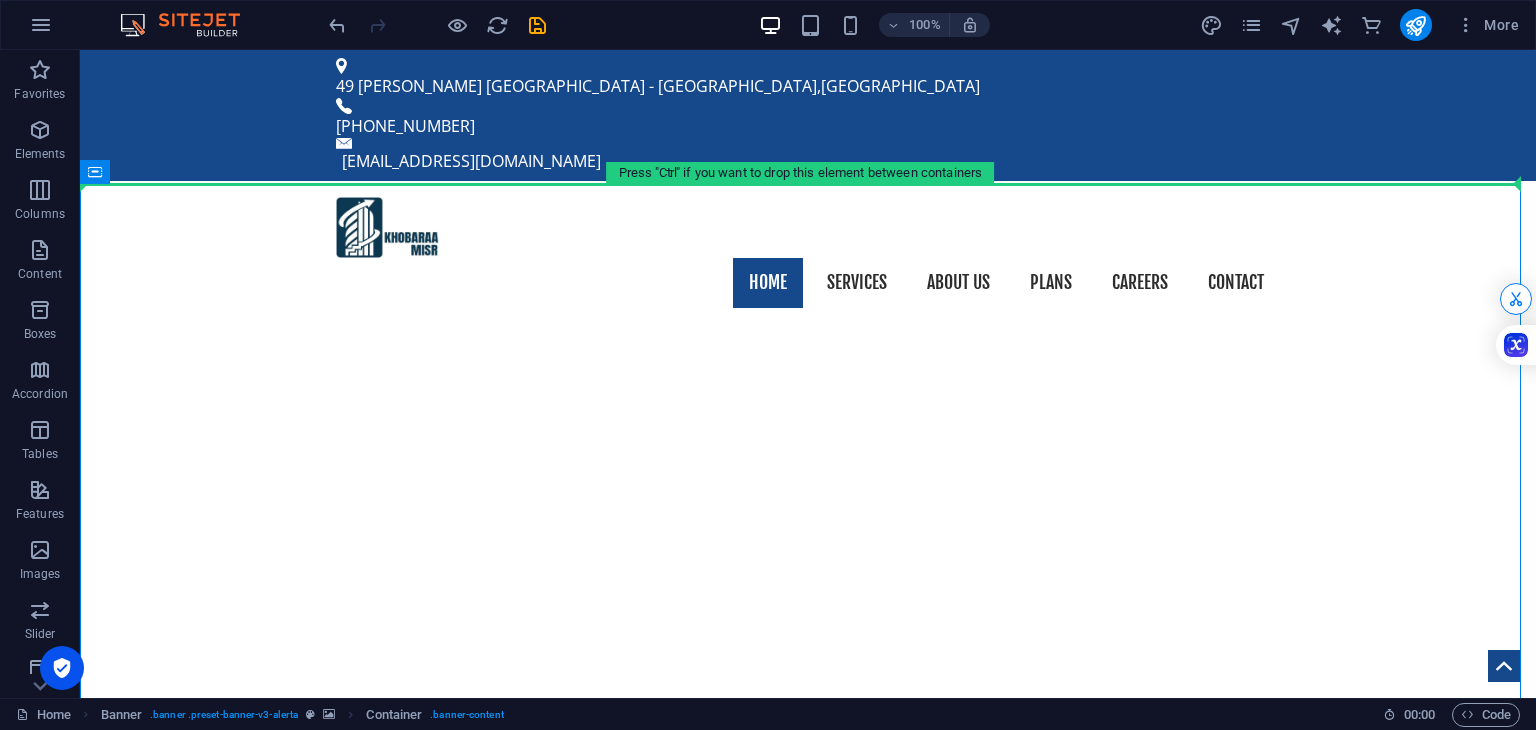 drag, startPoint x: 195, startPoint y: 380, endPoint x: 103, endPoint y: 173, distance: 226.52373 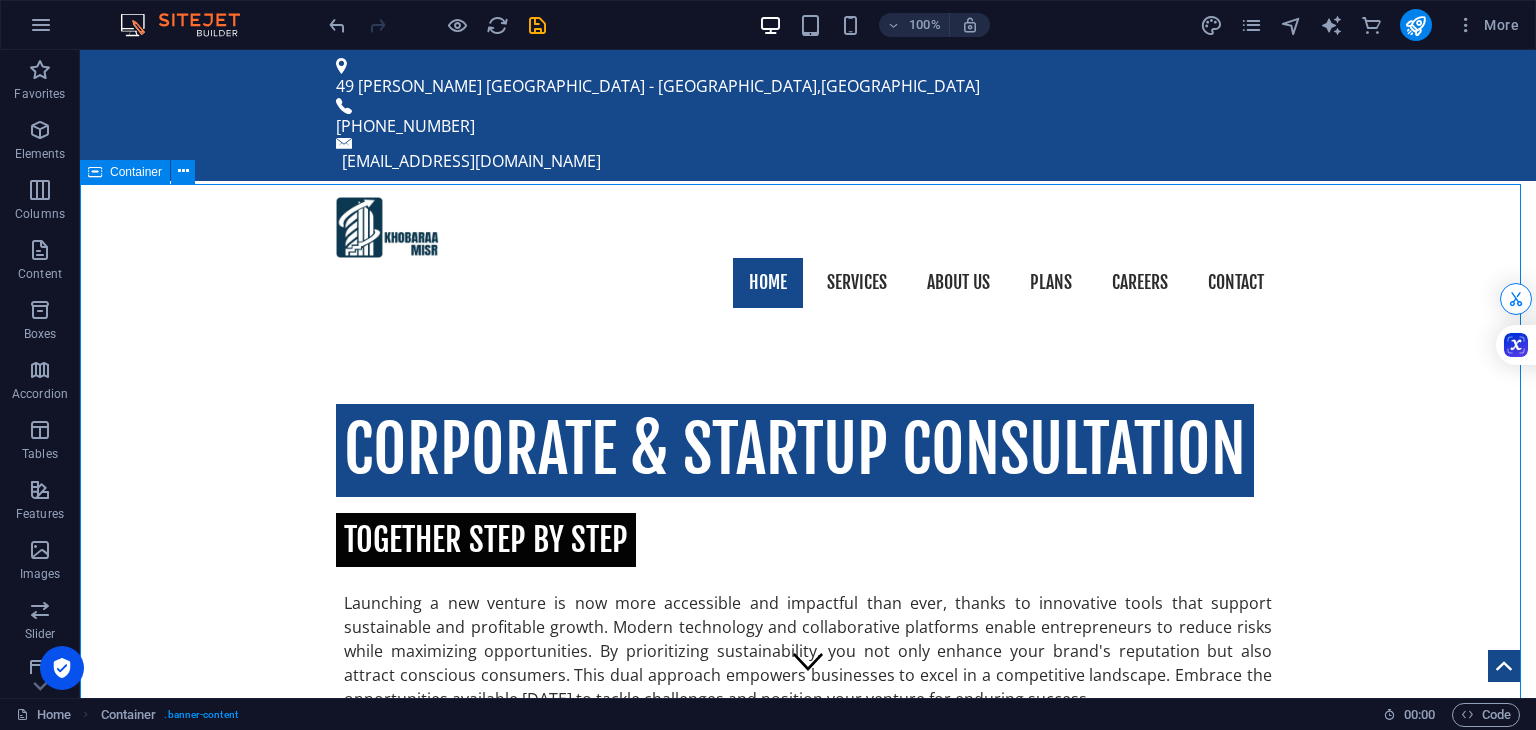 click on "Container" at bounding box center [125, 172] 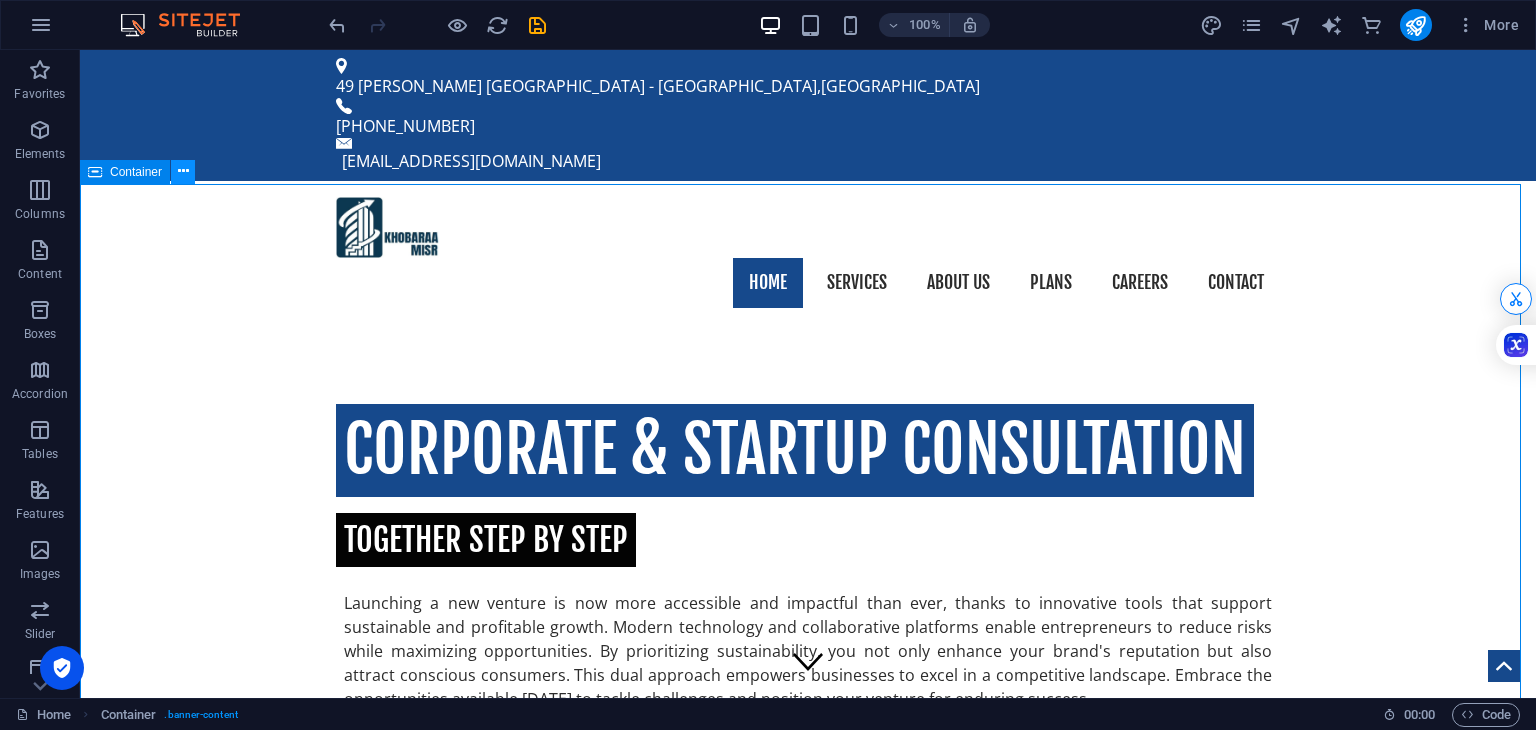 click at bounding box center [183, 171] 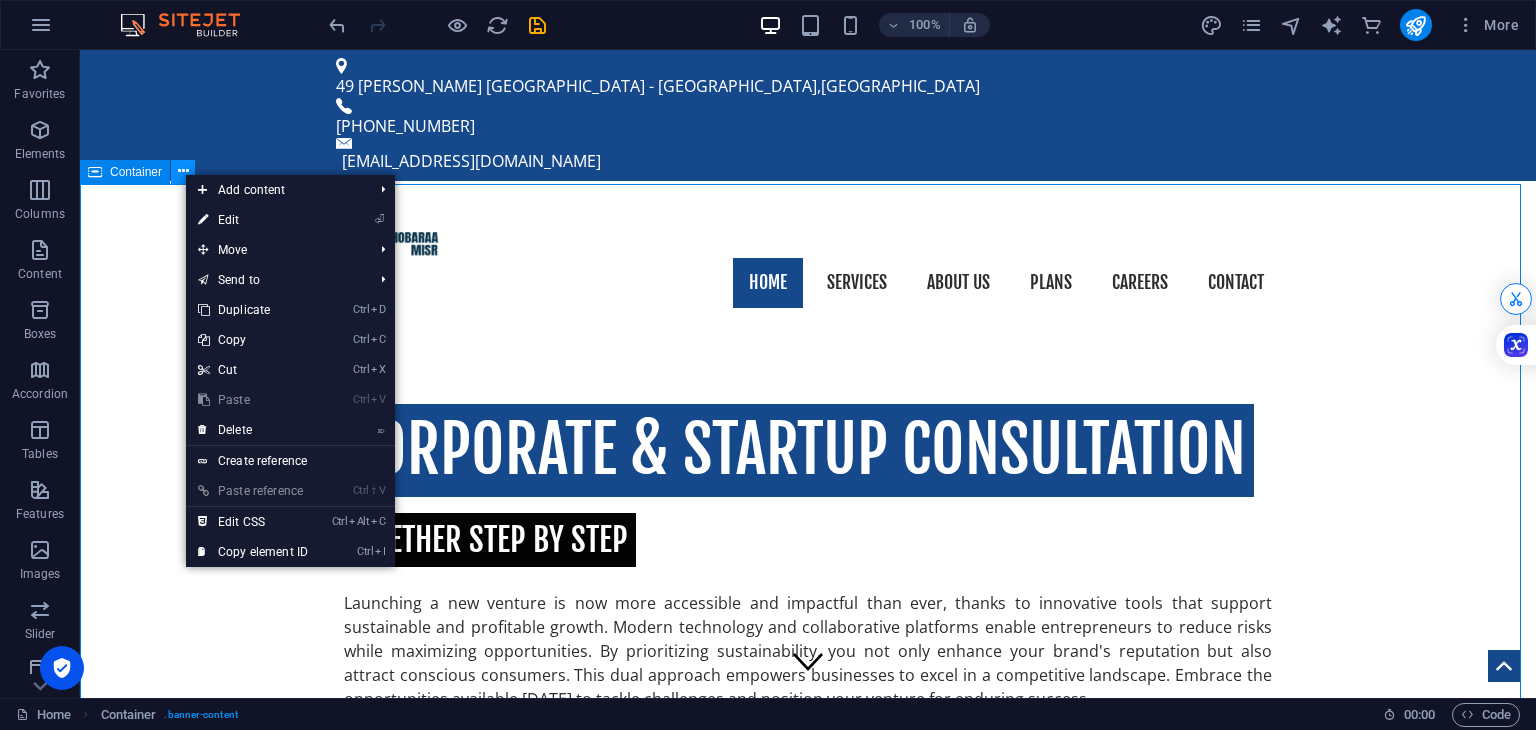 type 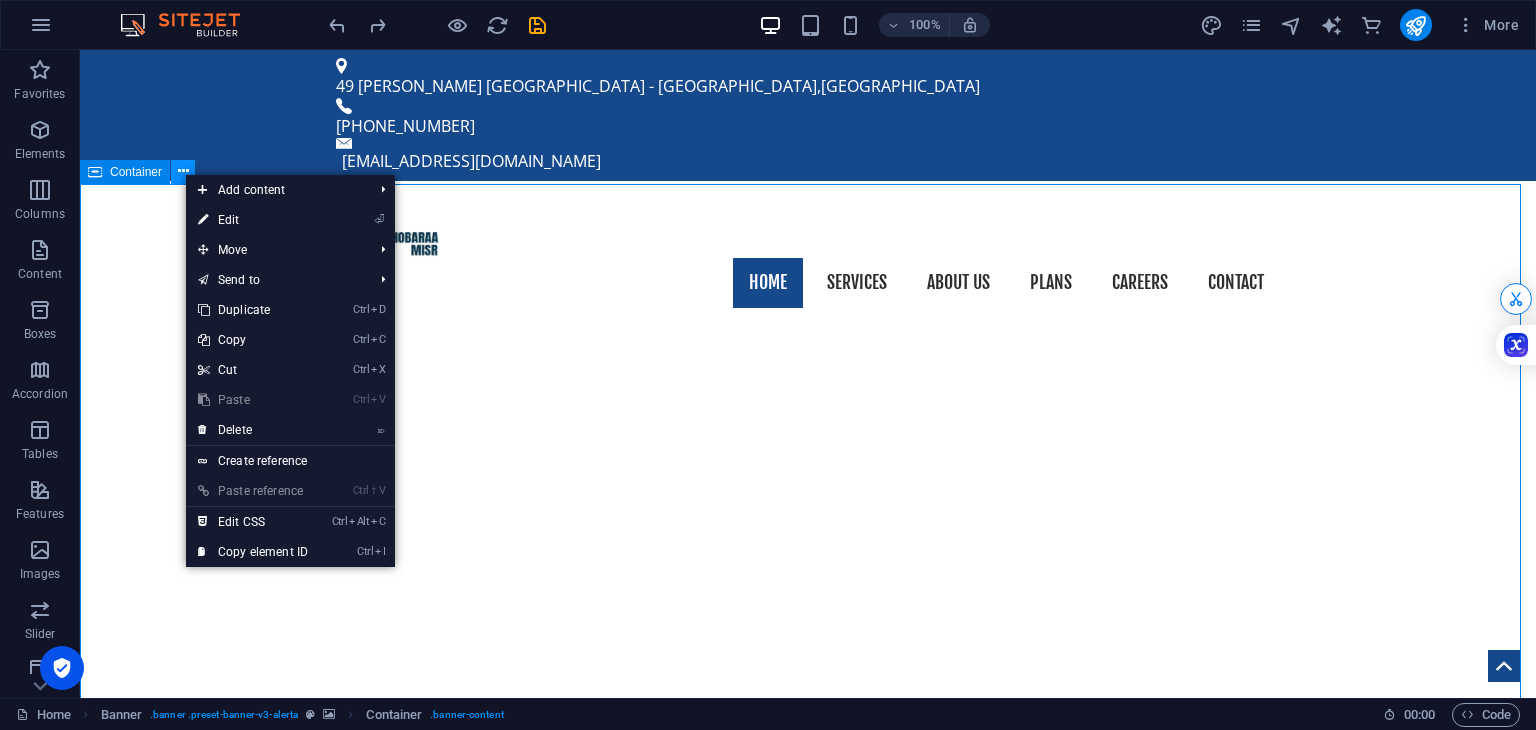 click at bounding box center (183, 171) 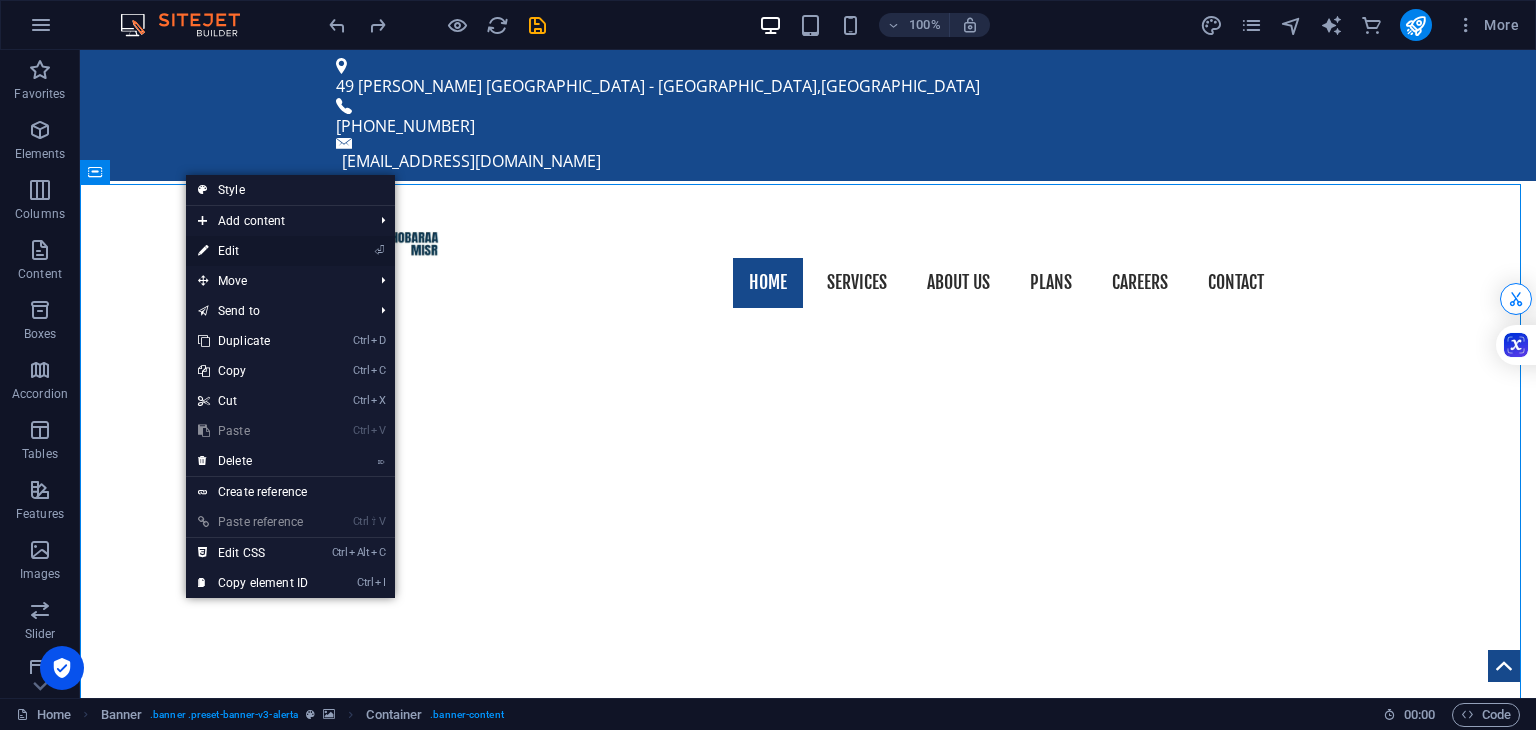 click on "⏎  Edit" at bounding box center (253, 251) 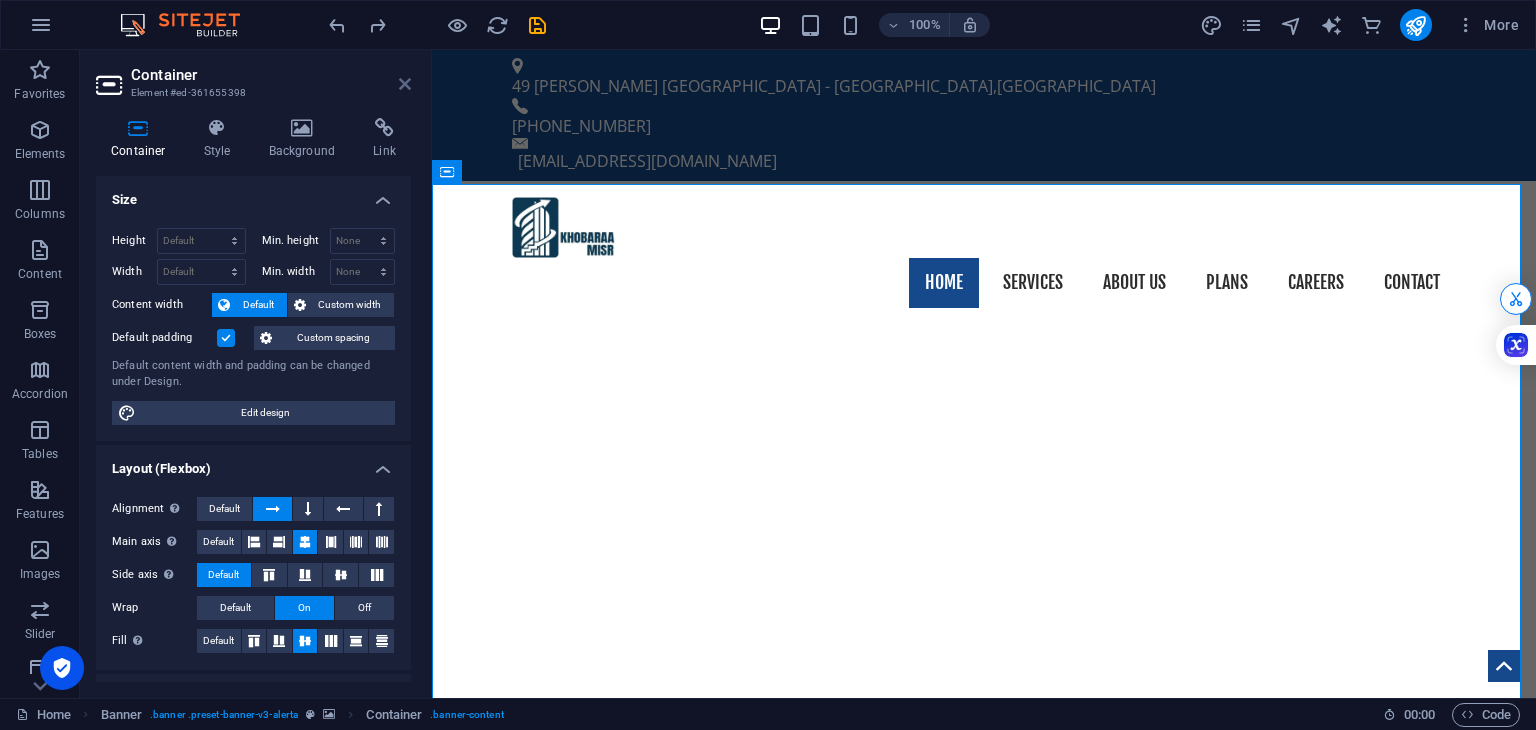 click at bounding box center [405, 84] 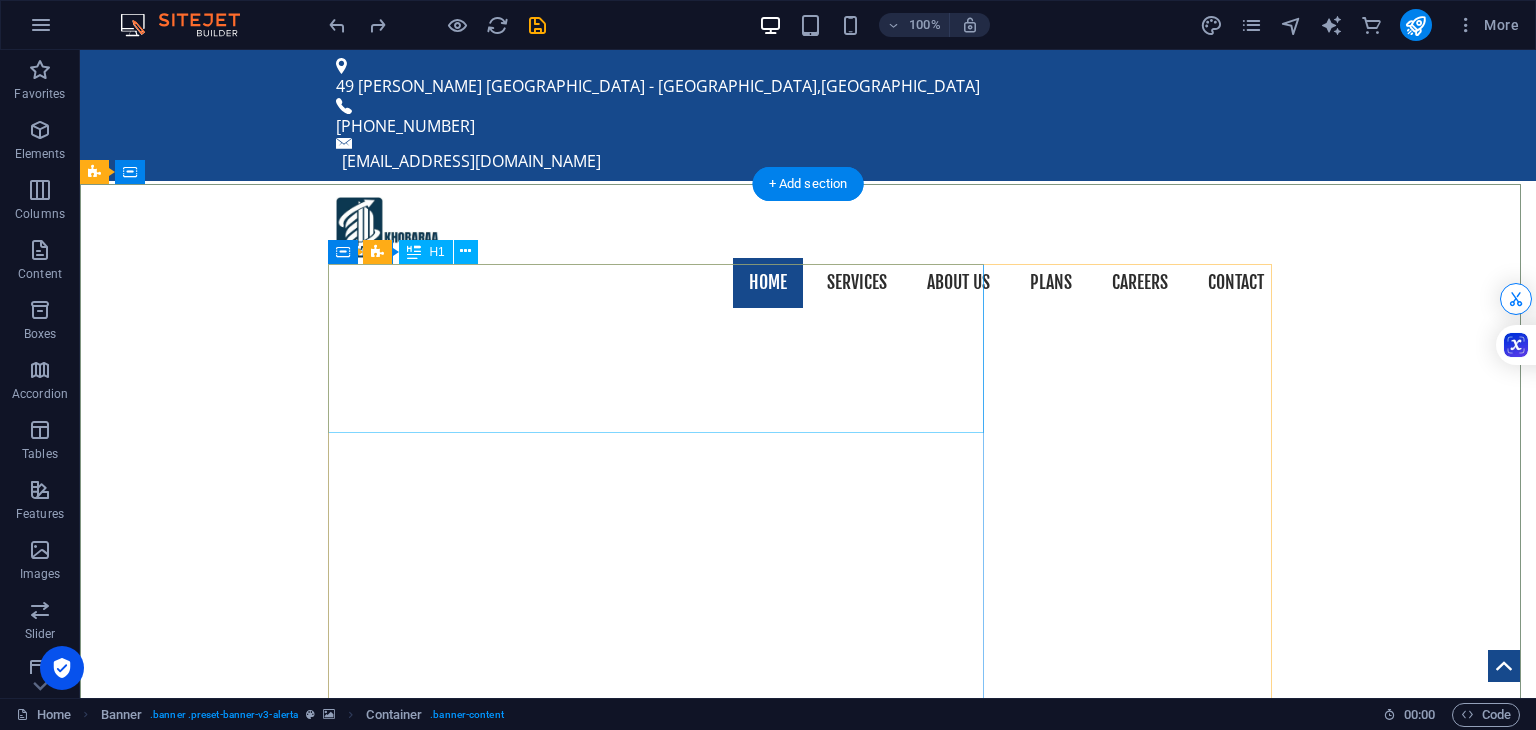 click on "CORPORATE & STARTUP CONSULTATION" at bounding box center [808, 1252] 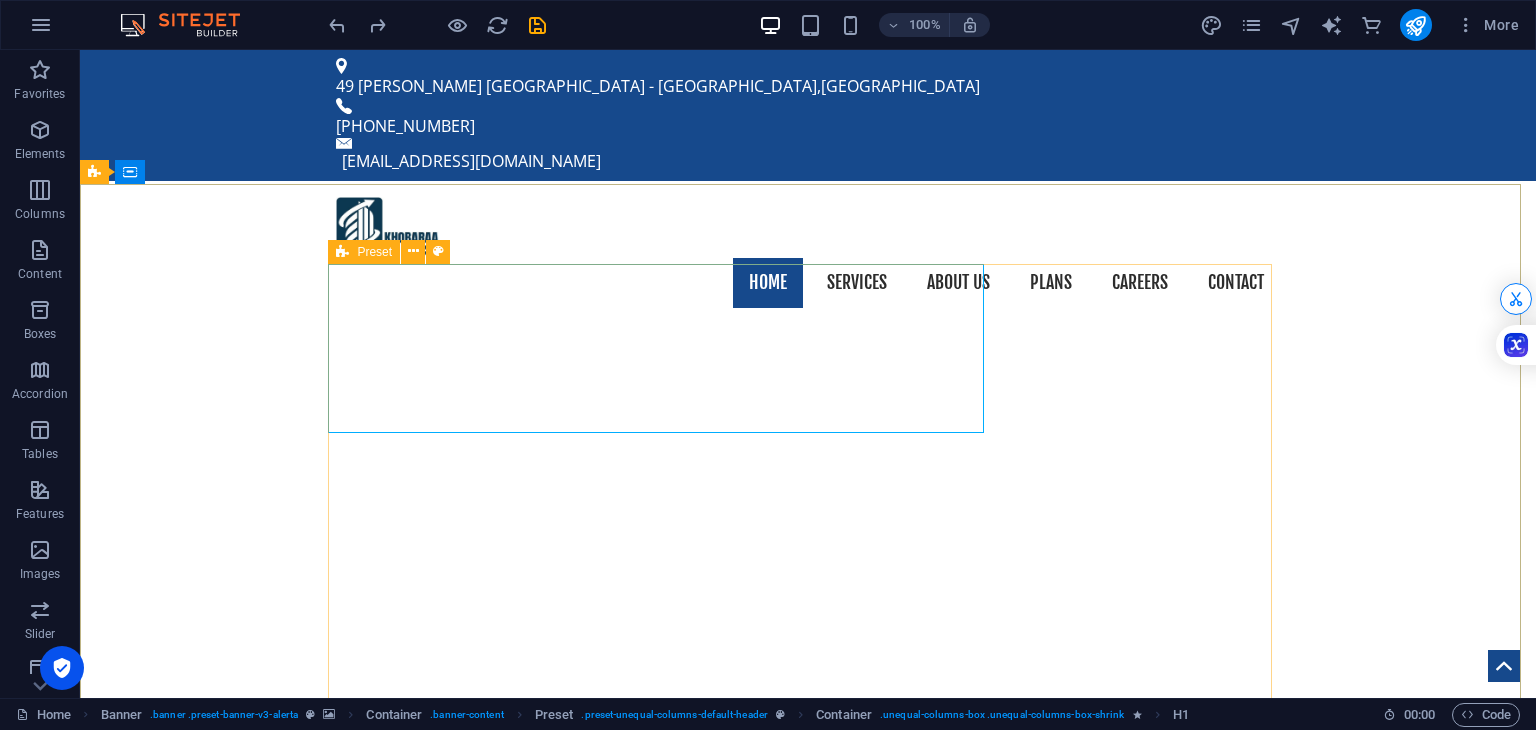 click on "Preset" at bounding box center (374, 252) 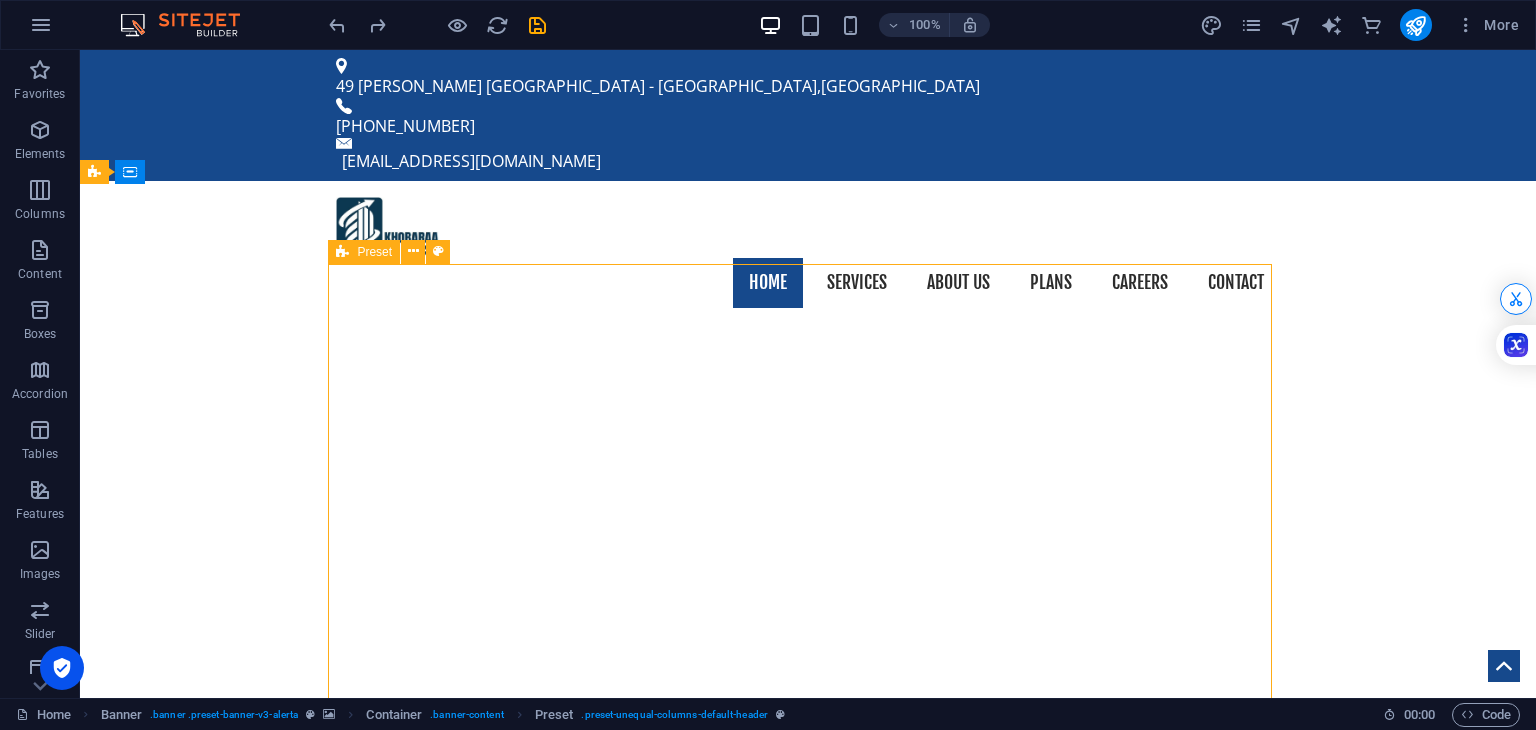 click on "Preset" at bounding box center [364, 252] 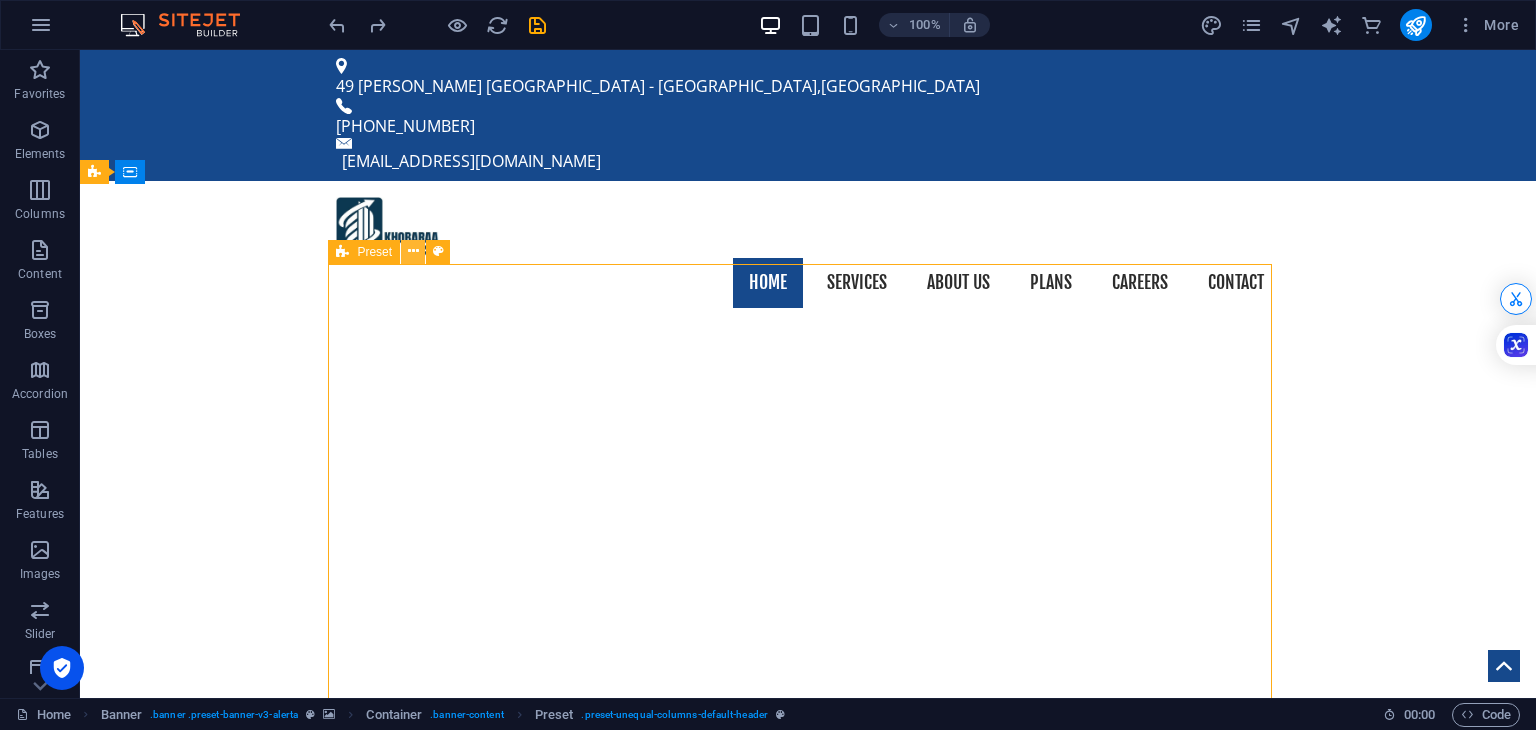 click at bounding box center (413, 251) 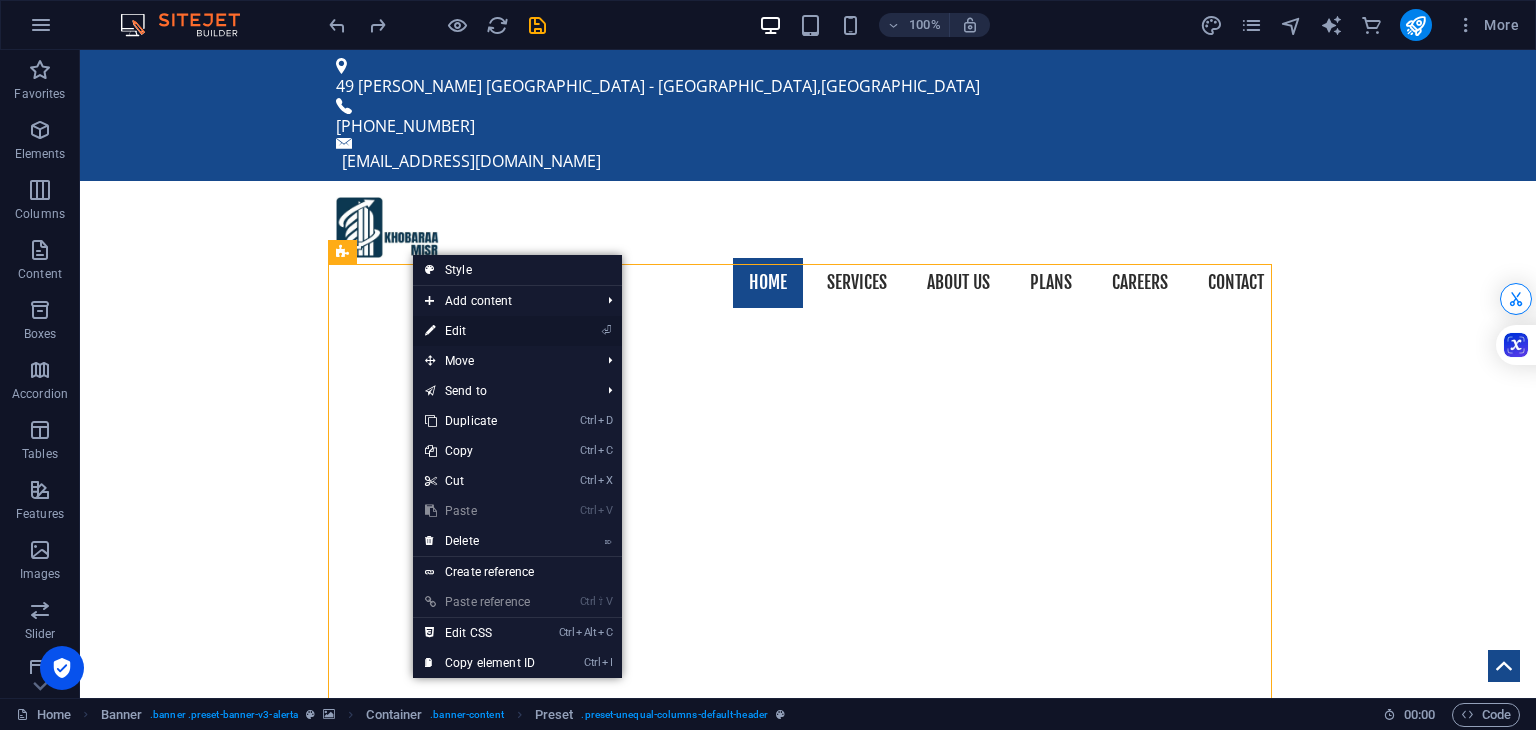 click on "⏎  Edit" at bounding box center (480, 331) 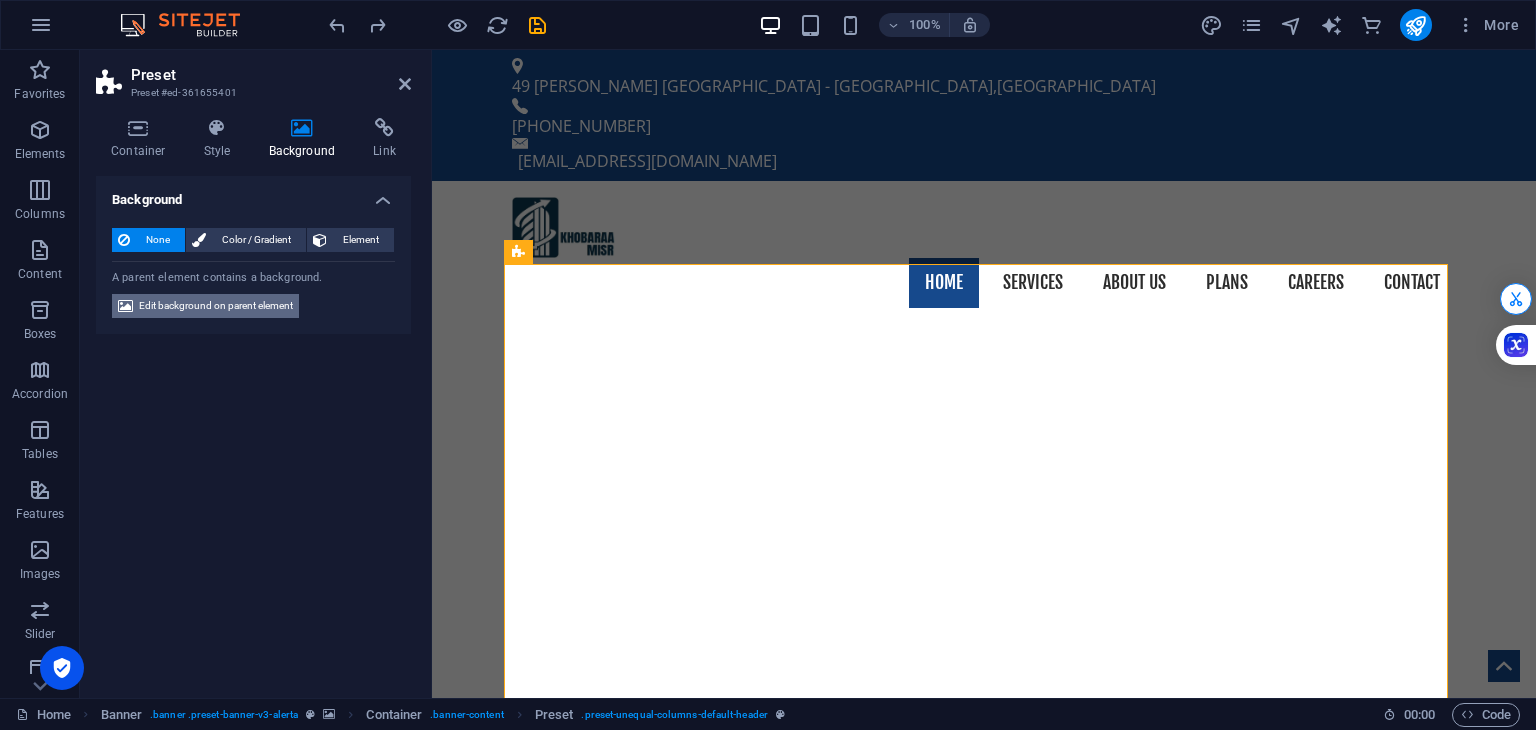 click on "Edit background on parent element" at bounding box center (216, 306) 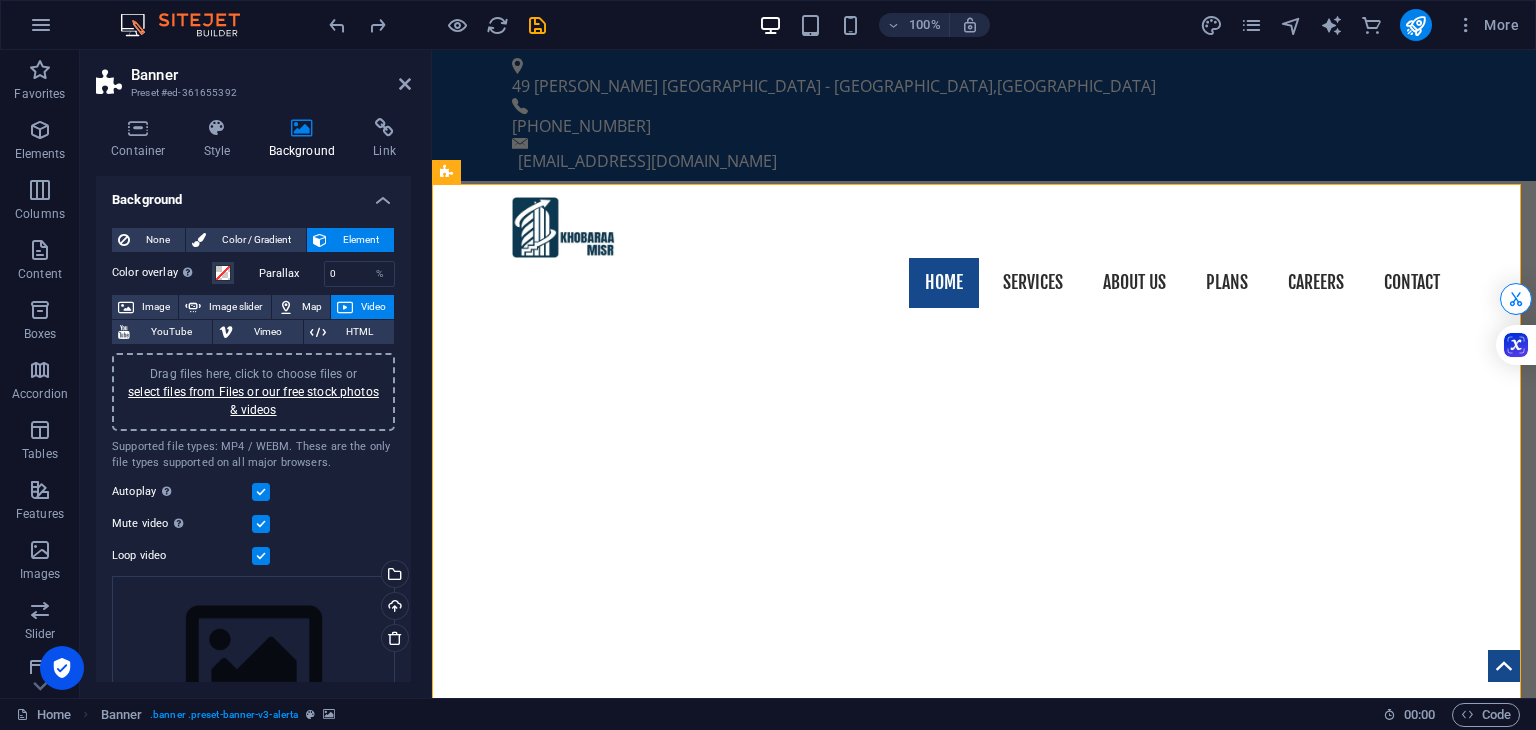 click at bounding box center (345, 307) 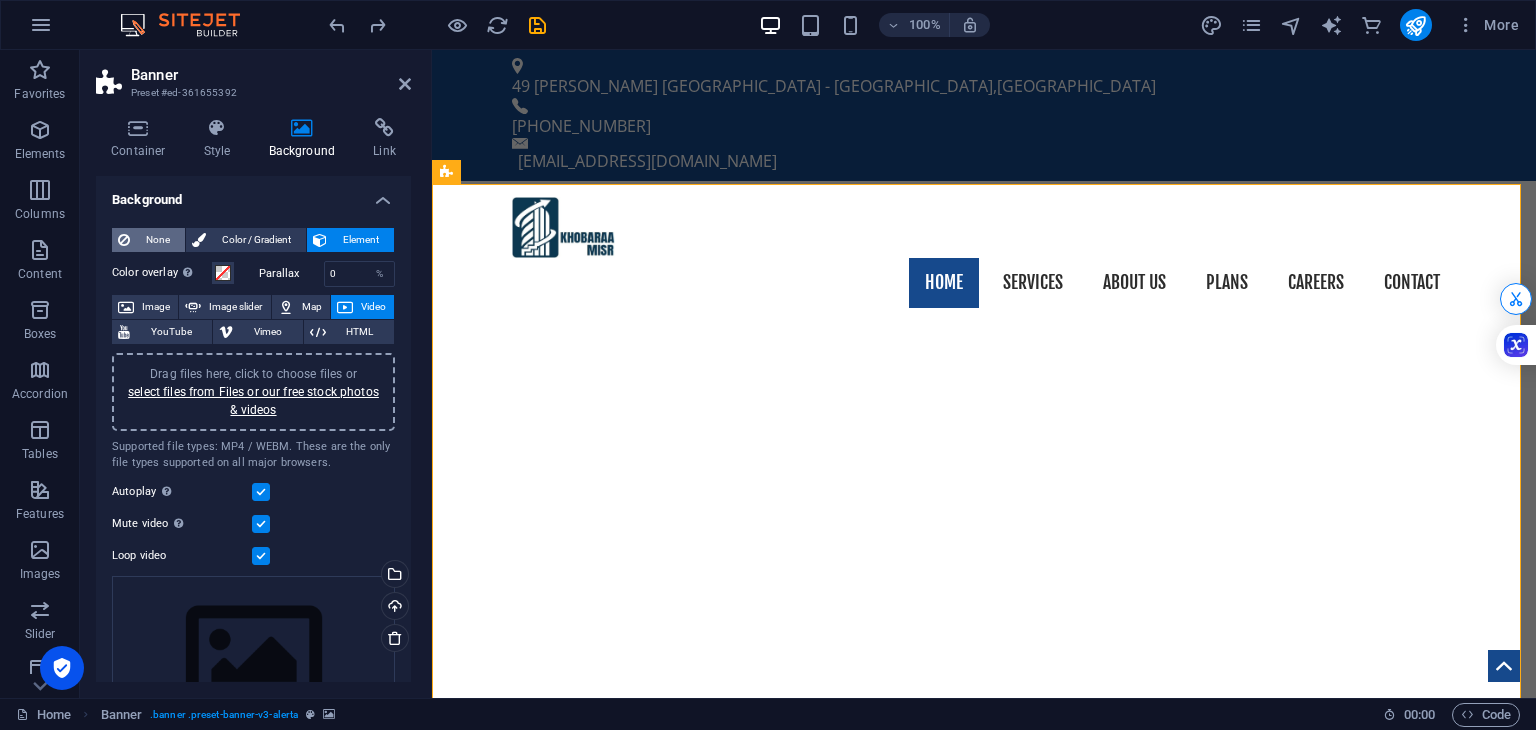 click on "None" at bounding box center (157, 240) 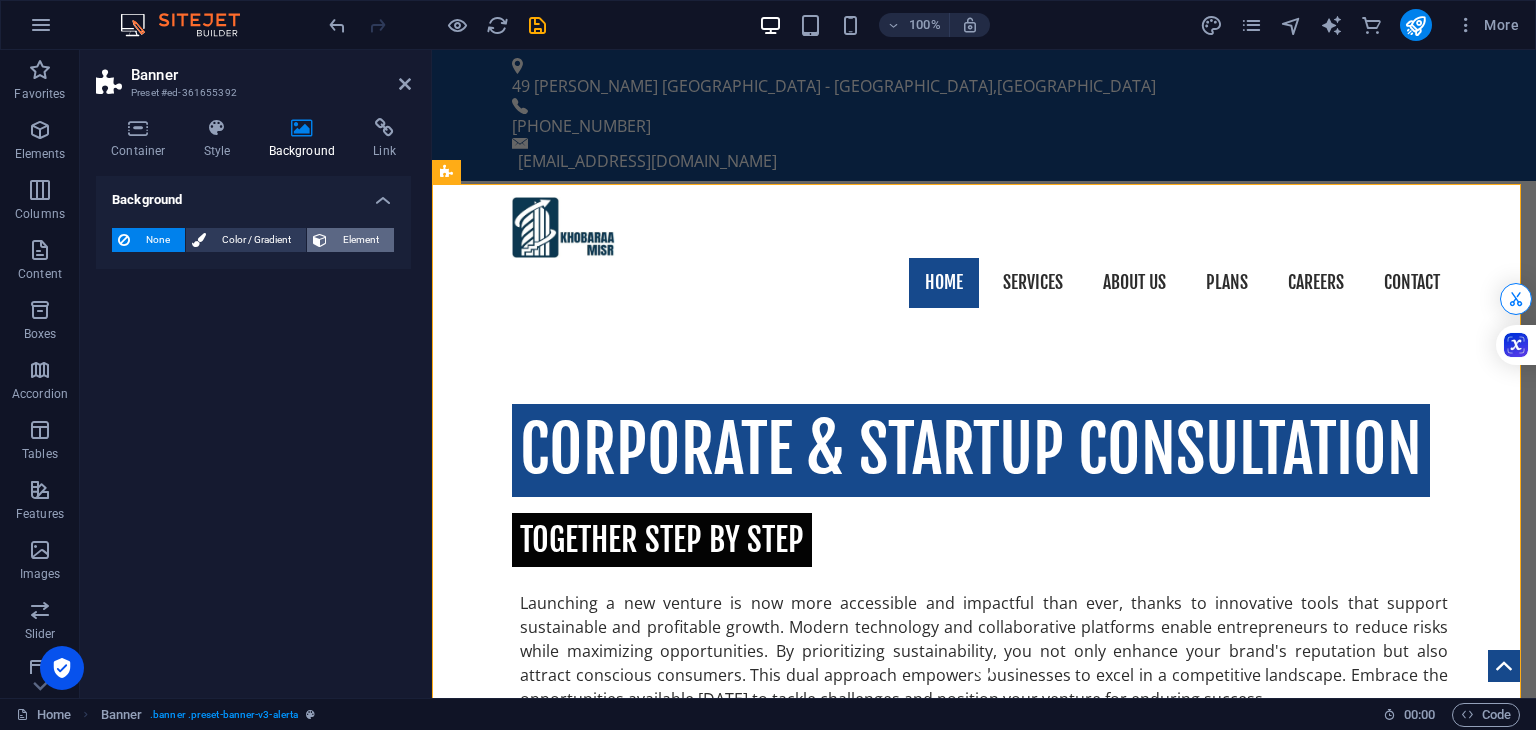 click on "Element" at bounding box center [360, 240] 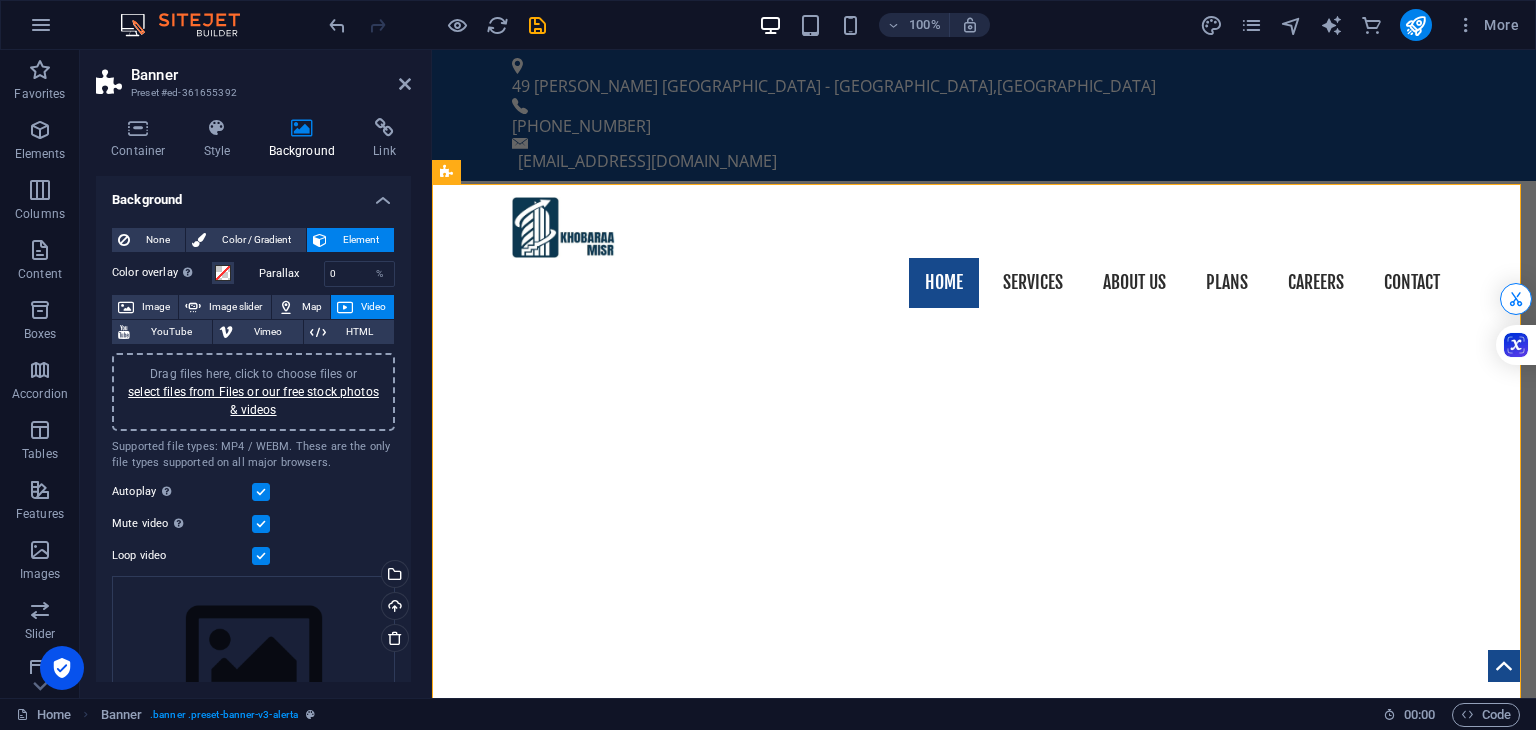 click at bounding box center (345, 307) 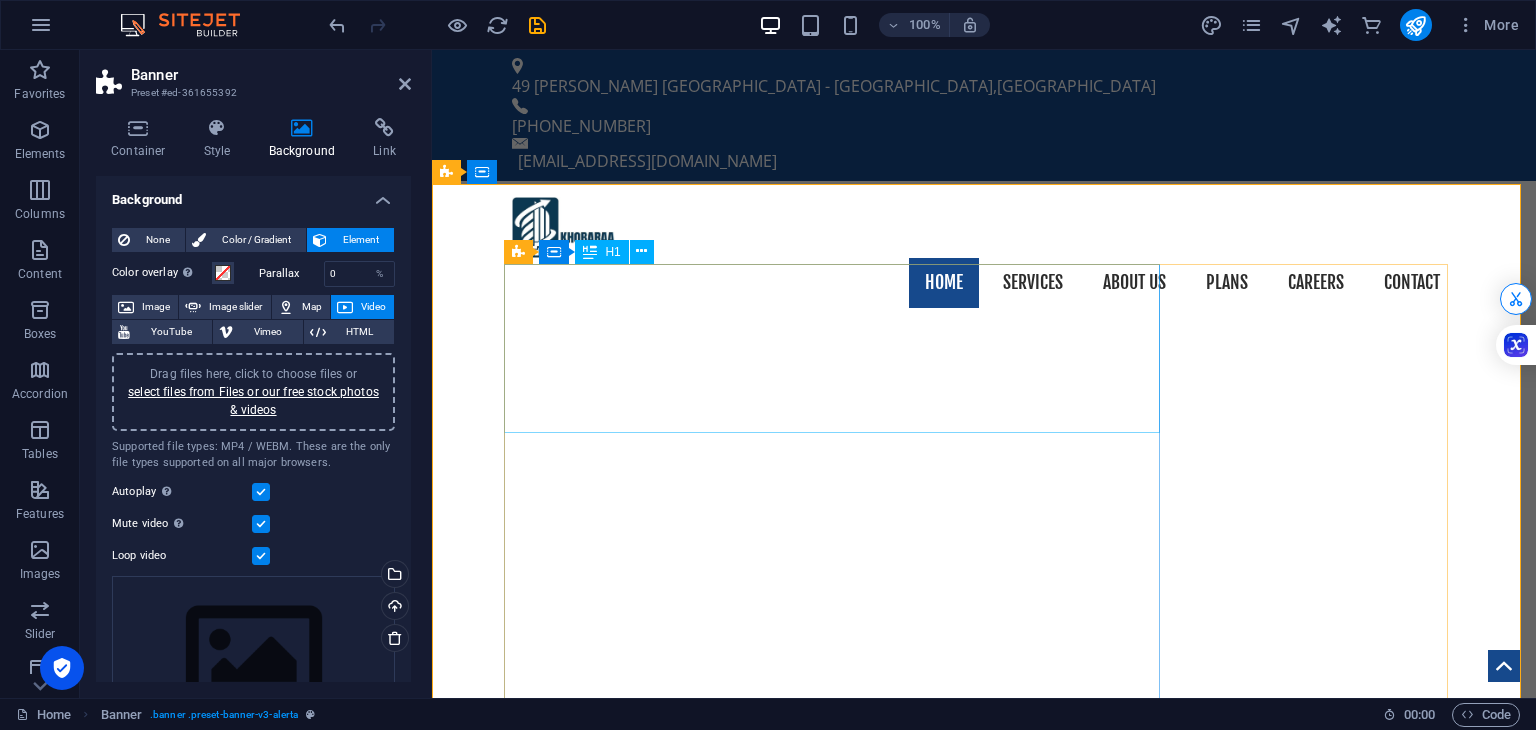 type 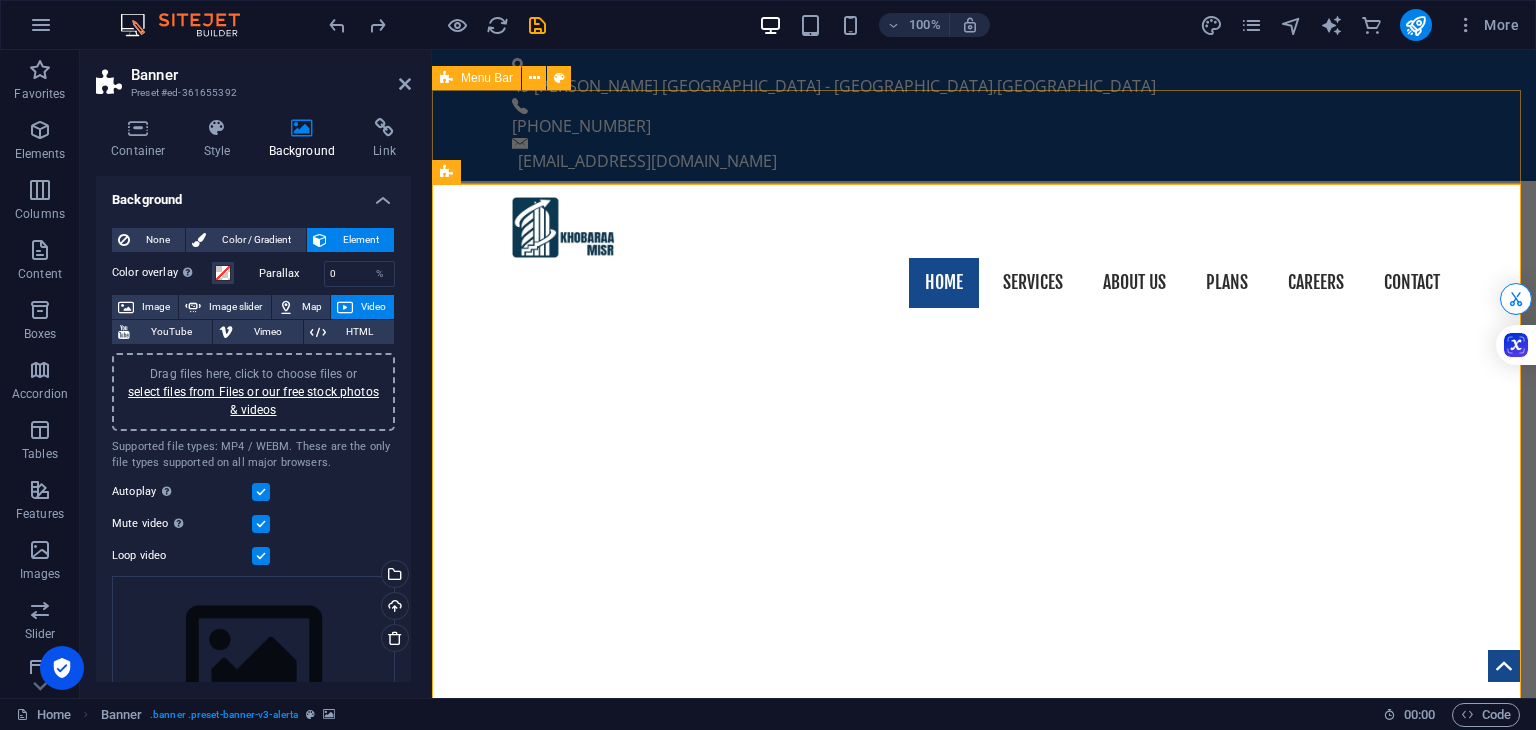 click on "Home Services About us PLANS Careers Contact" at bounding box center (984, 252) 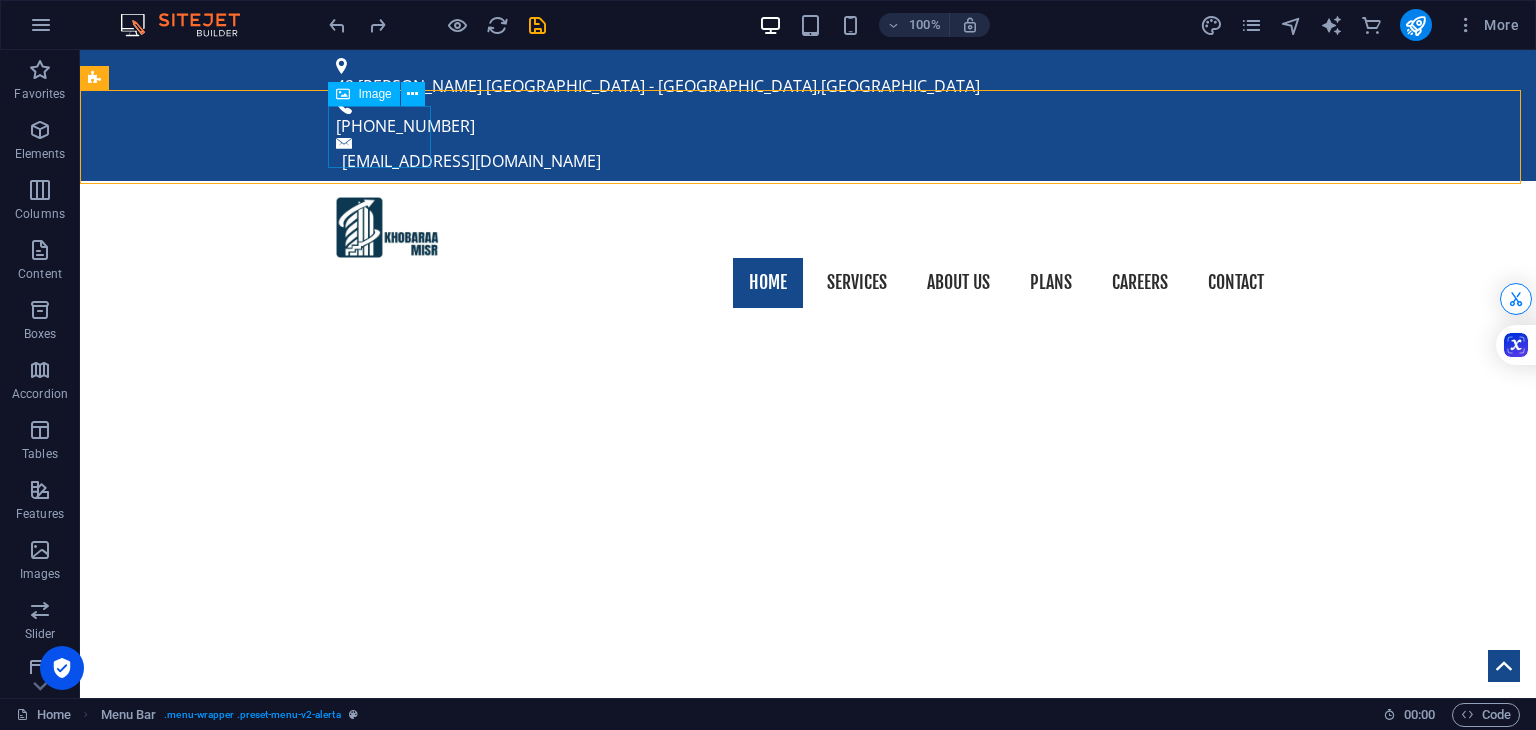 click at bounding box center (808, 228) 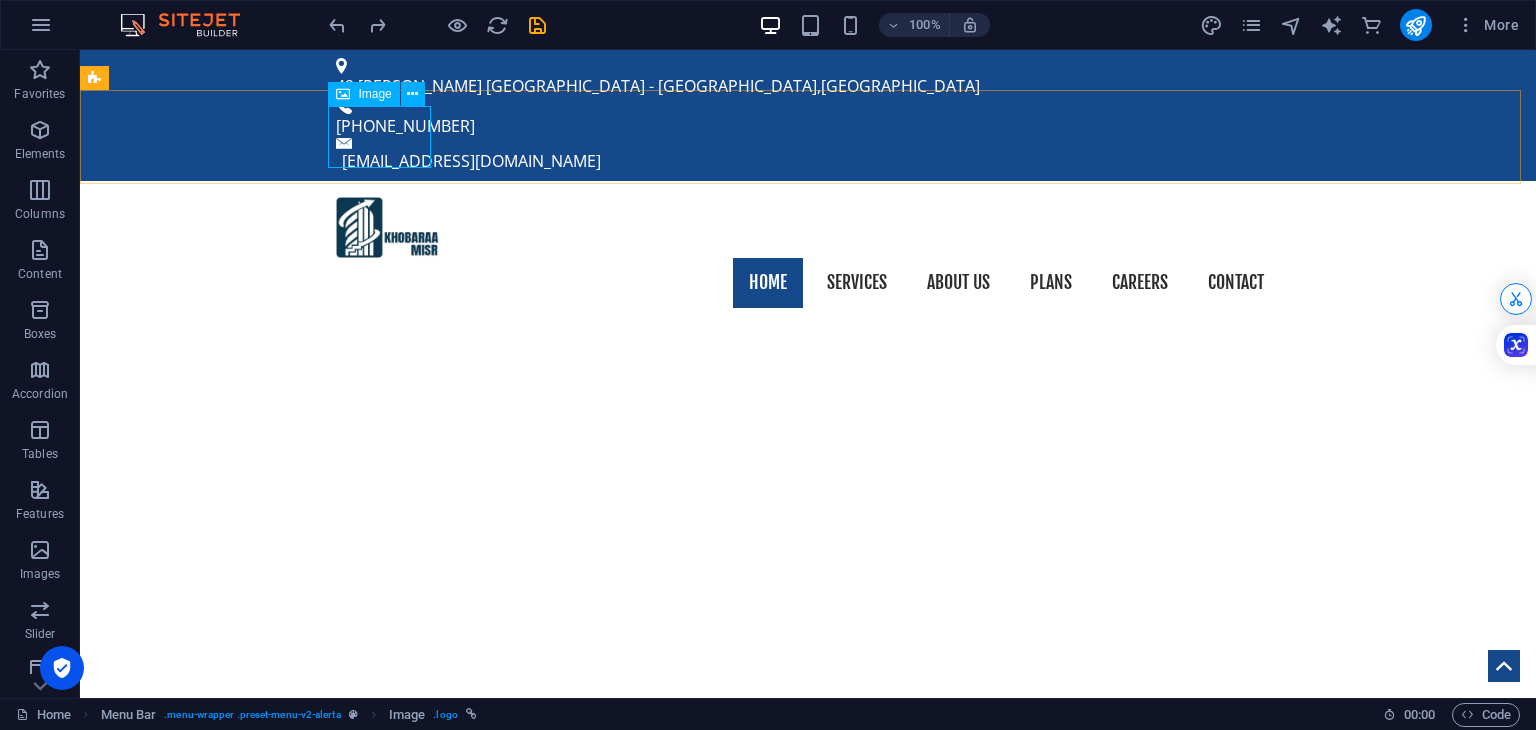 click at bounding box center (343, 94) 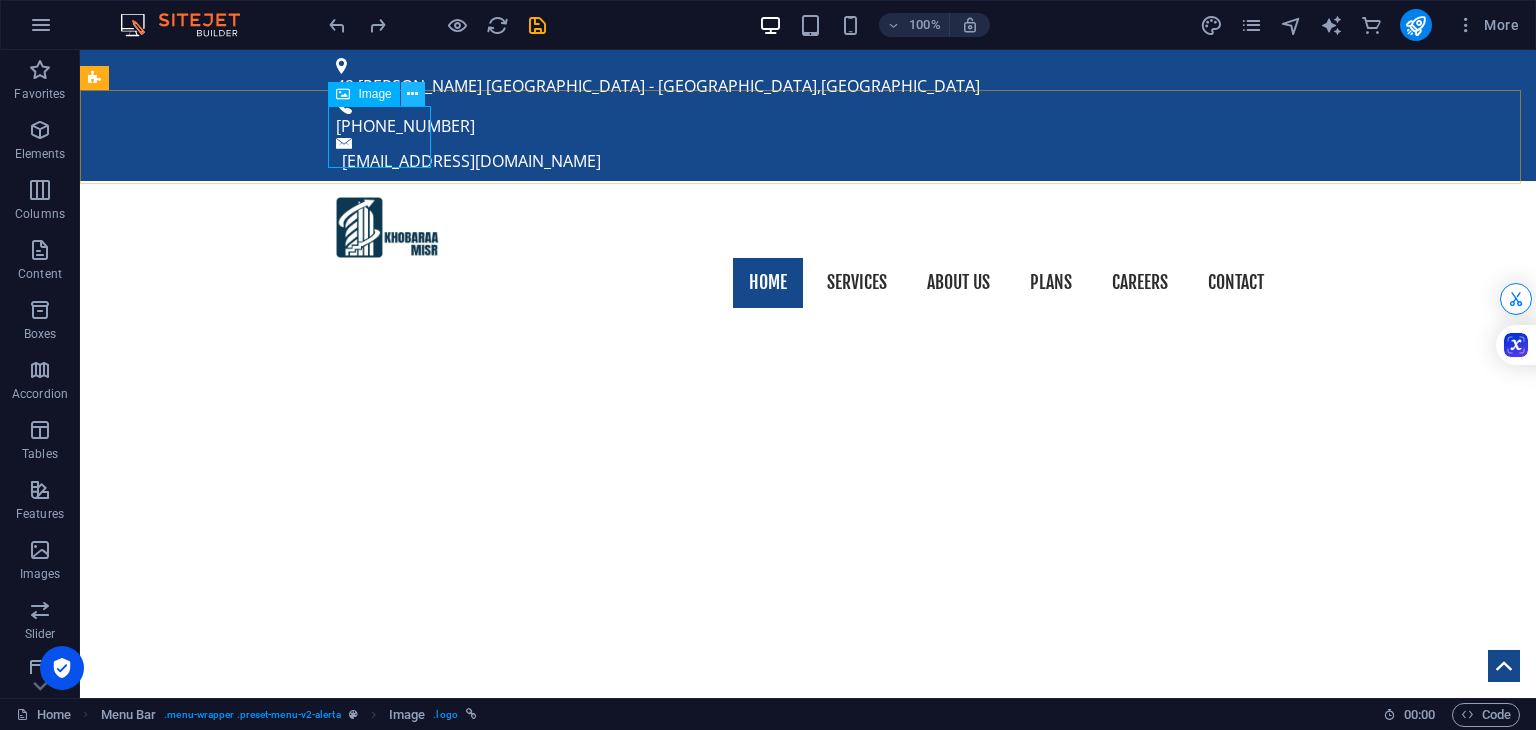 click at bounding box center [412, 94] 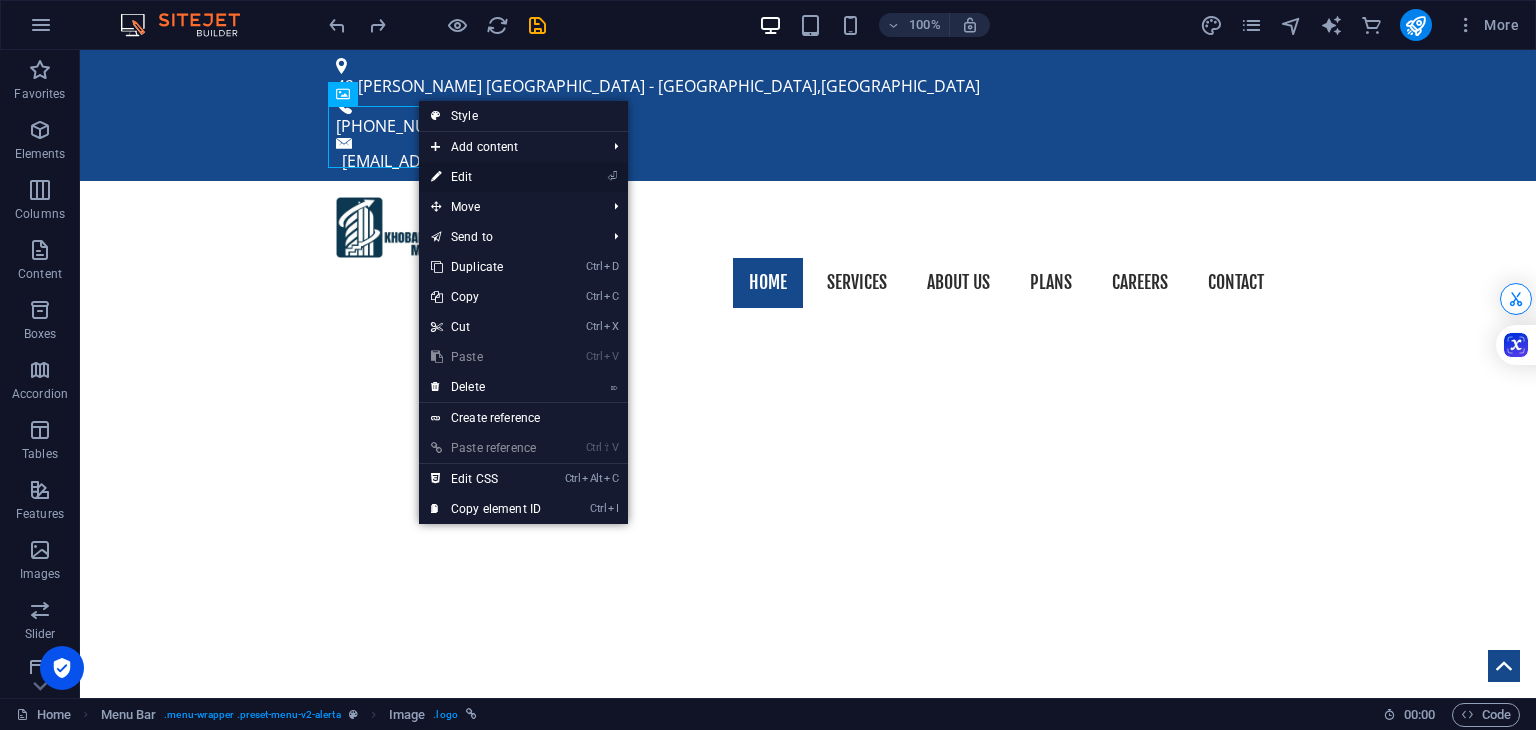 click on "⏎  Edit" at bounding box center [486, 177] 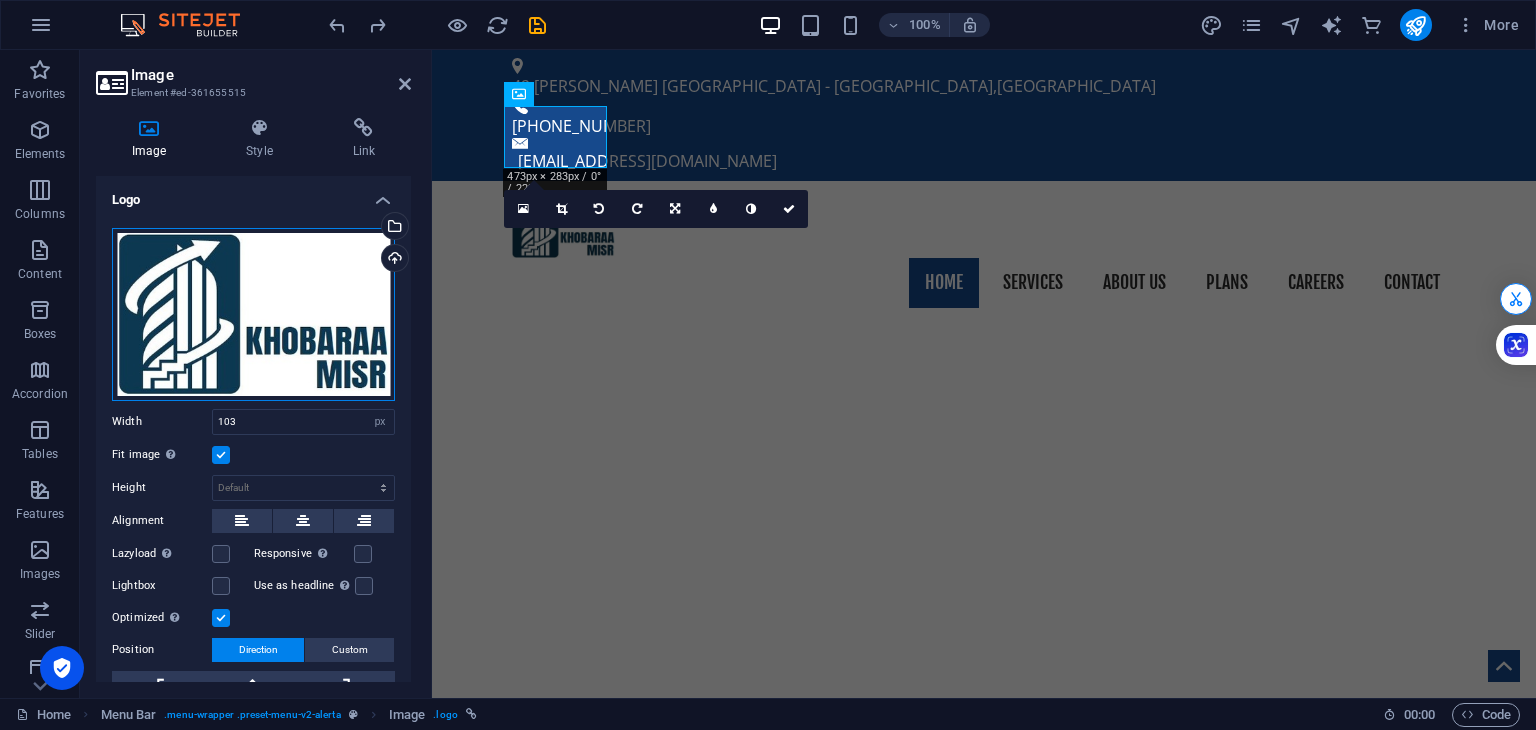 click on "Drag files here, click to choose files or select files from Files or our free stock photos & videos" at bounding box center (253, 314) 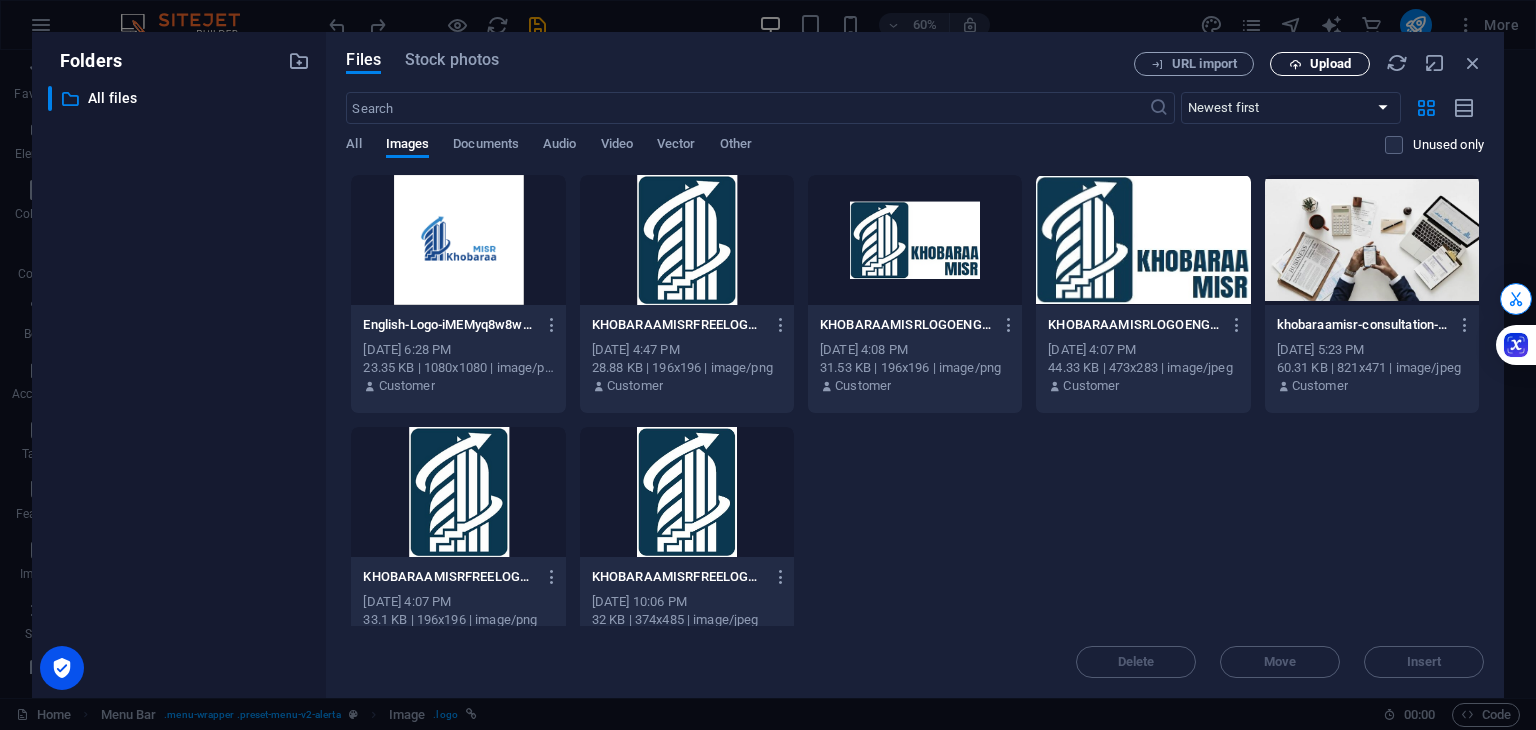 click on "Upload" at bounding box center (1320, 64) 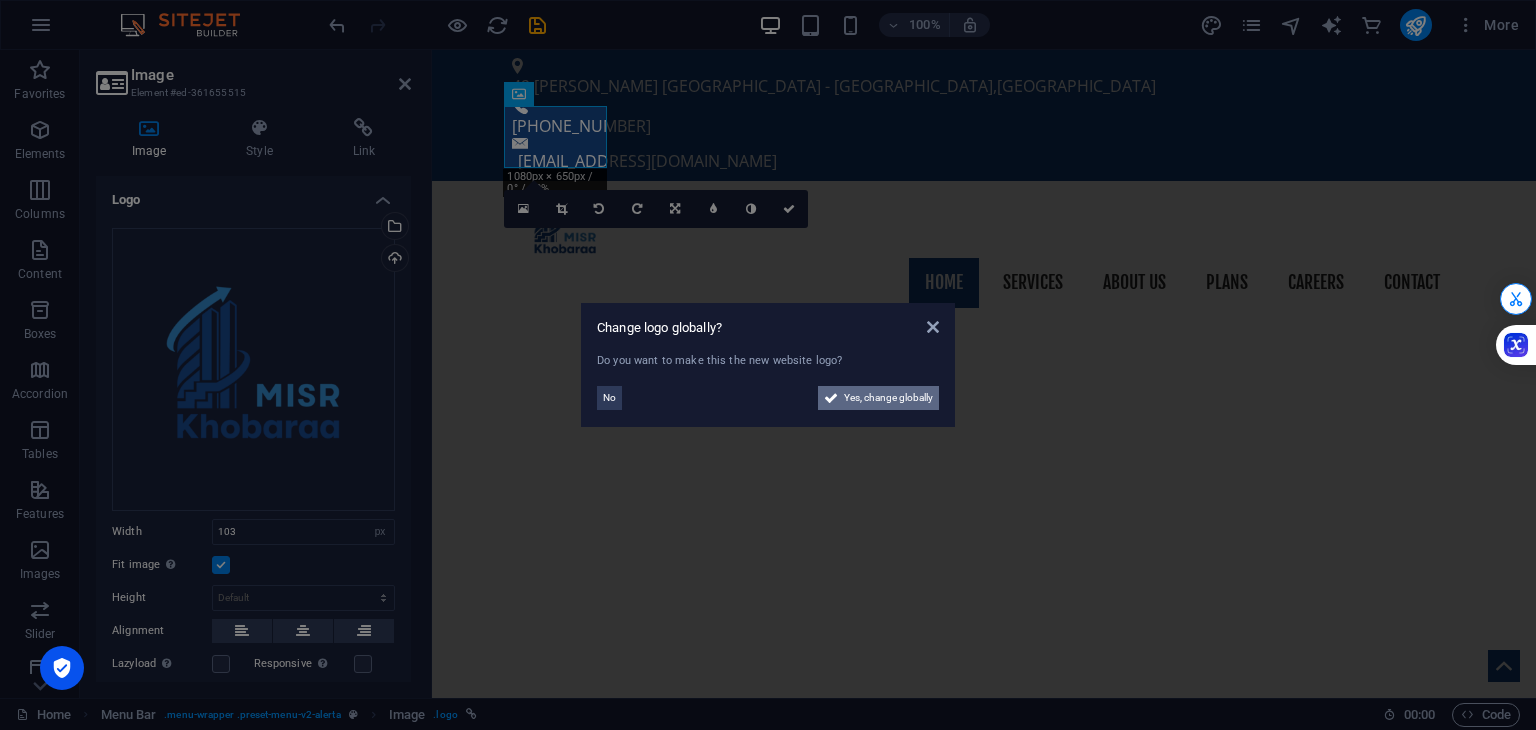 click on "Yes, change globally" at bounding box center [878, 398] 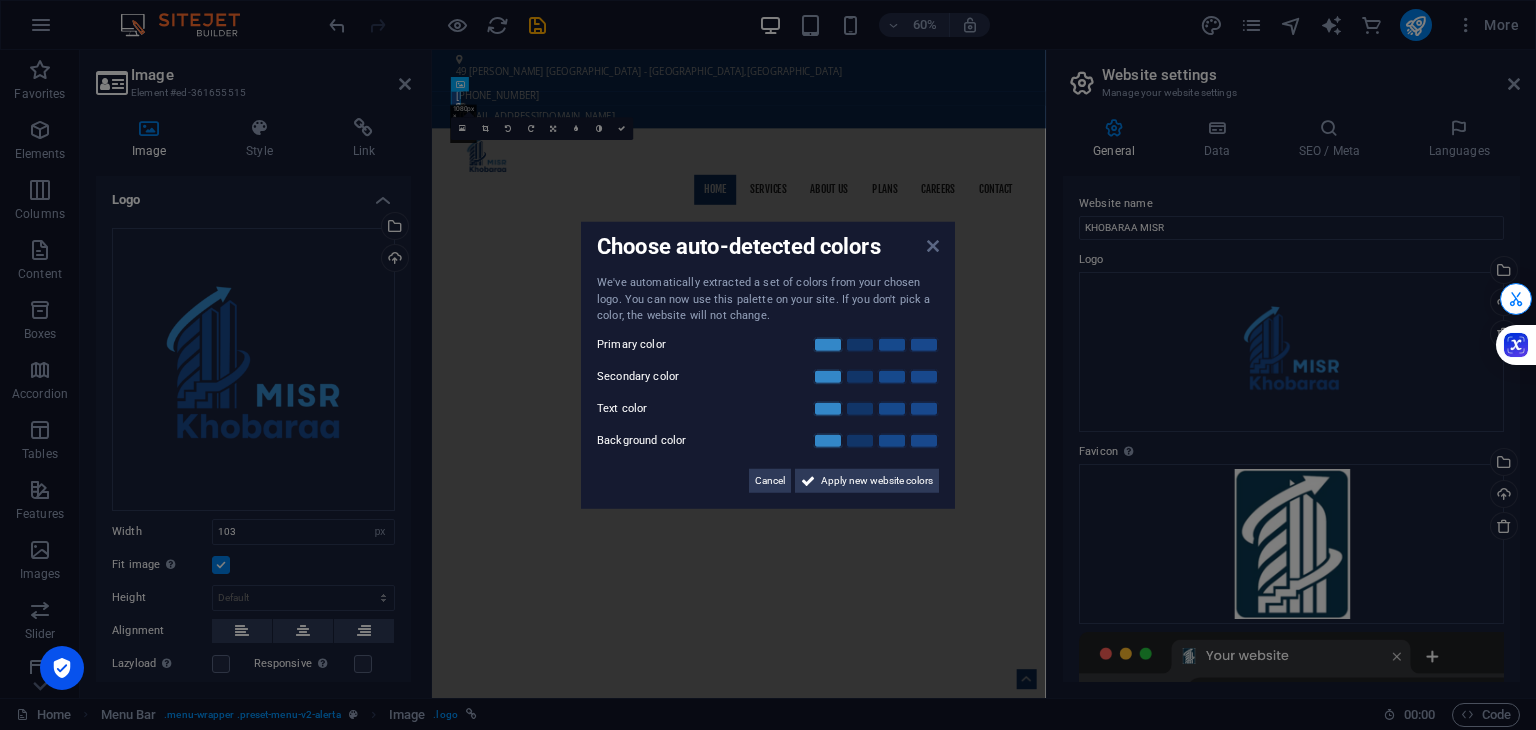 click at bounding box center [933, 246] 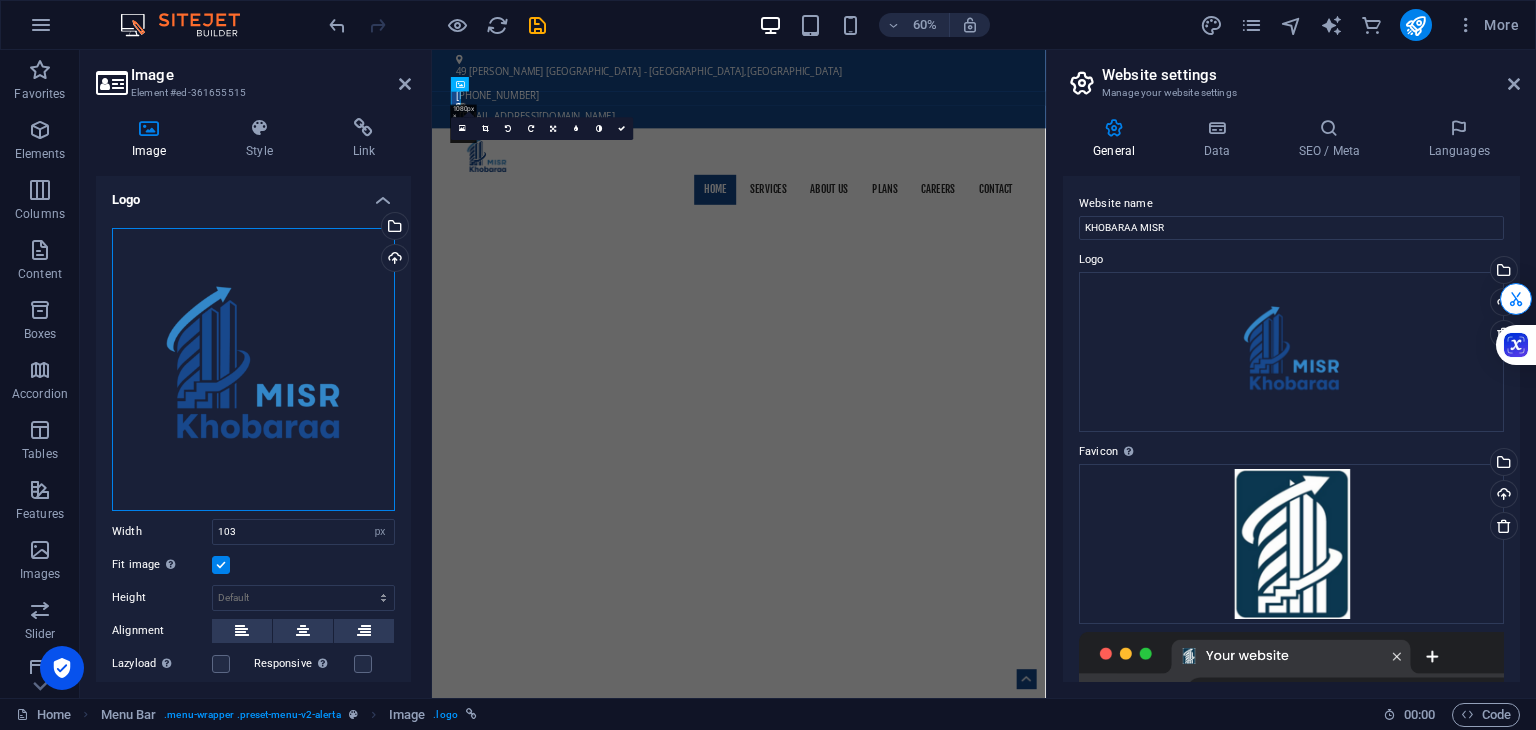 click on "Drag files here, click to choose files or select files from Files or our free stock photos & videos" at bounding box center (253, 369) 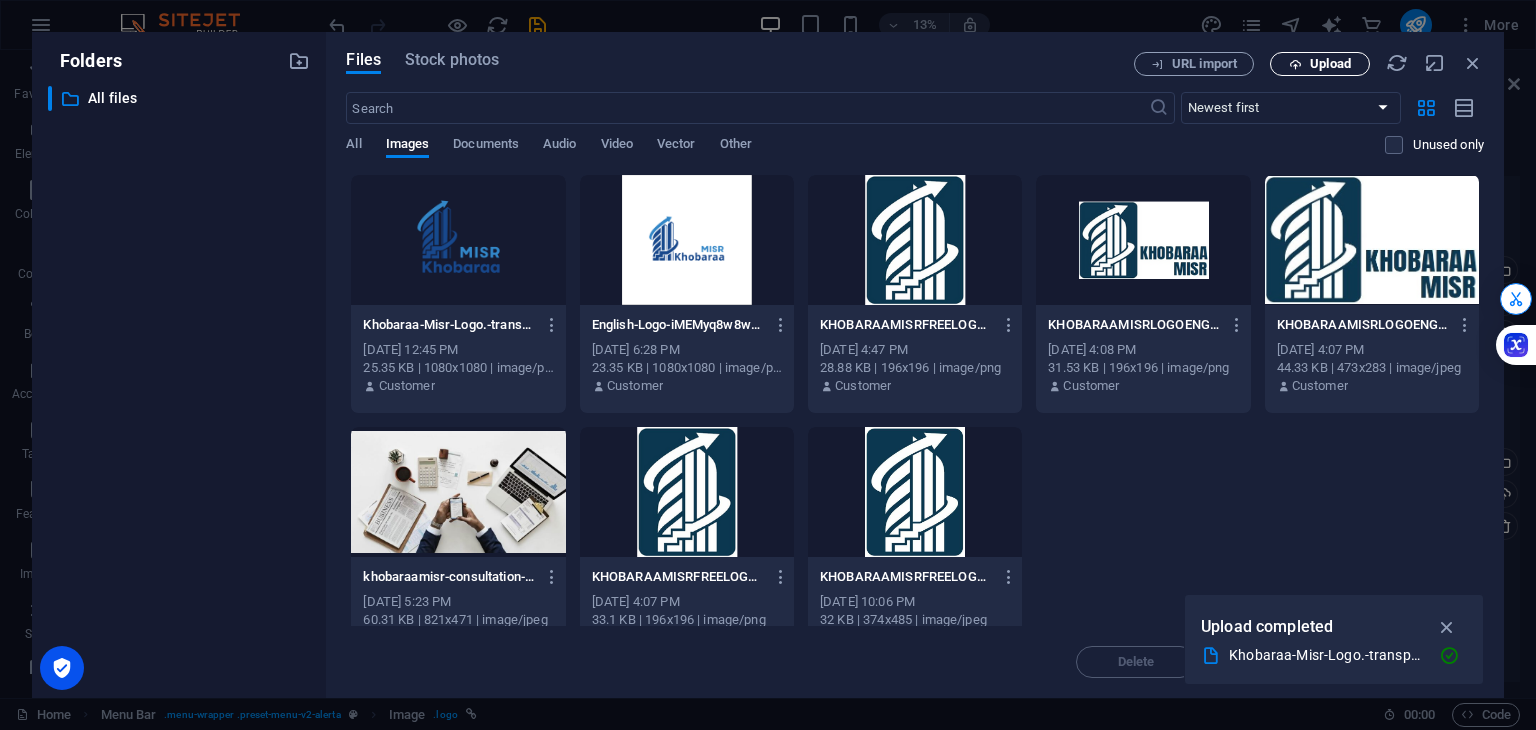 click on "Upload" at bounding box center (1320, 64) 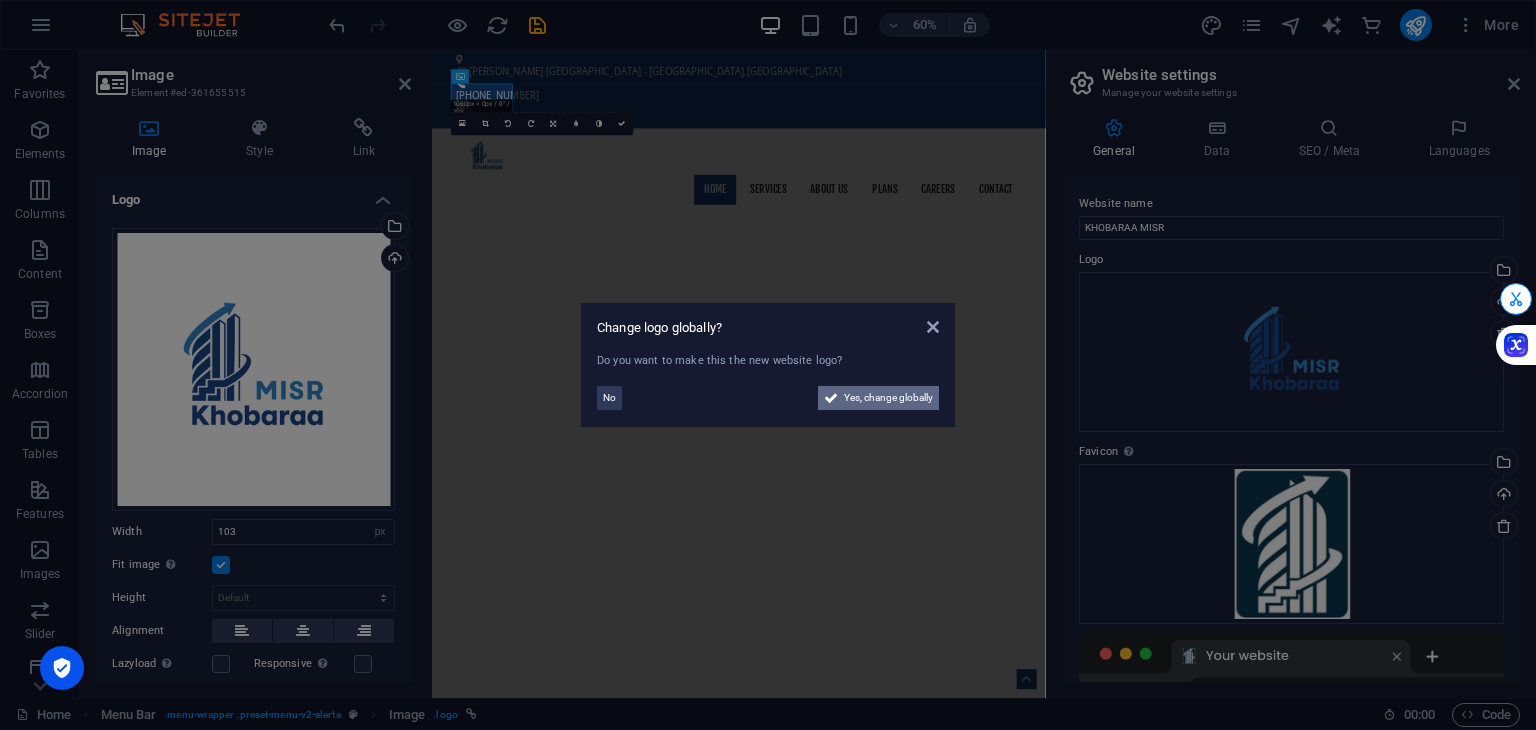 click on "Yes, change globally" at bounding box center [888, 398] 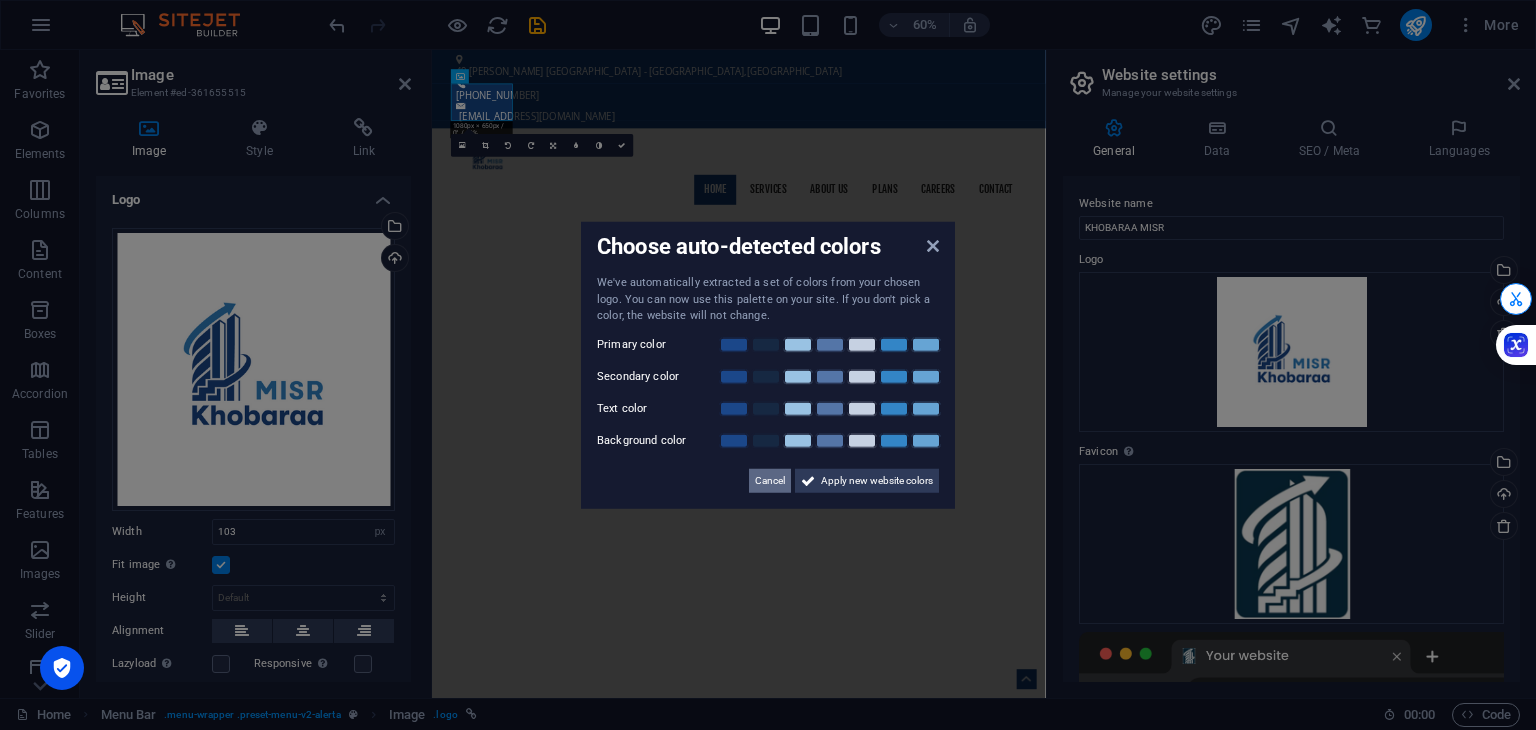 click on "Cancel" at bounding box center [770, 480] 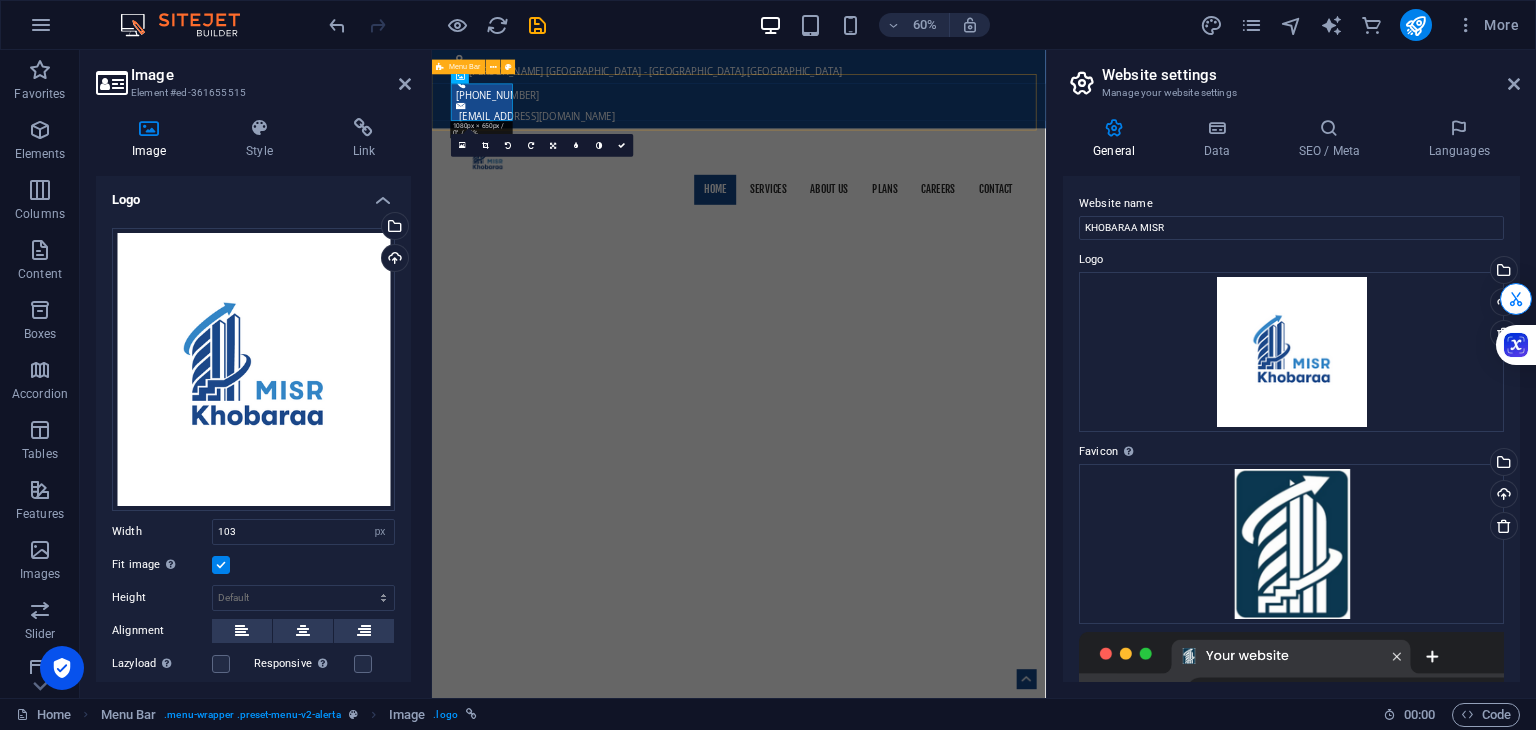 click on "Home Services About us PLANS Careers Contact" at bounding box center [943, 252] 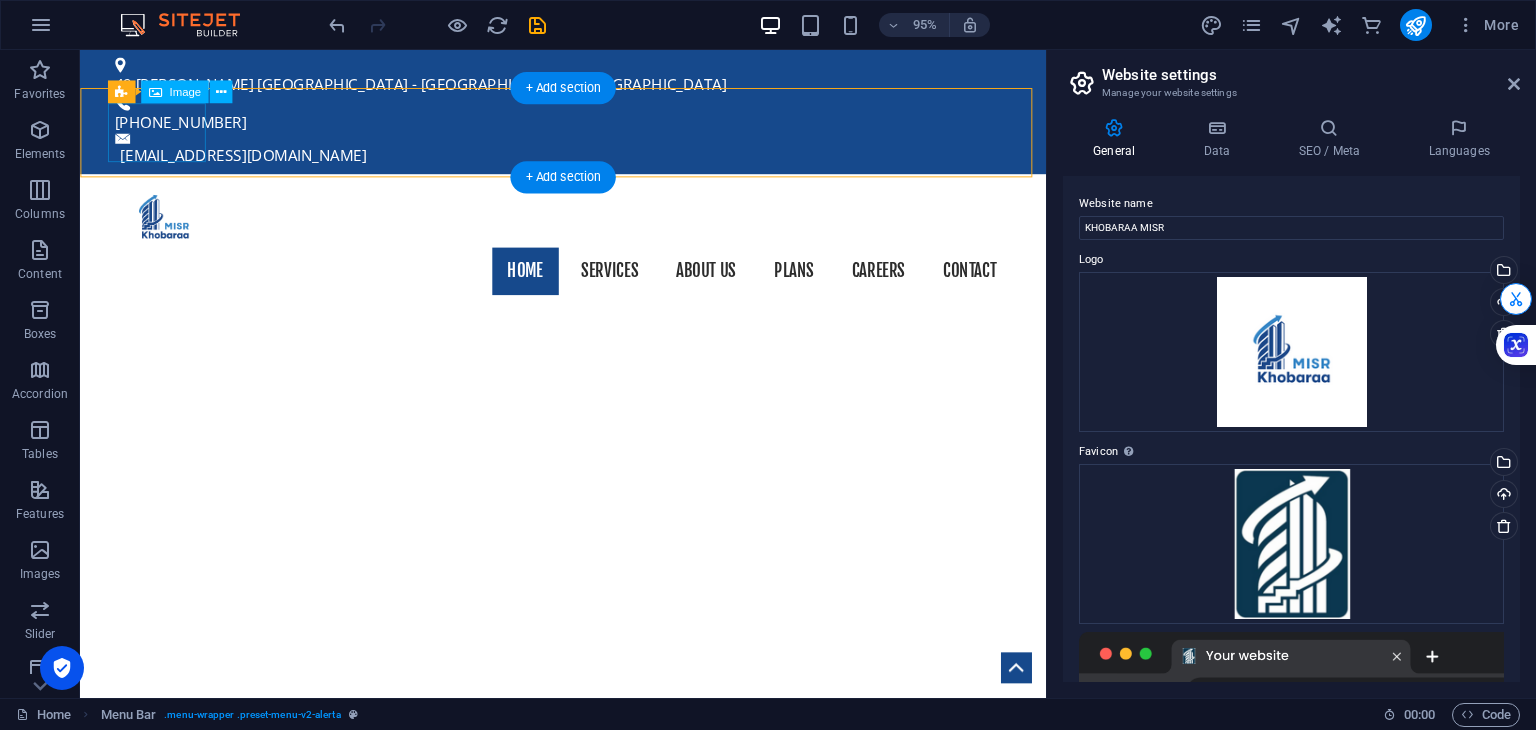click at bounding box center [589, 228] 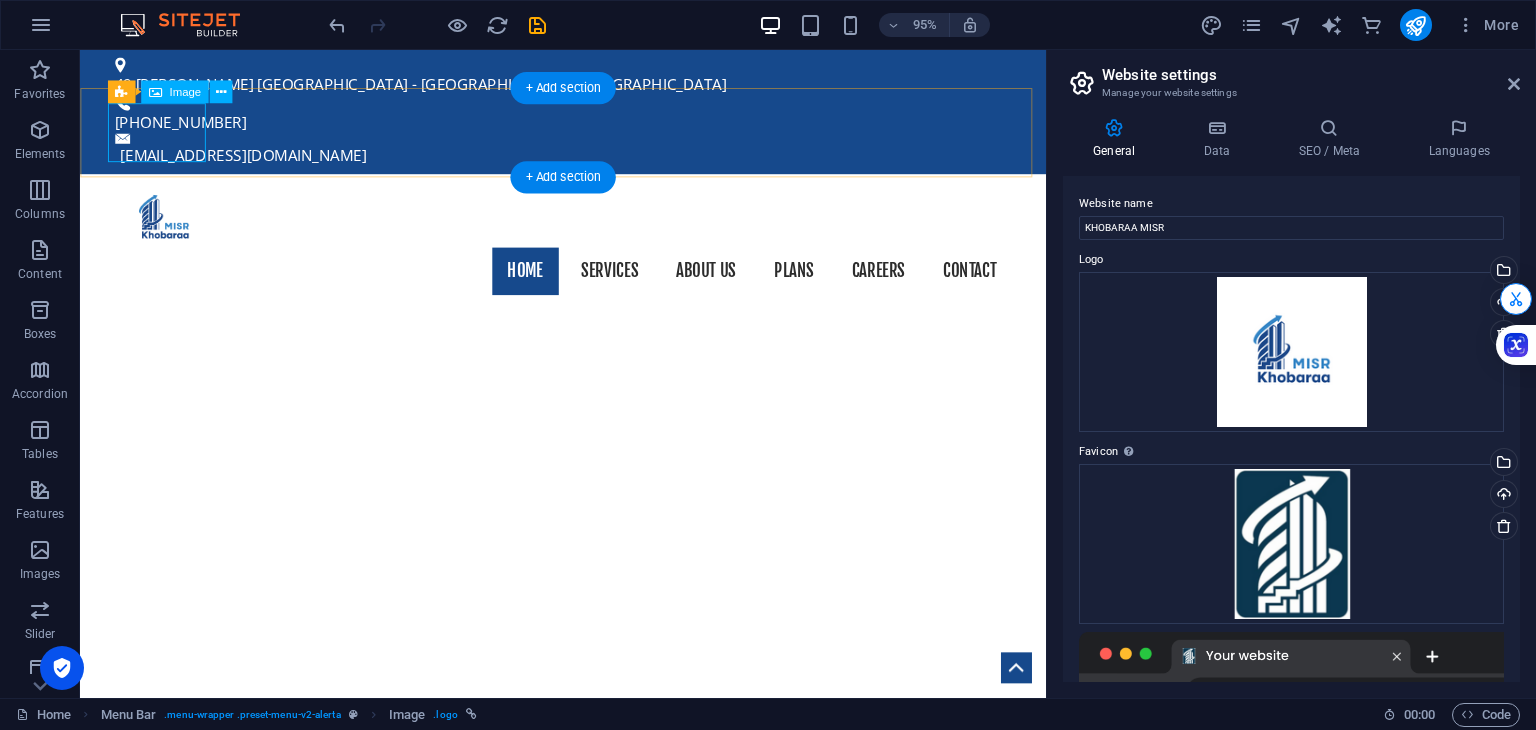 click at bounding box center [589, 228] 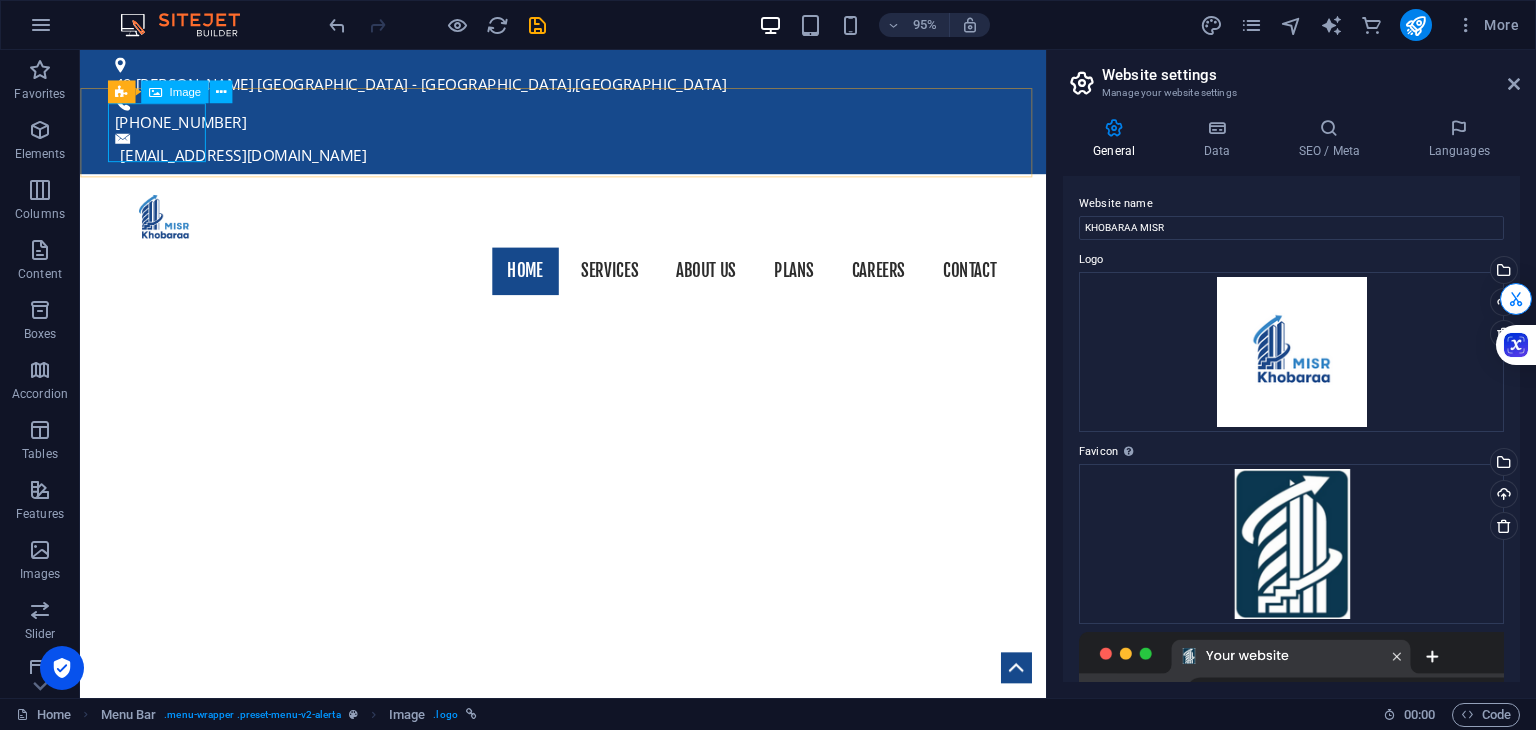 click at bounding box center (154, 91) 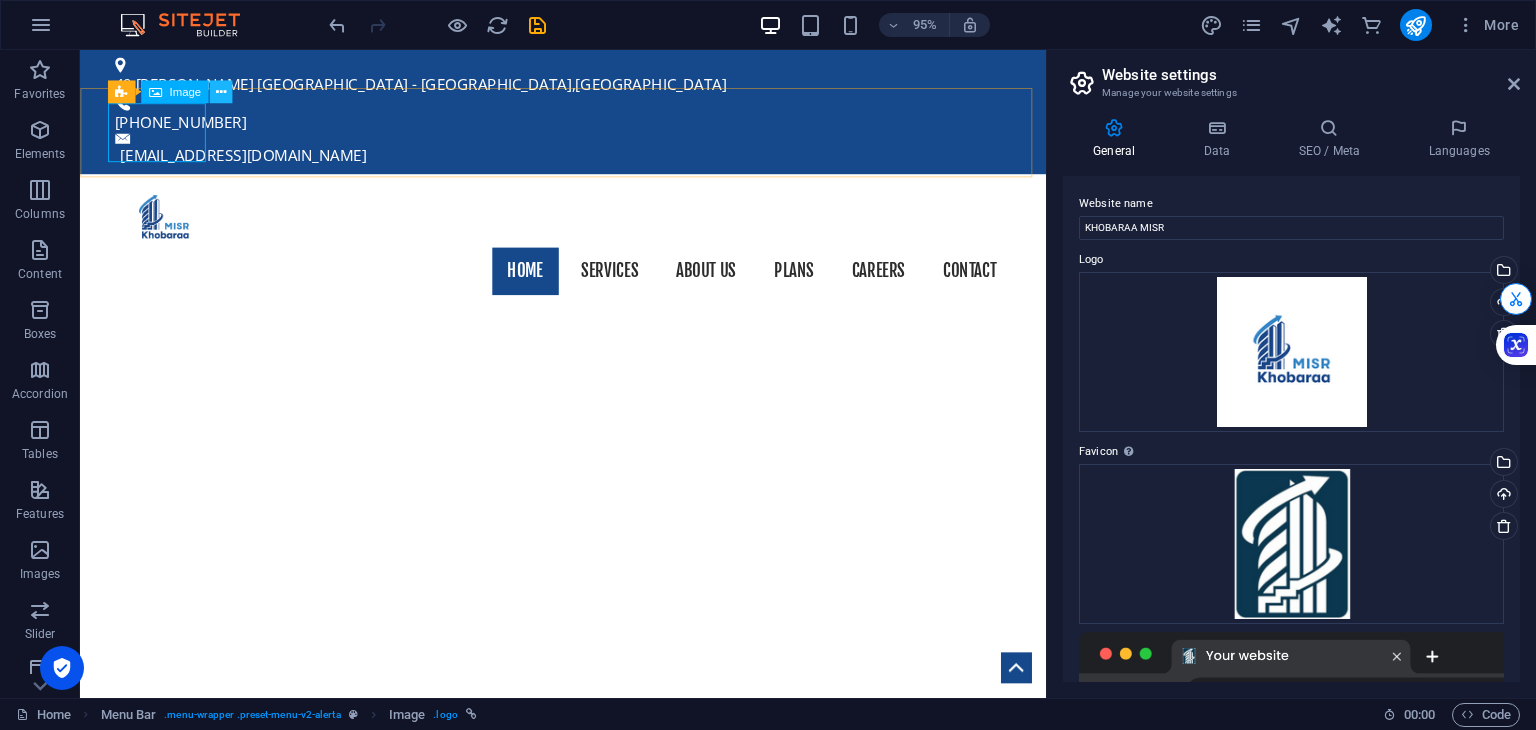 click at bounding box center [221, 92] 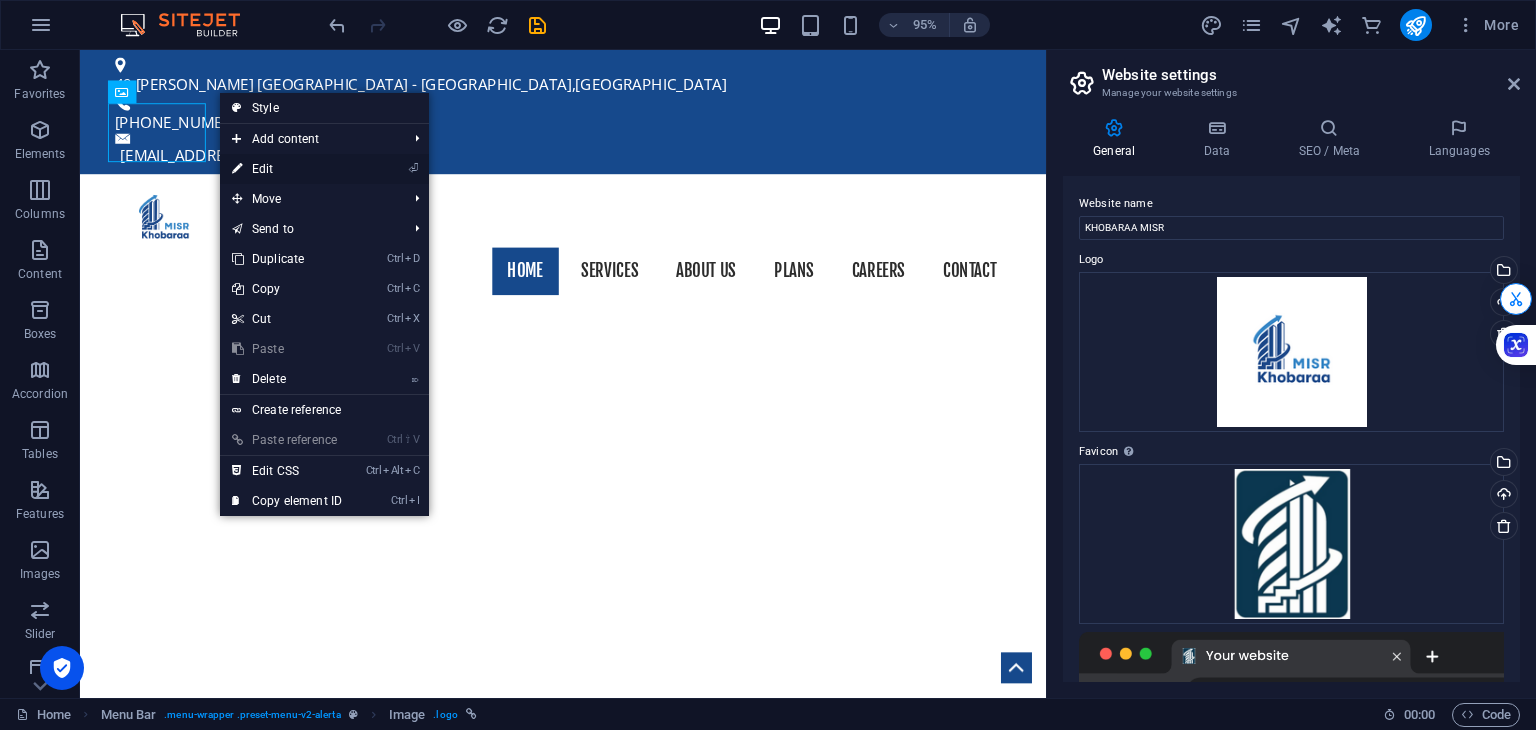 click on "⏎  Edit" at bounding box center [287, 169] 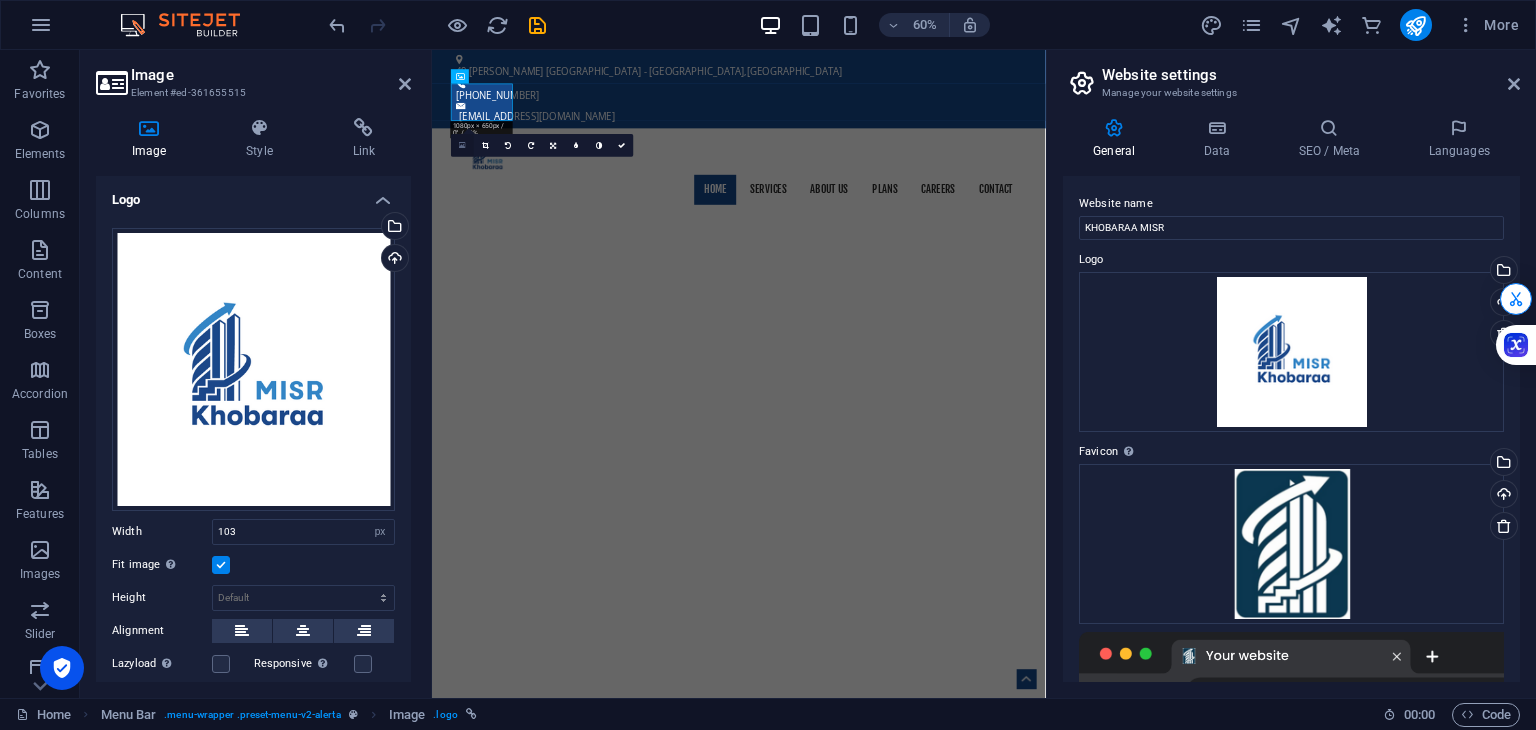 click at bounding box center (462, 145) 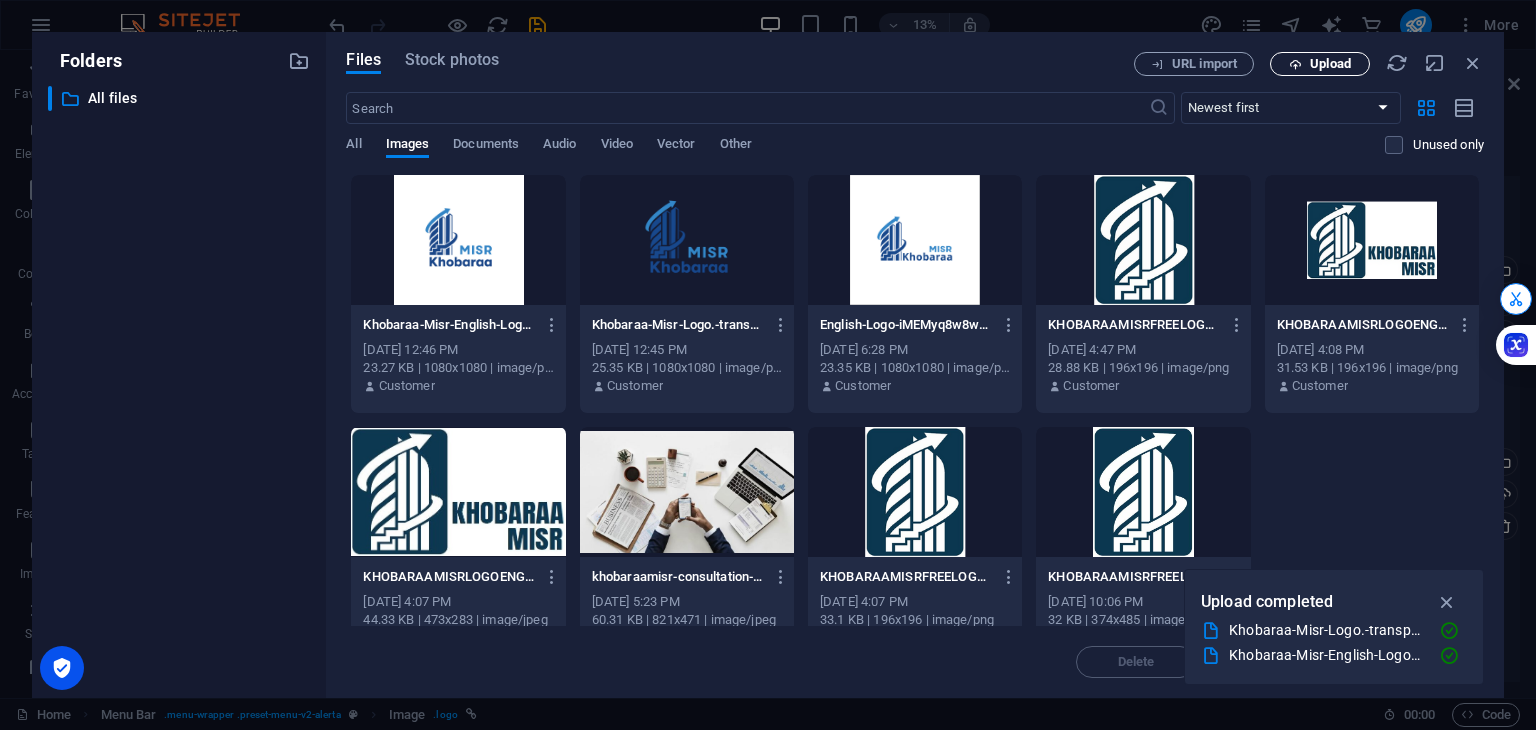 click on "Upload" at bounding box center [1330, 64] 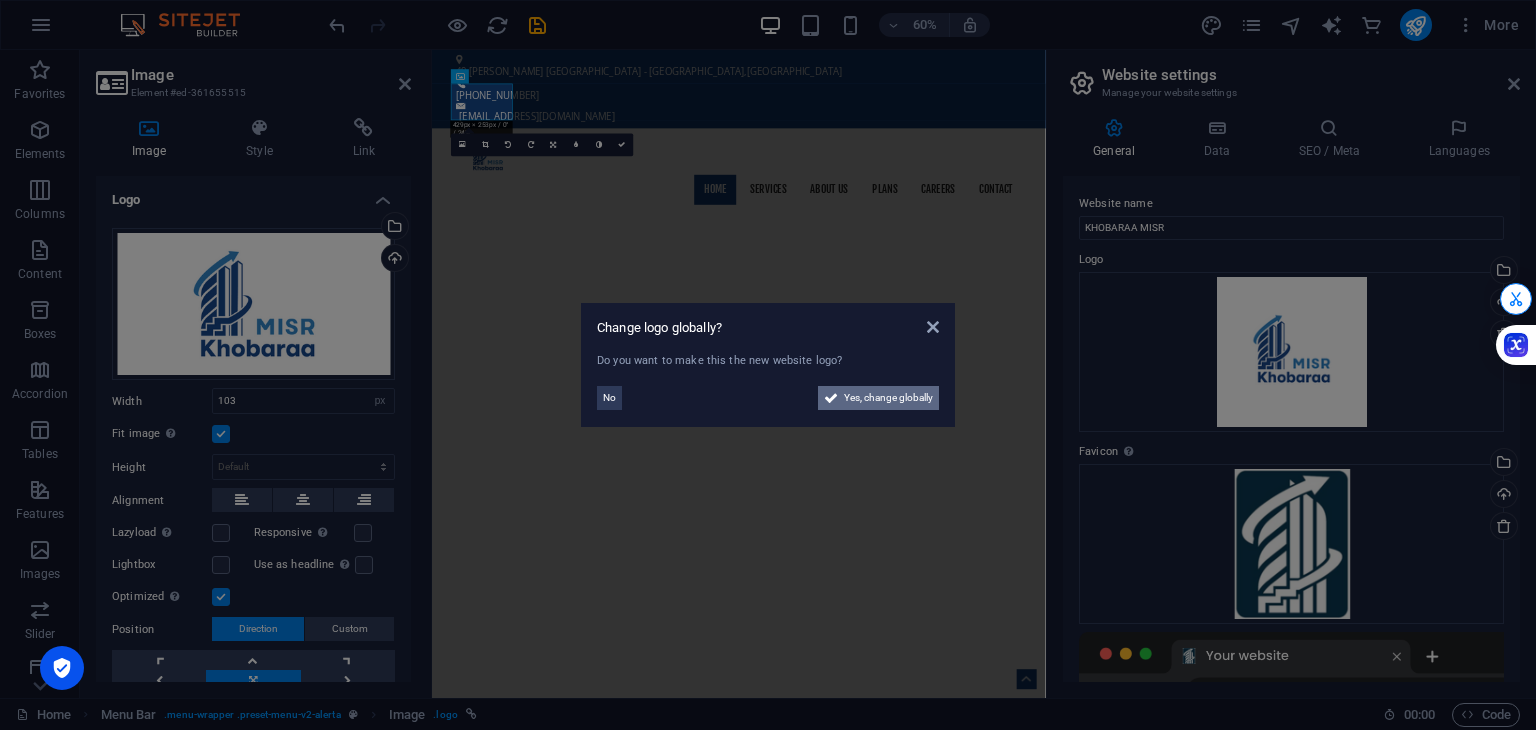 click on "Yes, change globally" at bounding box center (888, 398) 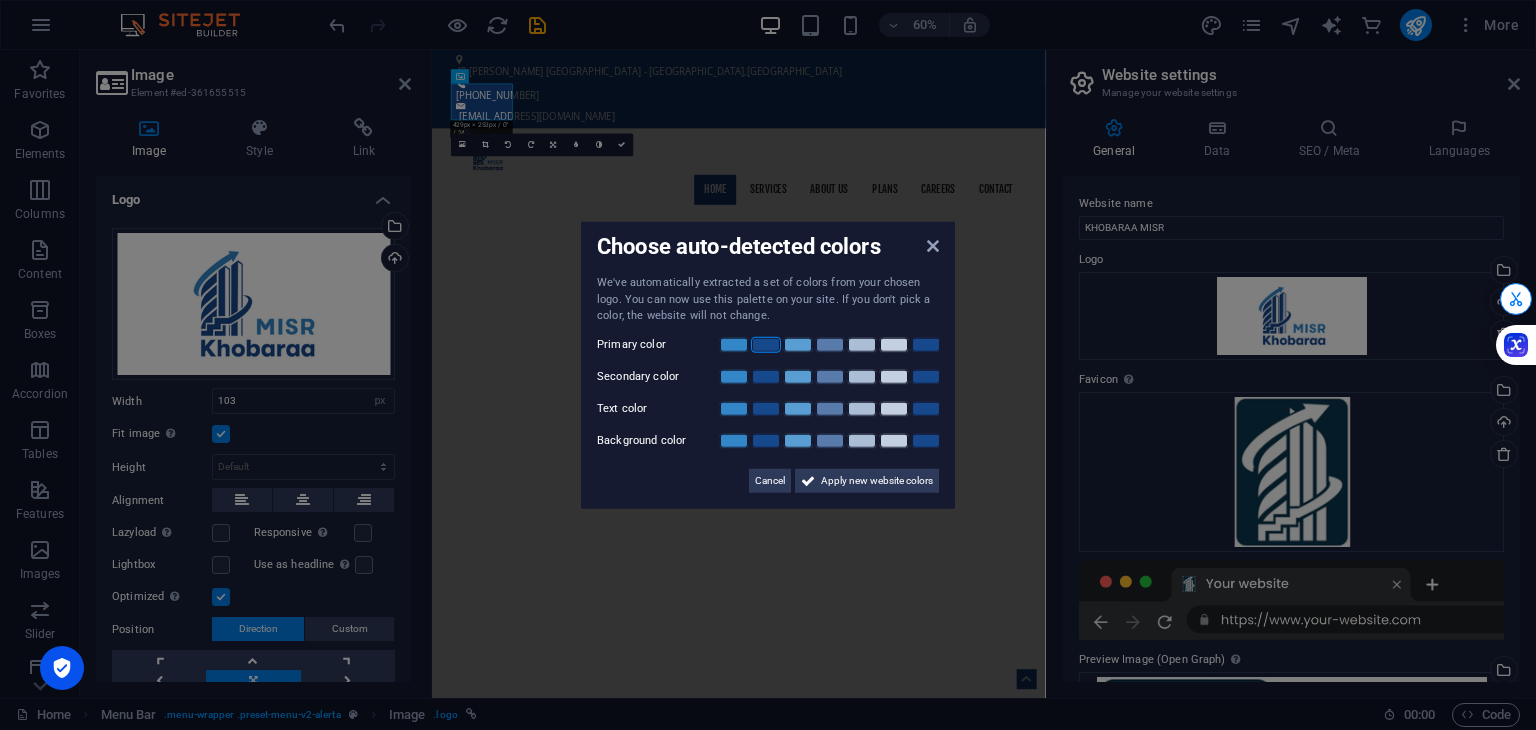 click at bounding box center [766, 344] 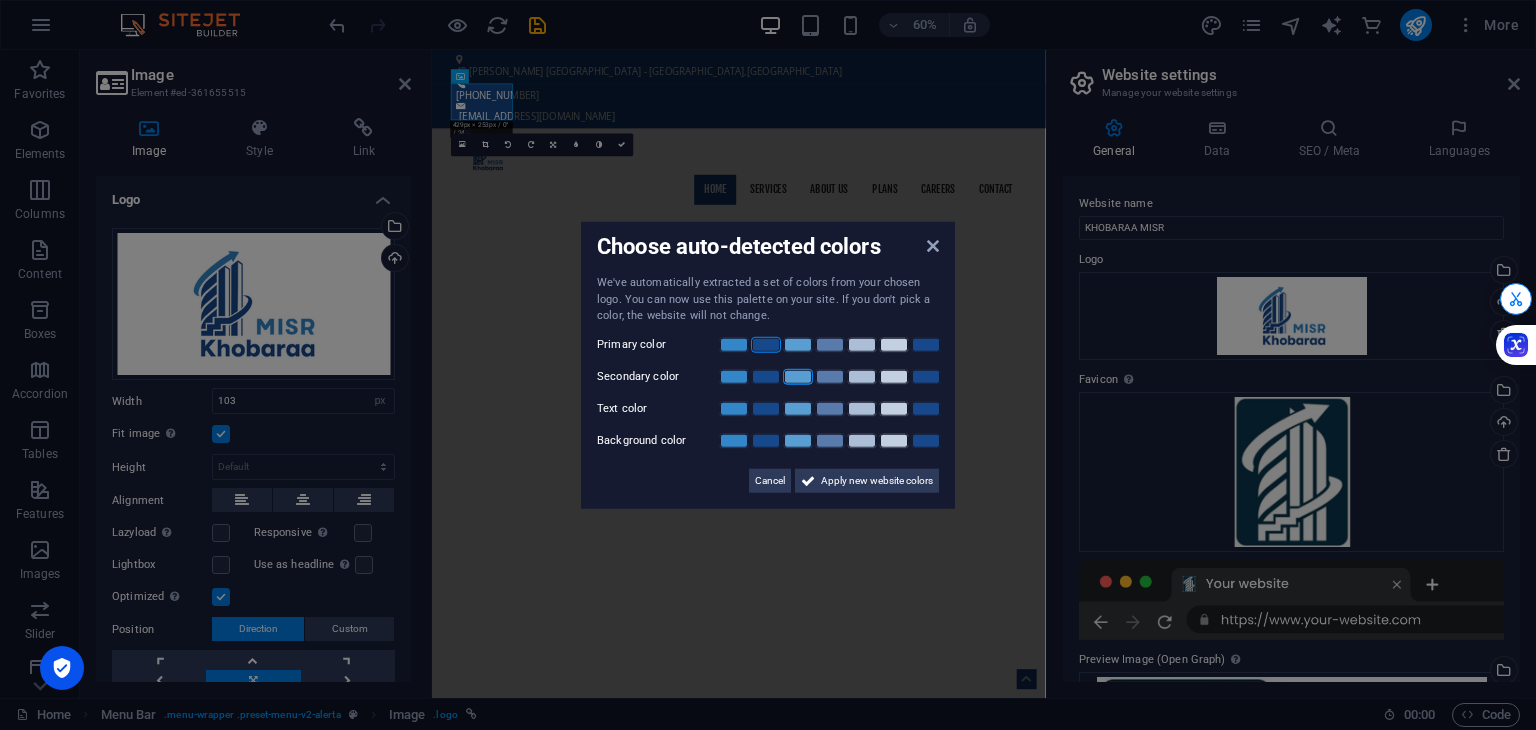 click at bounding box center (798, 376) 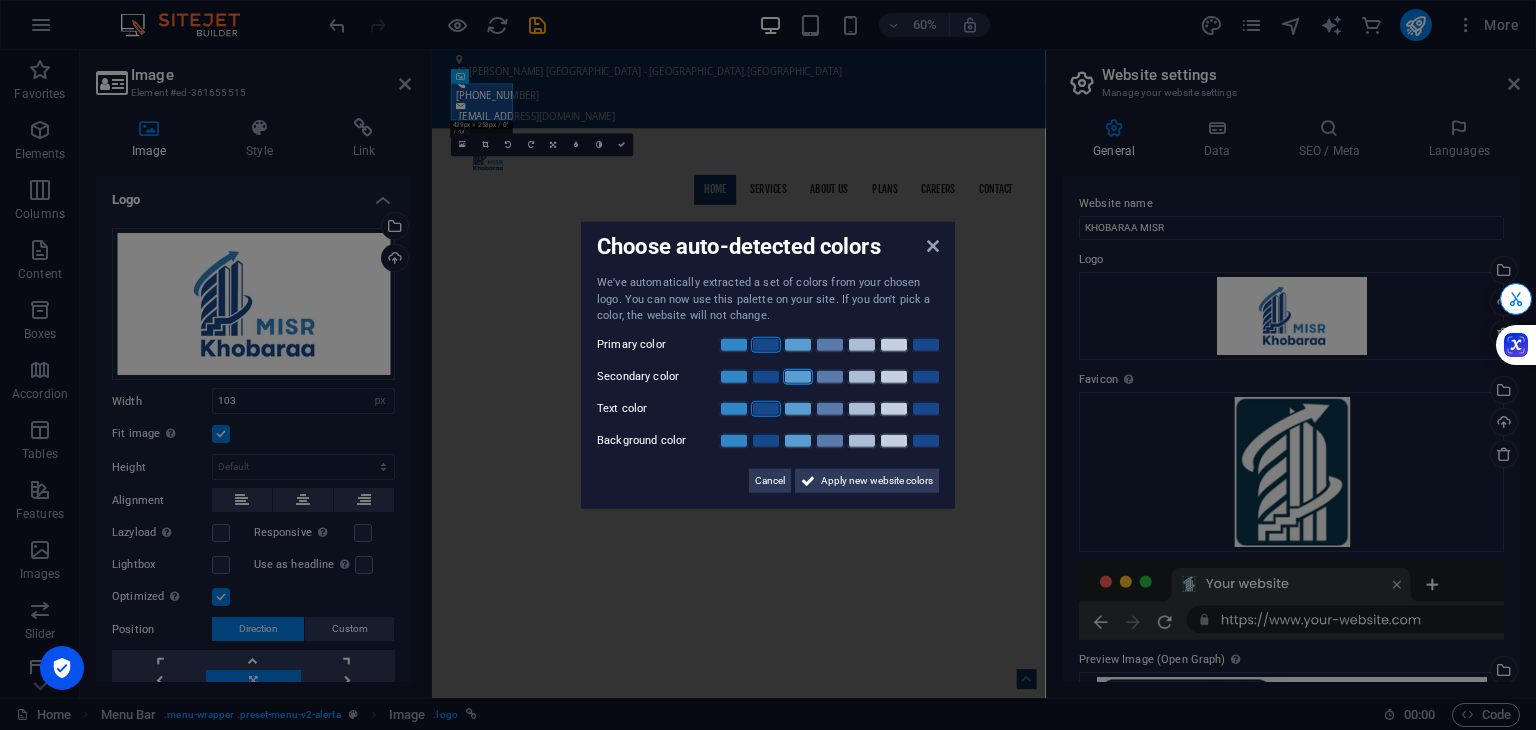 click at bounding box center [766, 408] 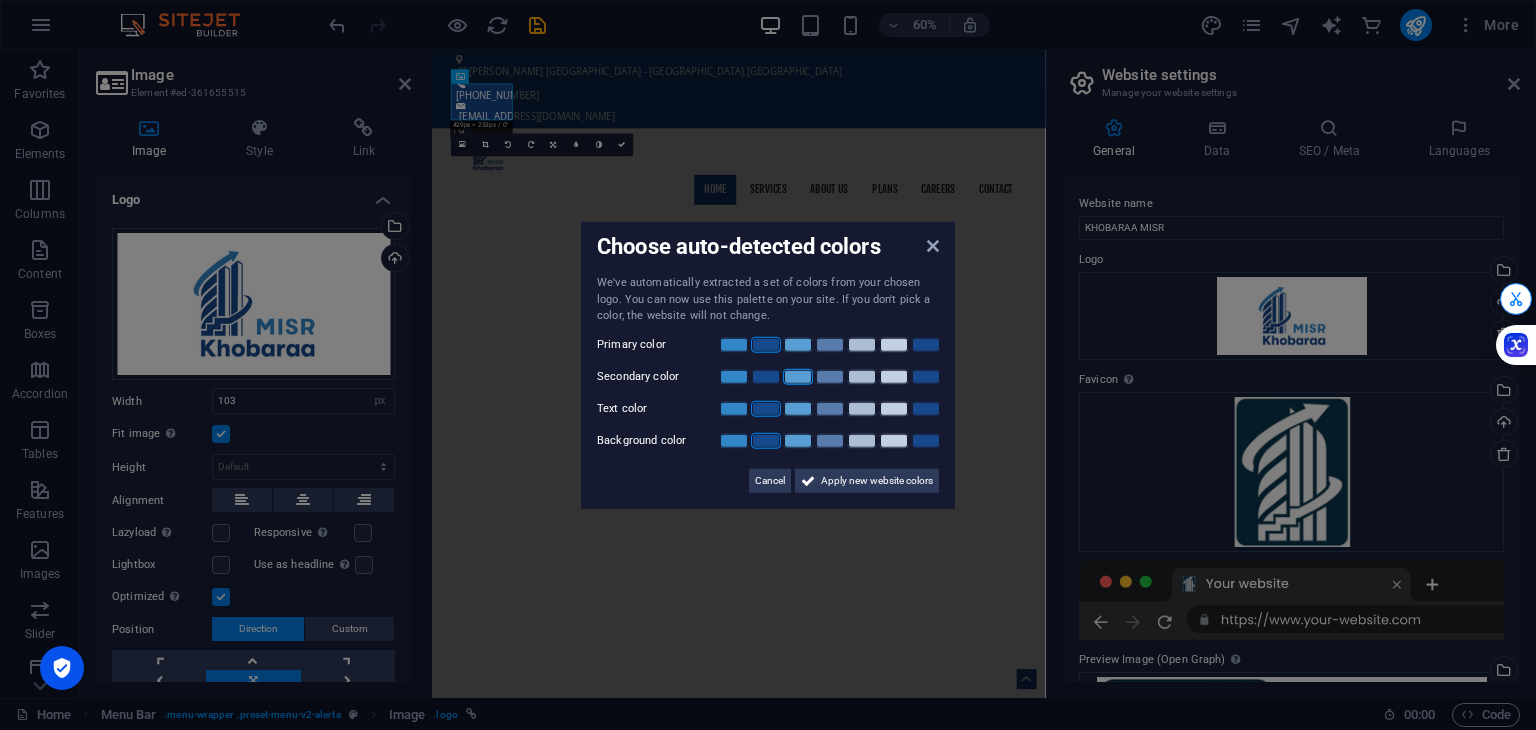 click at bounding box center (766, 440) 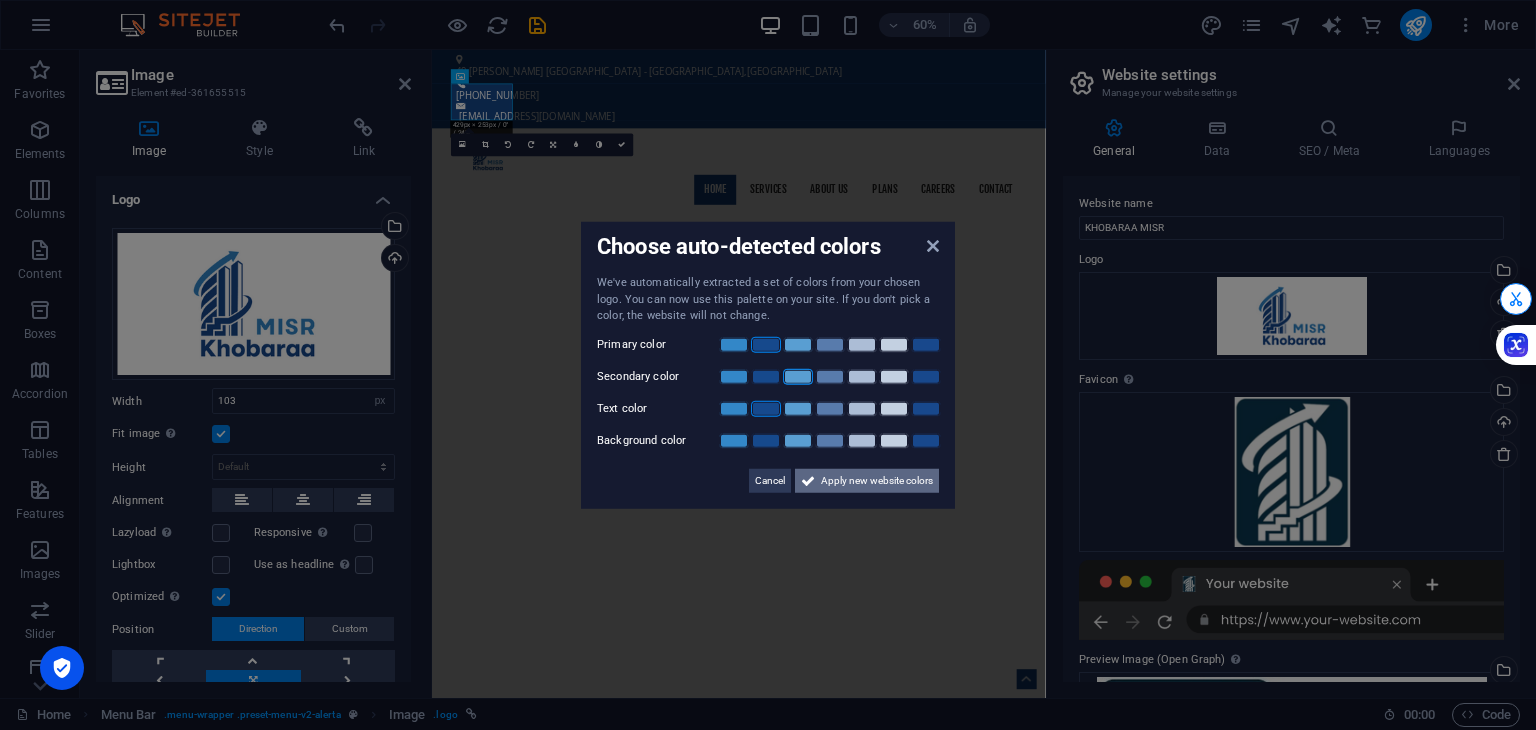 click on "Apply new website colors" at bounding box center (877, 480) 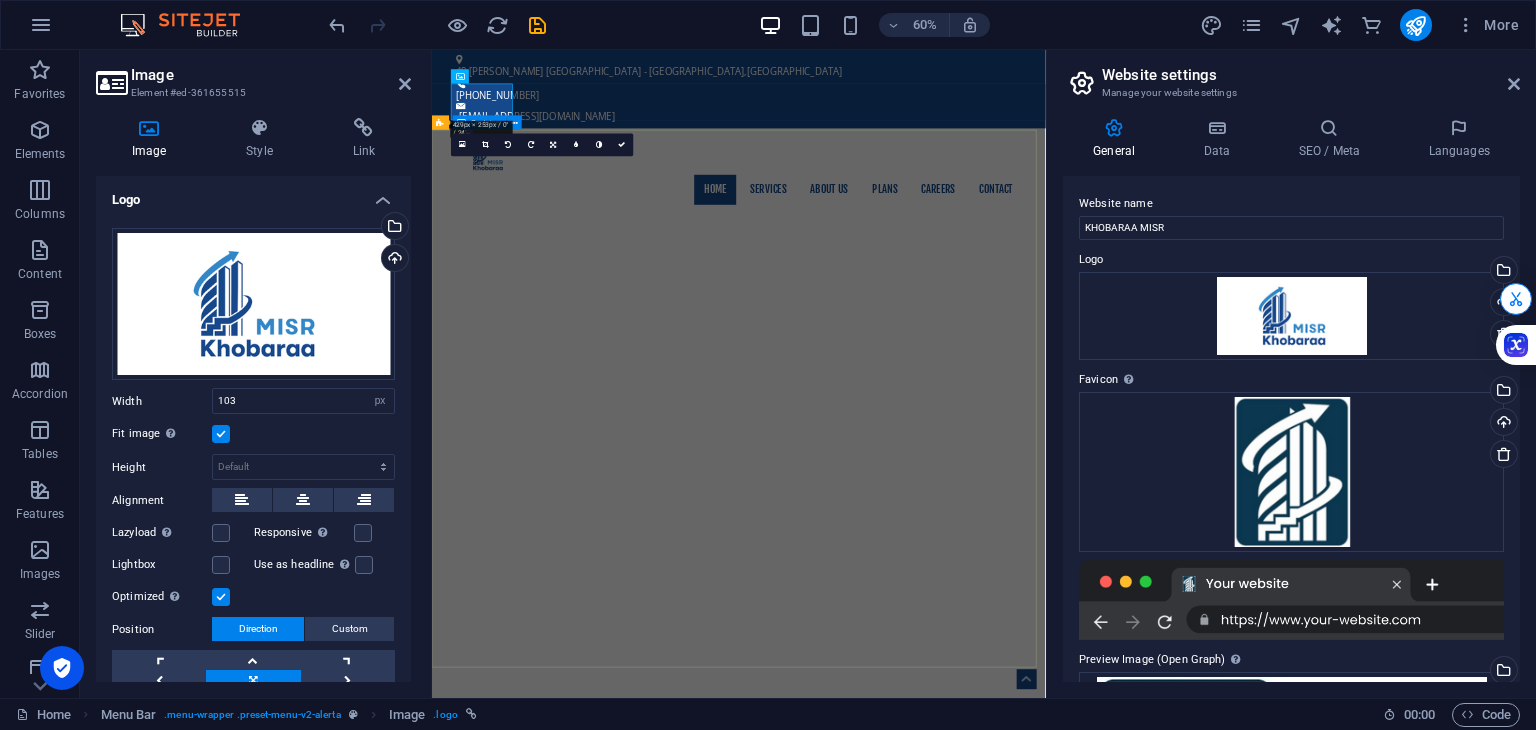 click on "CORPORATE & STARTUP CONSULTATION TOGETHER STEP BY STEP Launching a new venture is now more accessible and impactful than ever, thanks to innovative tools that support sustainable and profitable growth. Modern technology and collaborative platforms enable entrepreneurs to reduce risks while maximizing opportunities. By prioritizing sustainability, you not only enhance your brand's reputation but also attract conscious consumers. This dual approach empowers businesses to excel in a competitive landscape. Embrace the opportunities available [DATE] to tackle challenges and position your venture for enduring success. Learn more ​​​​ REQUEST A QUOTE   I have read and understand the privacy policy. Unreadable? Regenerate Send" at bounding box center (943, 1782) 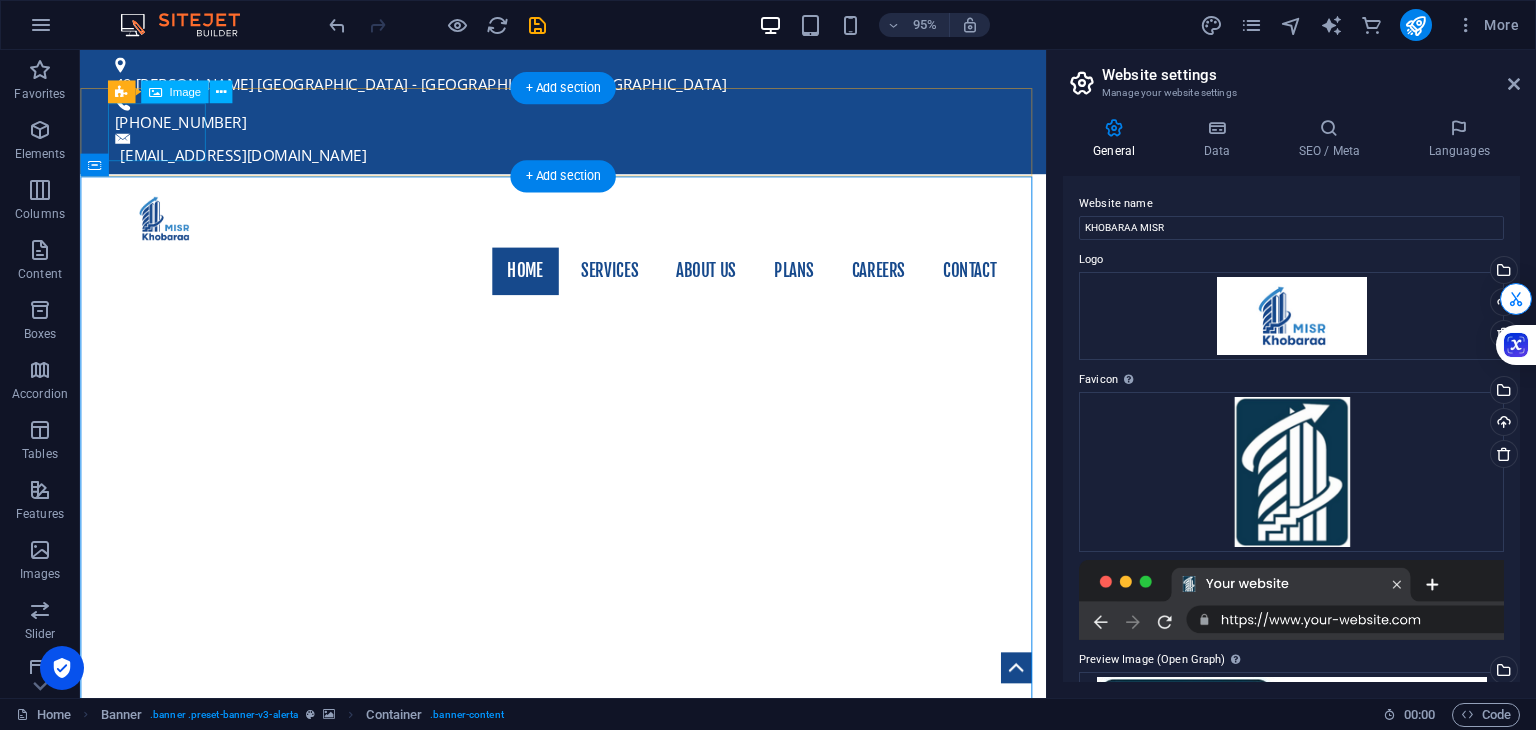 click at bounding box center (589, 227) 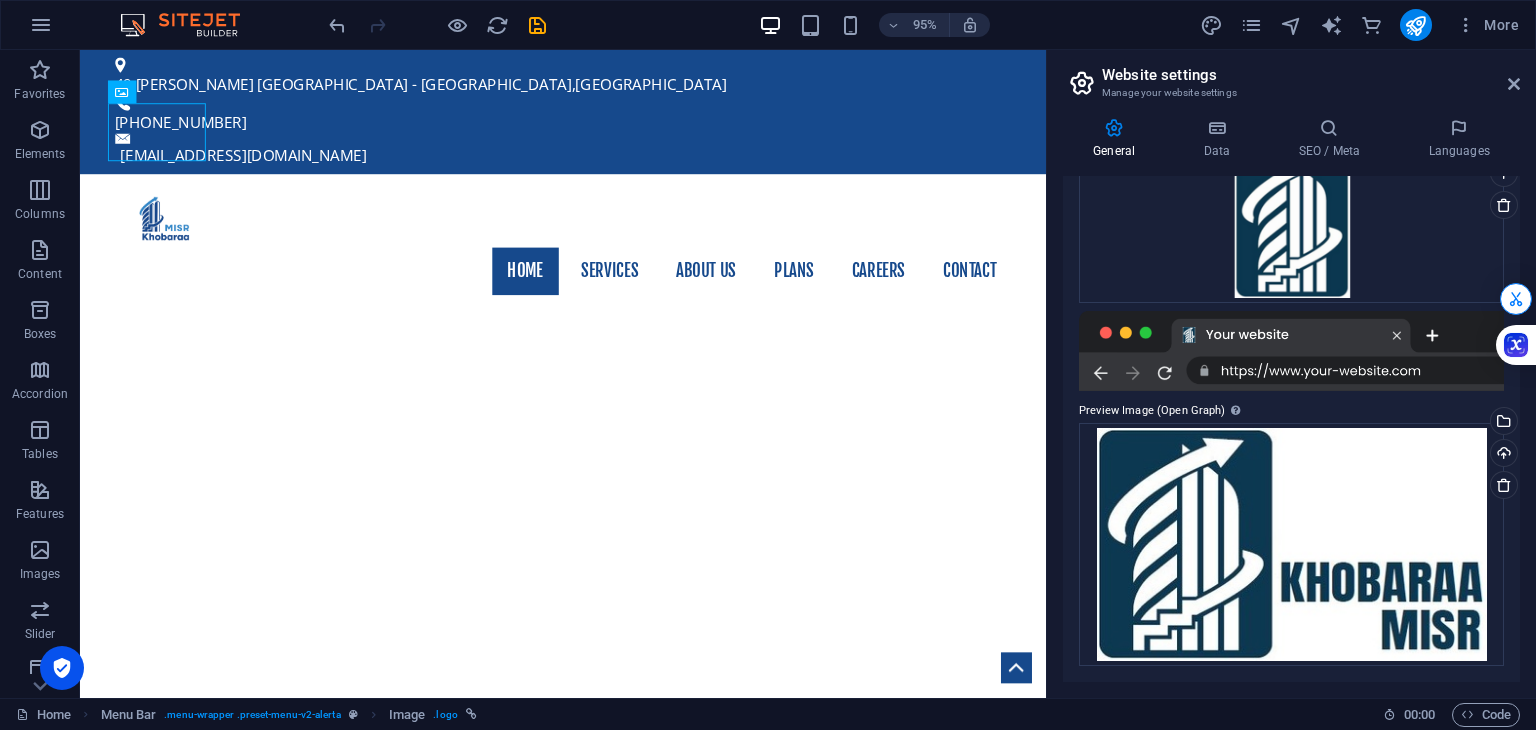 scroll, scrollTop: 0, scrollLeft: 0, axis: both 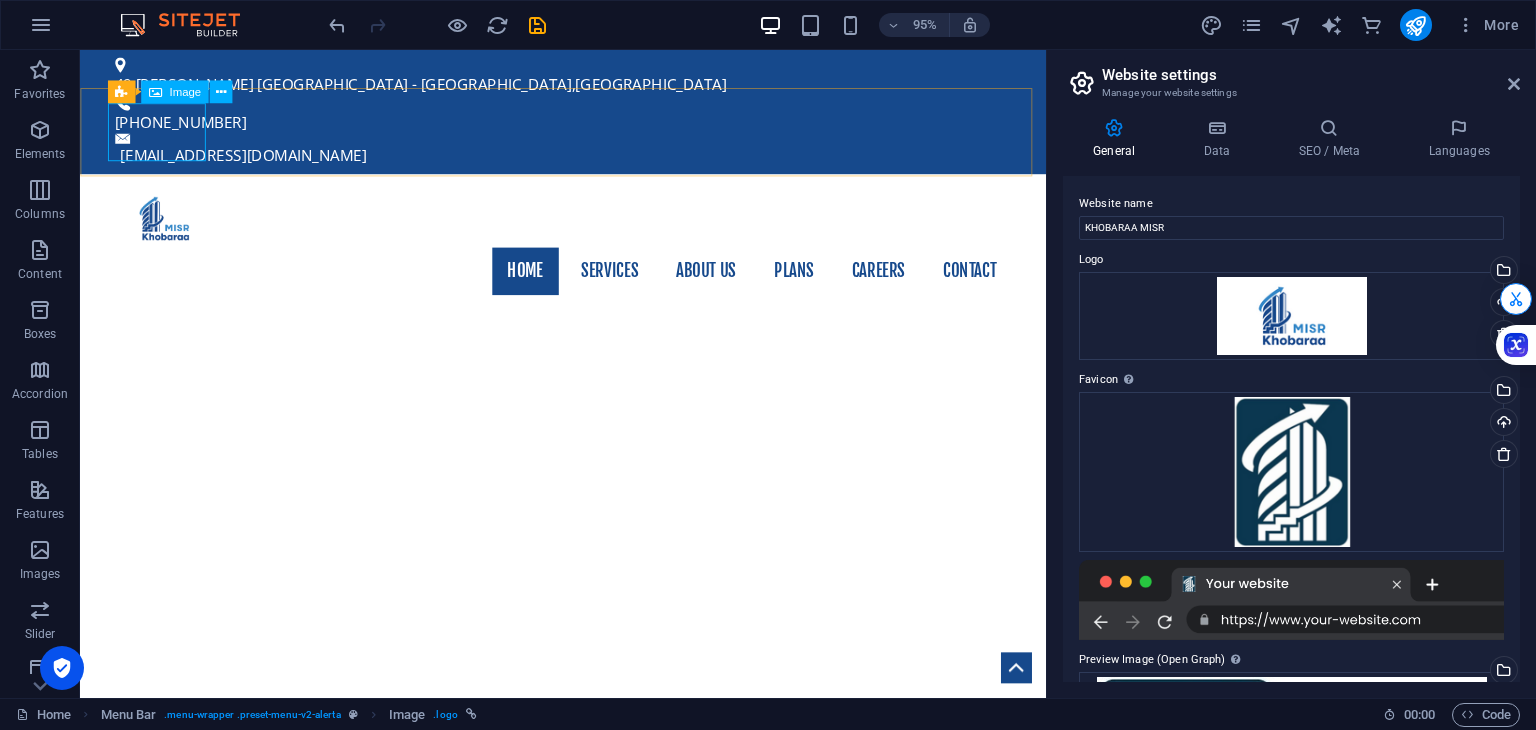 click at bounding box center [154, 91] 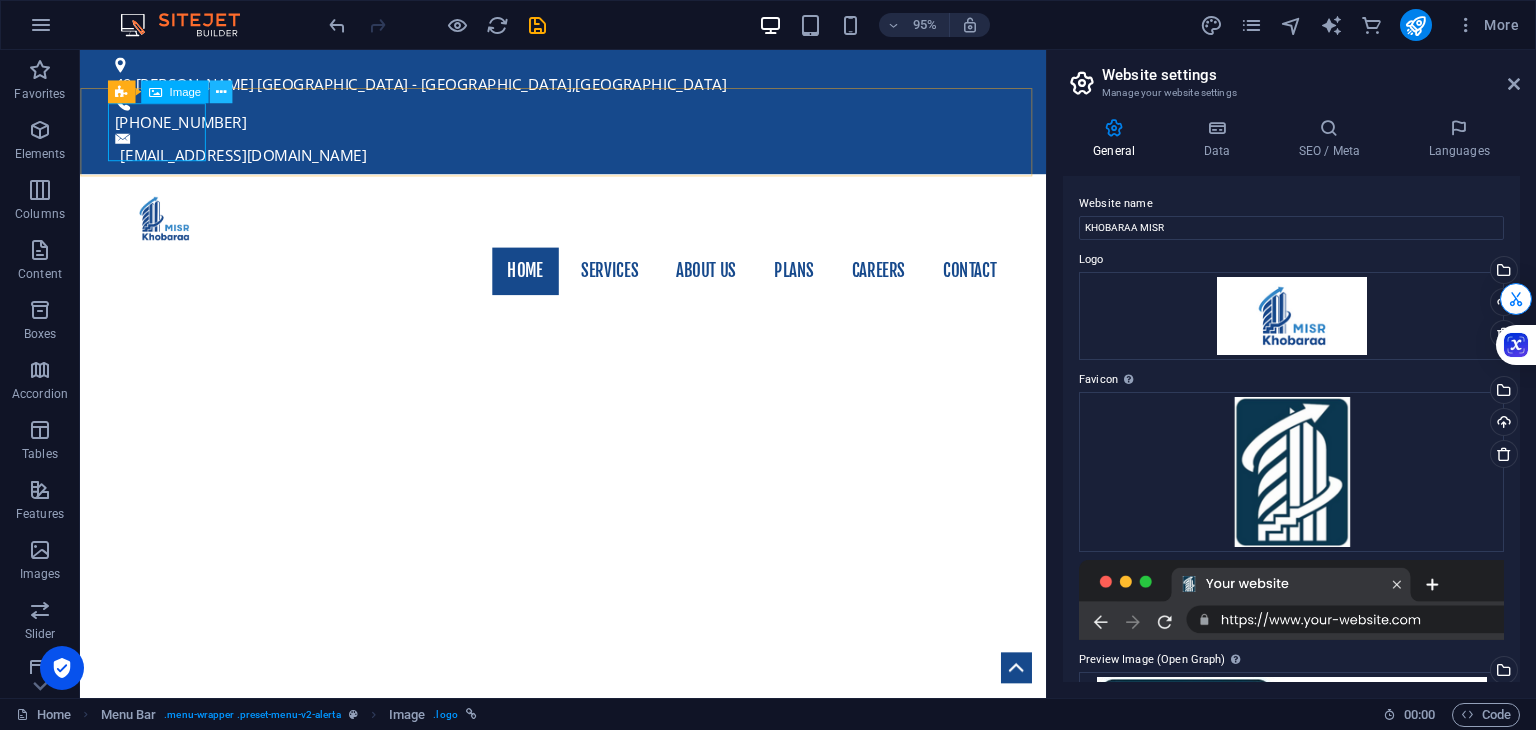 click at bounding box center (221, 92) 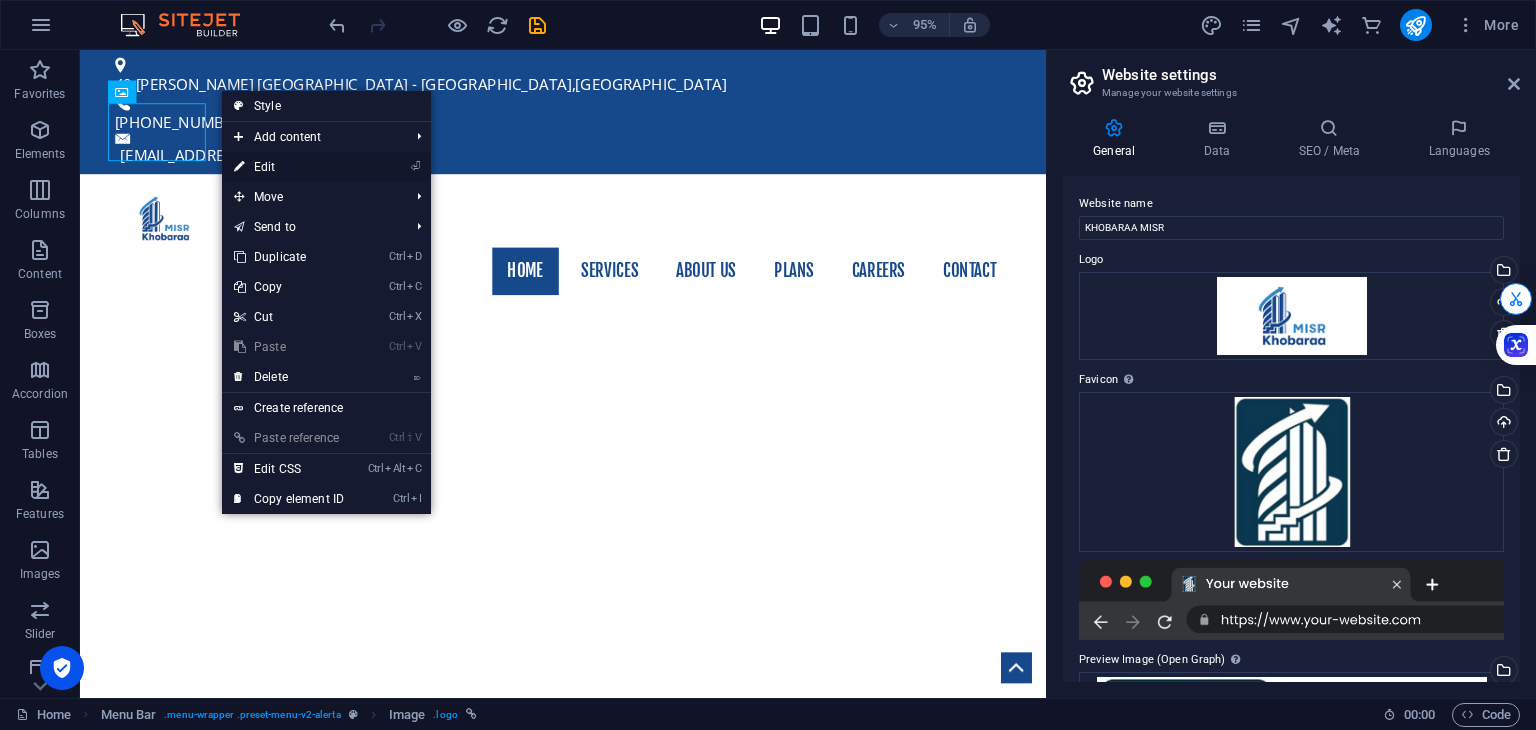 click on "⏎  Edit" at bounding box center (289, 167) 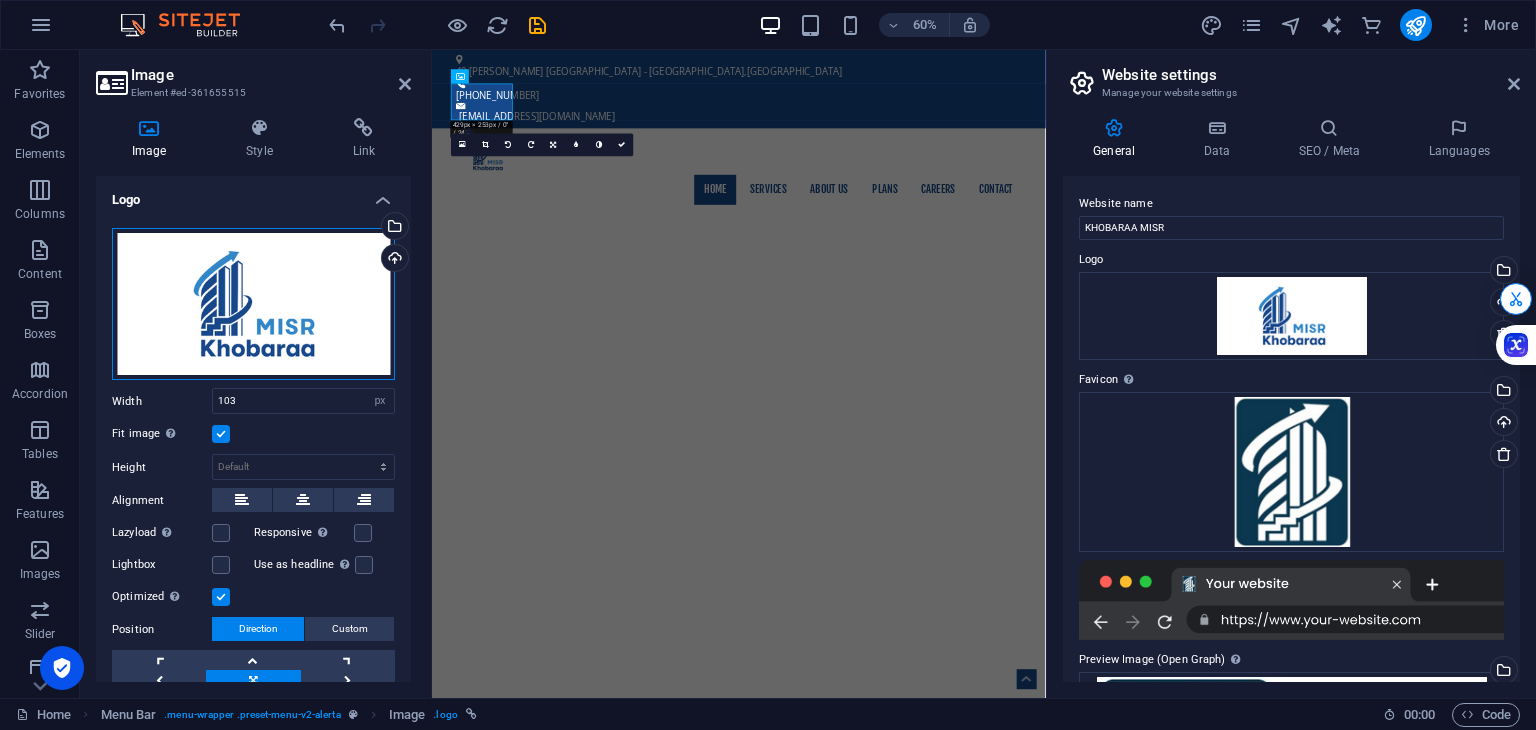 click on "Drag files here, click to choose files or select files from Files or our free stock photos & videos" at bounding box center [253, 304] 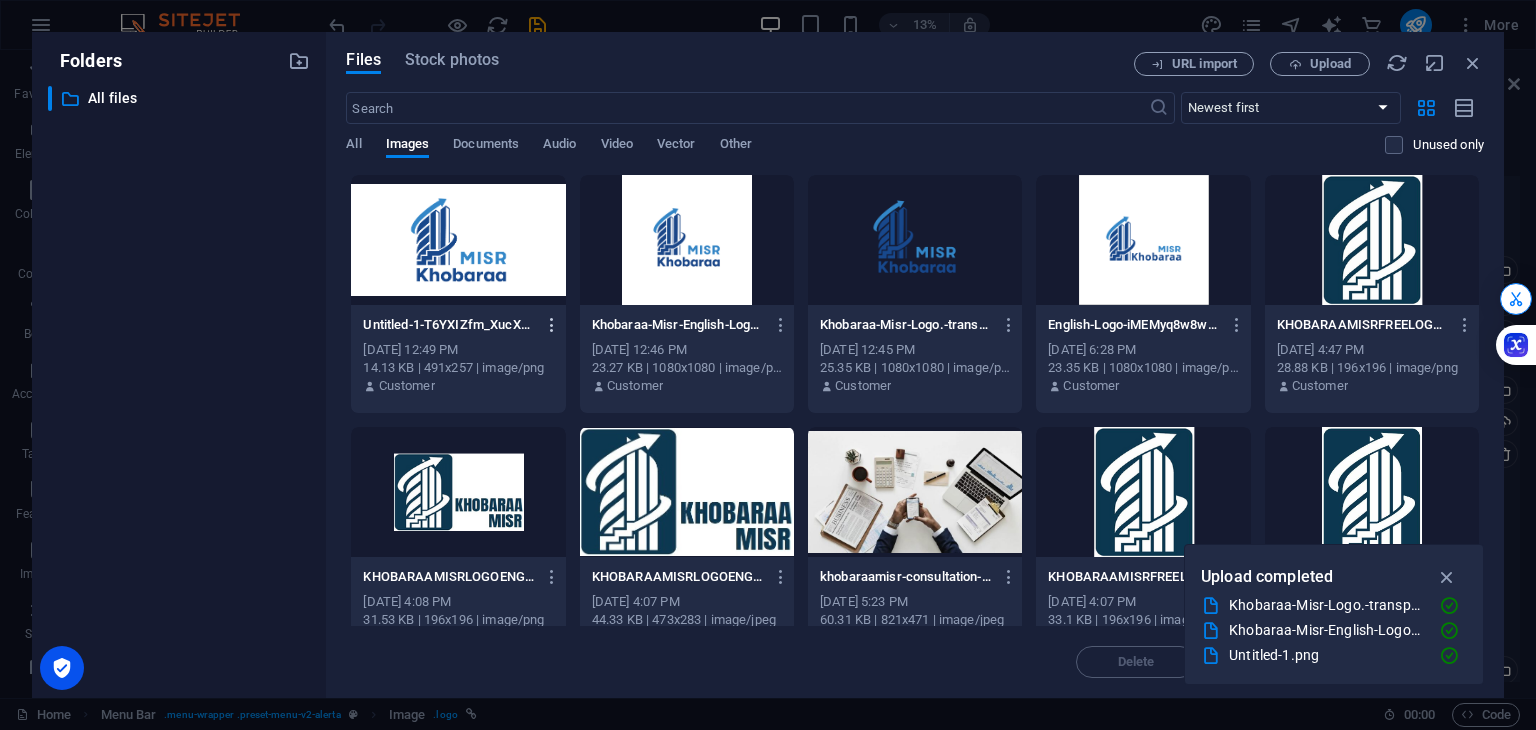 click at bounding box center (552, 325) 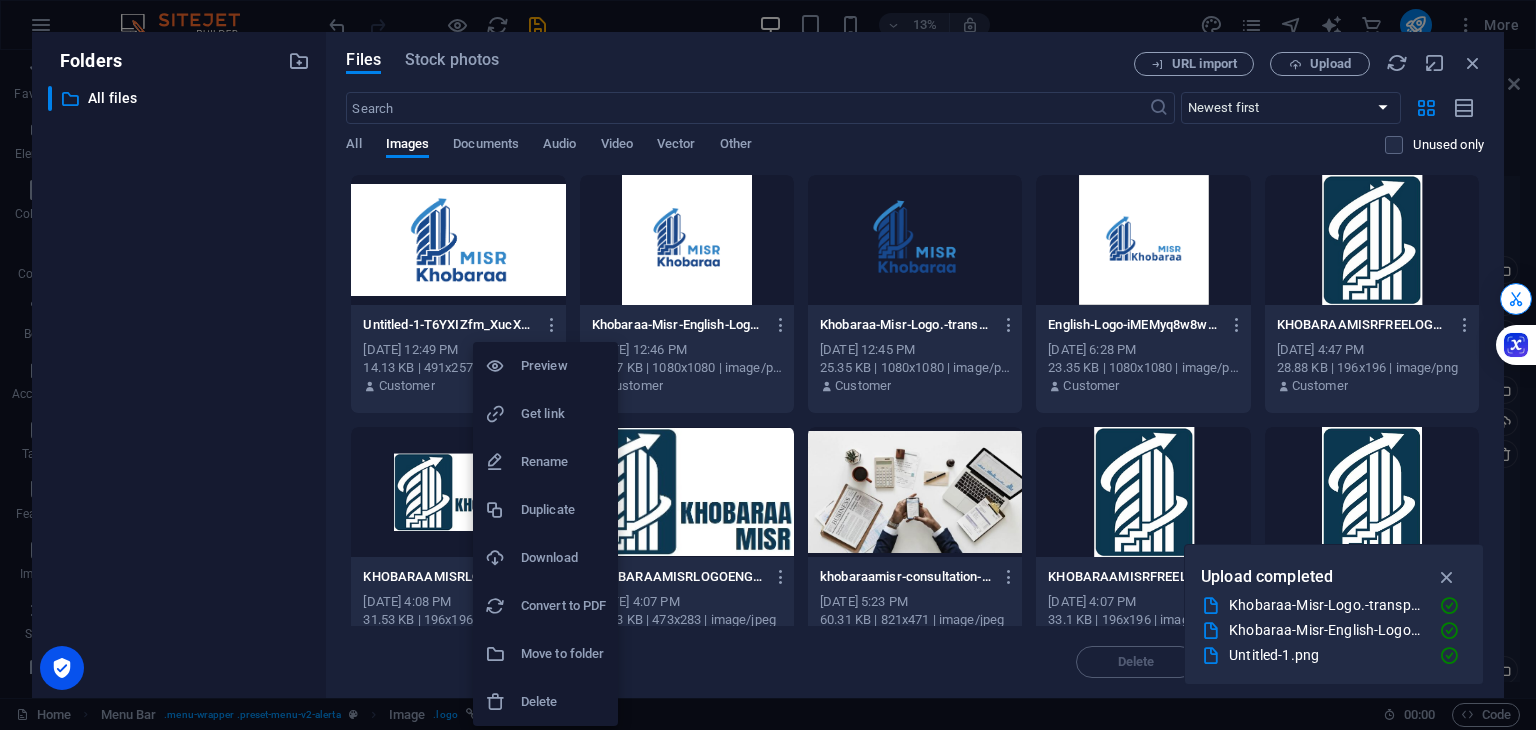 click at bounding box center [768, 365] 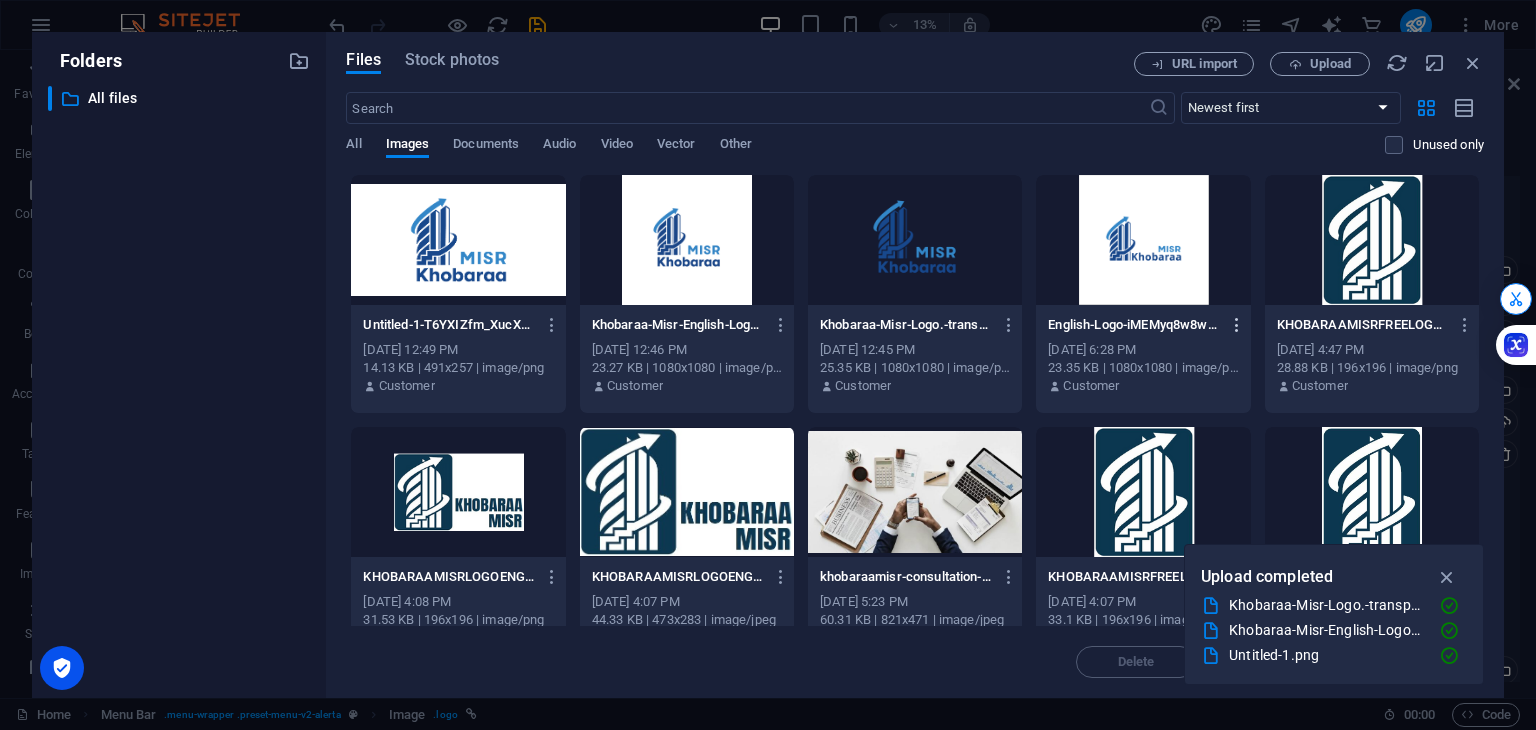 click at bounding box center (1237, 325) 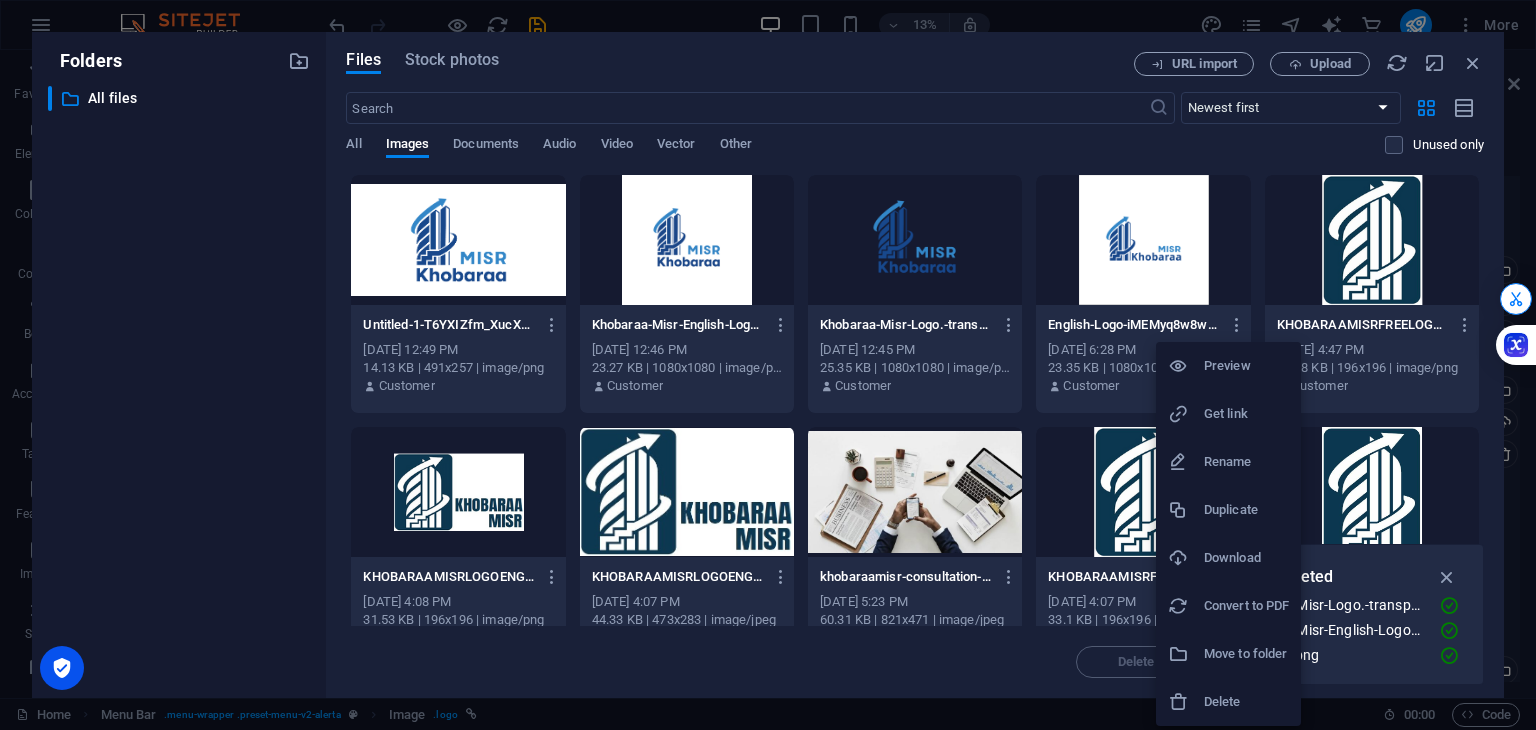 click on "Preview" at bounding box center [1246, 366] 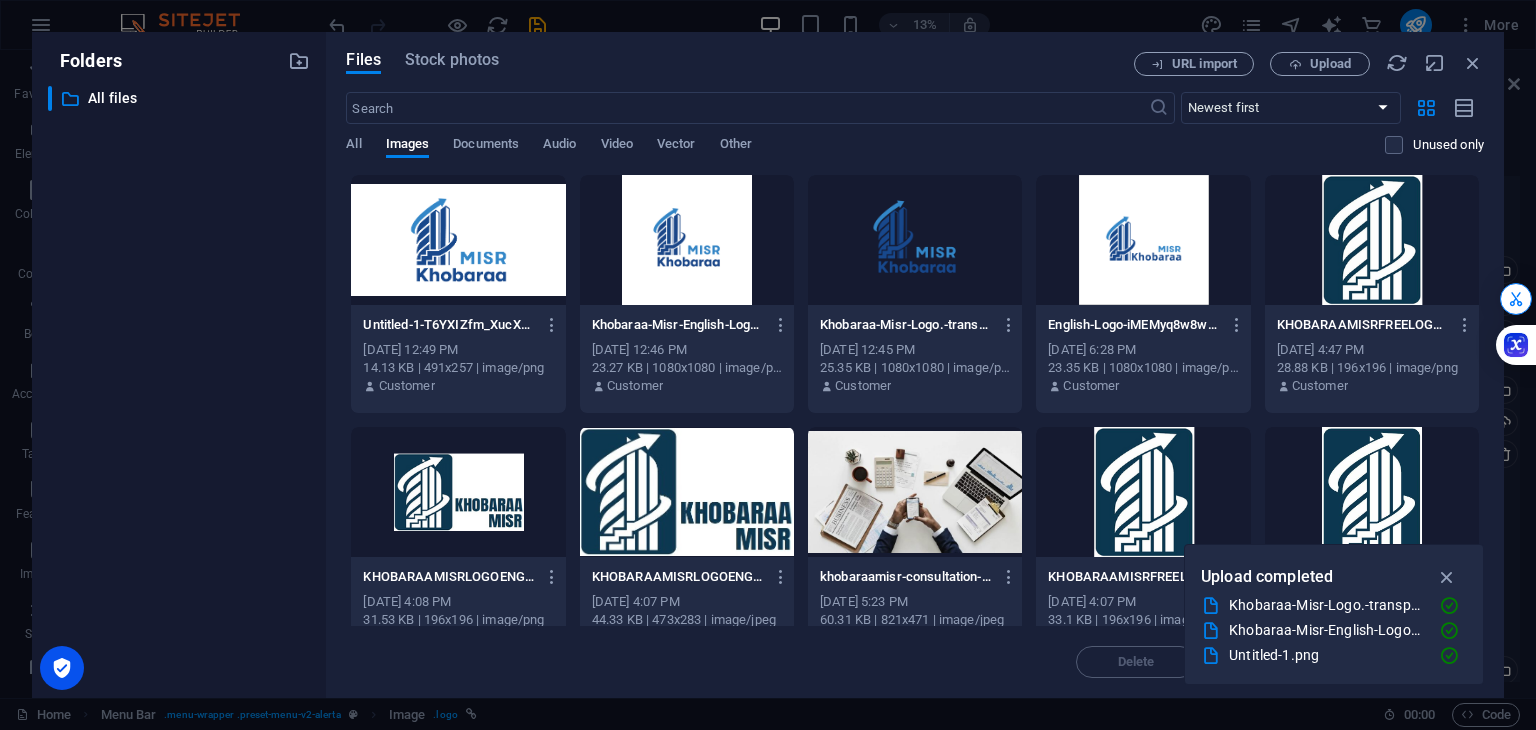 click on "Untitled-1-T6YXIZfm_XucXbvYEHsfKw.png" at bounding box center [449, 325] 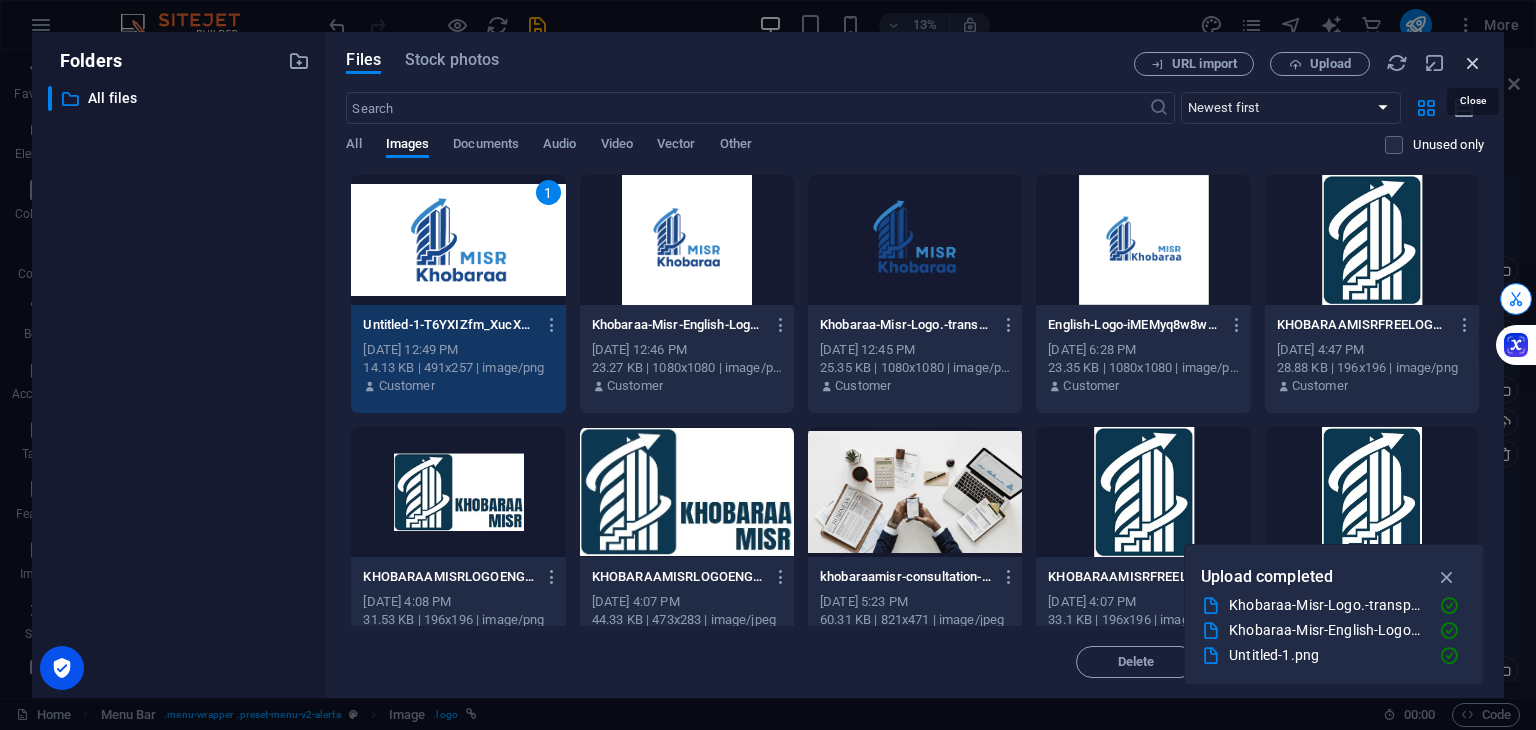 click at bounding box center [1473, 63] 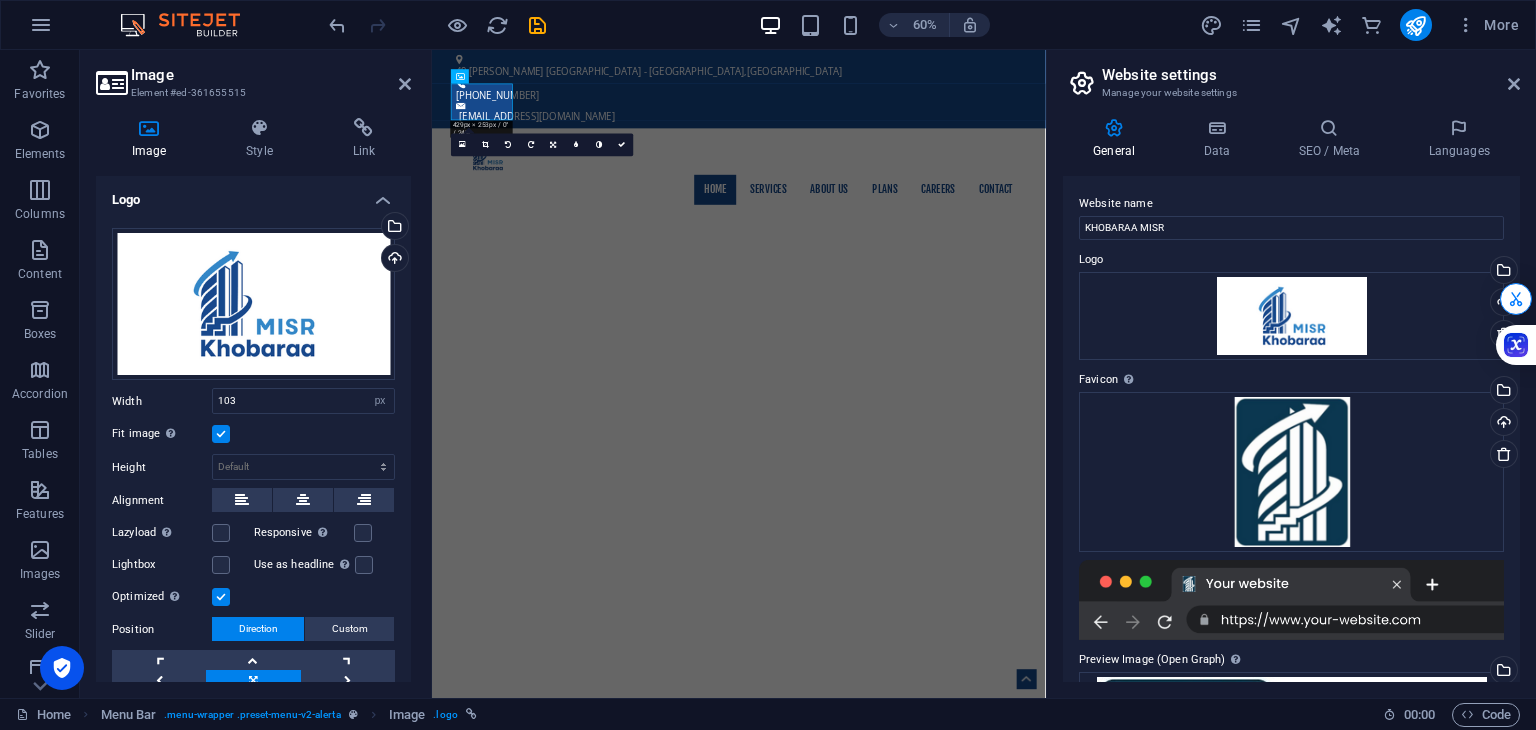 click on "Website settings Manage your website settings  General  Data  SEO / Meta  Languages Website name KHOBARAA MISR Logo Drag files here, click to choose files or select files from Files or our free stock photos & videos Select files from the file manager, stock photos, or upload file(s) Upload Favicon Set the favicon of your website here. A favicon is a small icon shown in the browser tab next to your website title. It helps visitors identify your website. Drag files here, click to choose files or select files from Files or our free stock photos & videos Select files from the file manager, stock photos, or upload file(s) Upload Preview Image (Open Graph) This image will be shown when the website is shared on social networks Drag files here, click to choose files or select files from Files or our free stock photos & videos Select files from the file manager, stock photos, or upload file(s) Upload Contact data for this website. This can be used everywhere on the website and will update automatically. [GEOGRAPHIC_DATA]" at bounding box center [1291, 374] 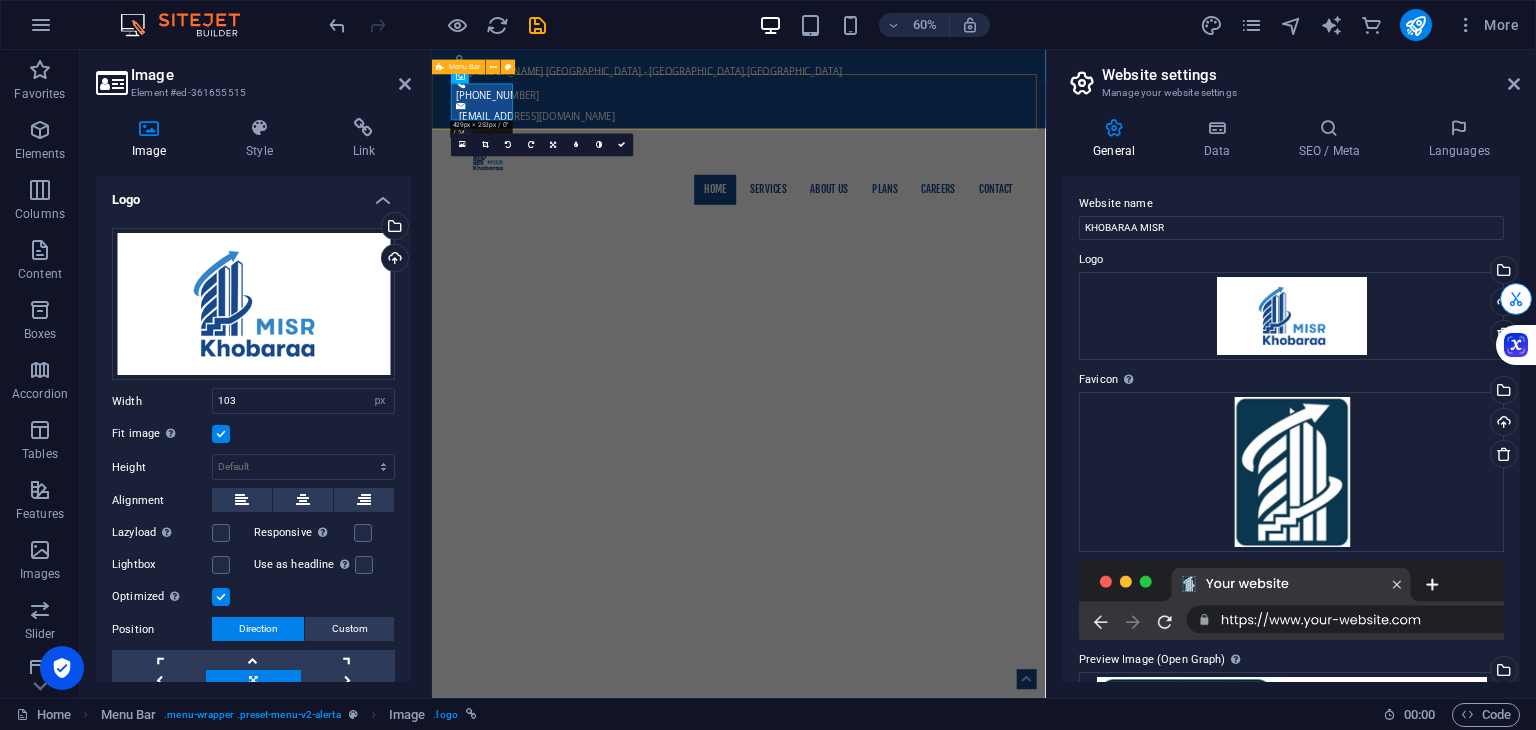 click on "Home Services About us PLANS Careers Contact" at bounding box center [943, 252] 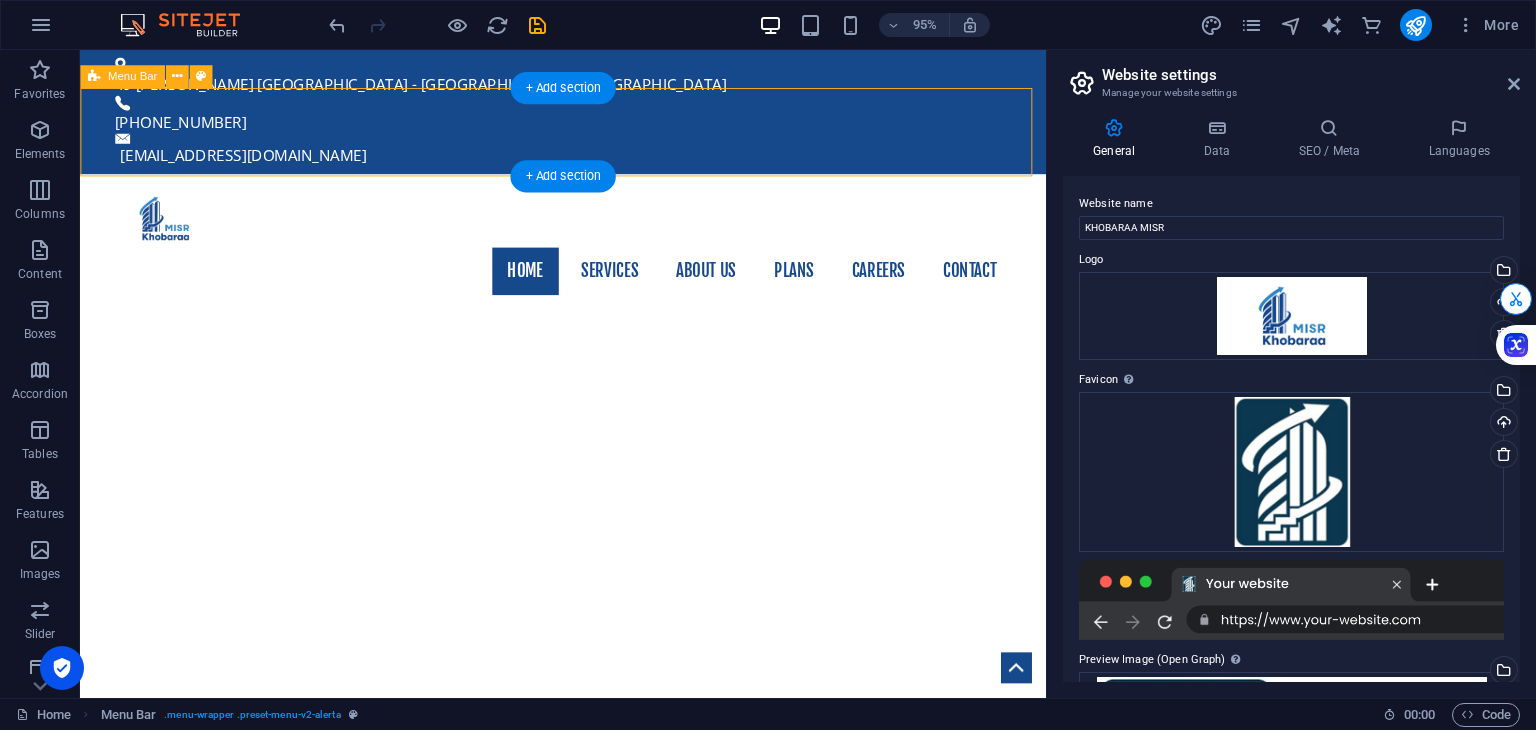 click on "Home Services About us PLANS Careers Contact" at bounding box center (588, 252) 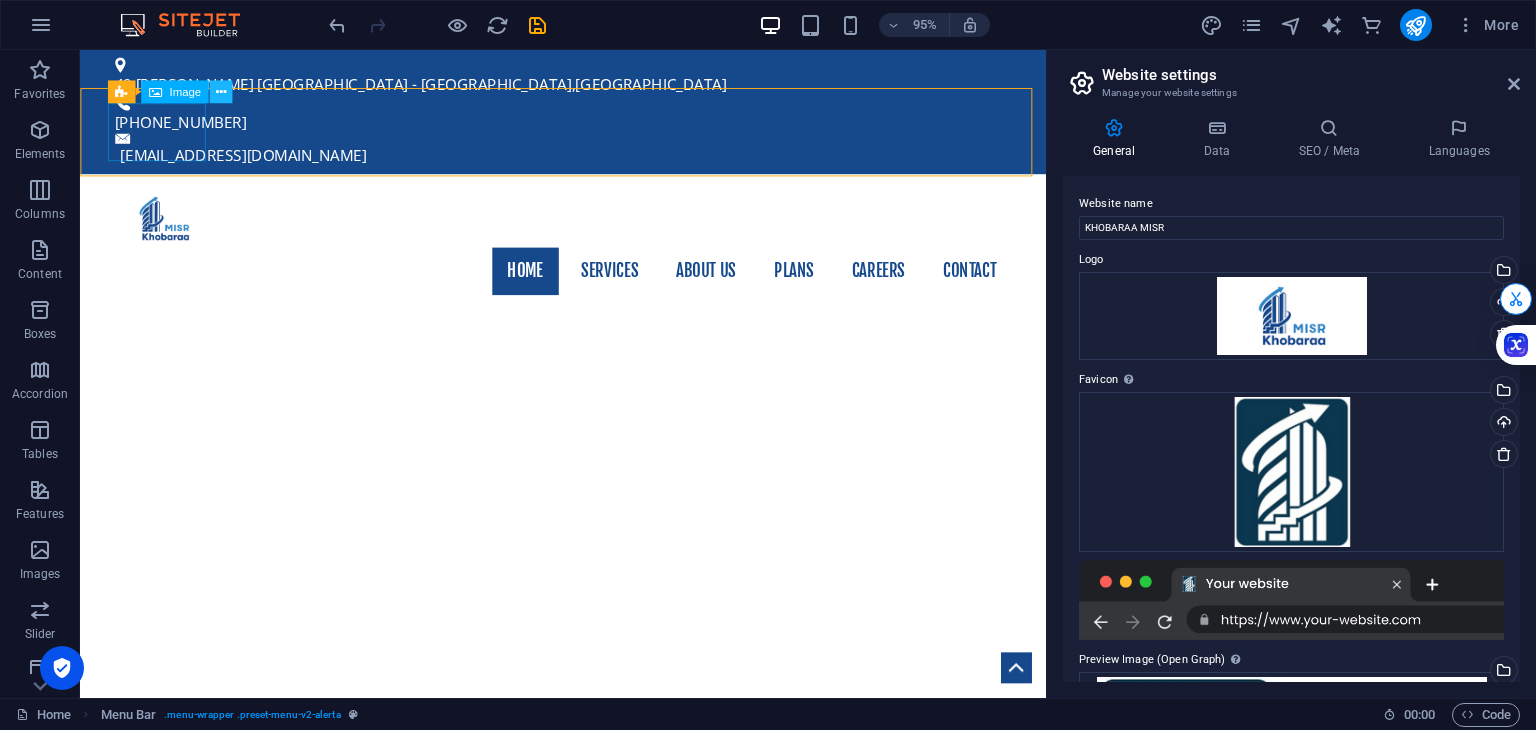 click at bounding box center (221, 92) 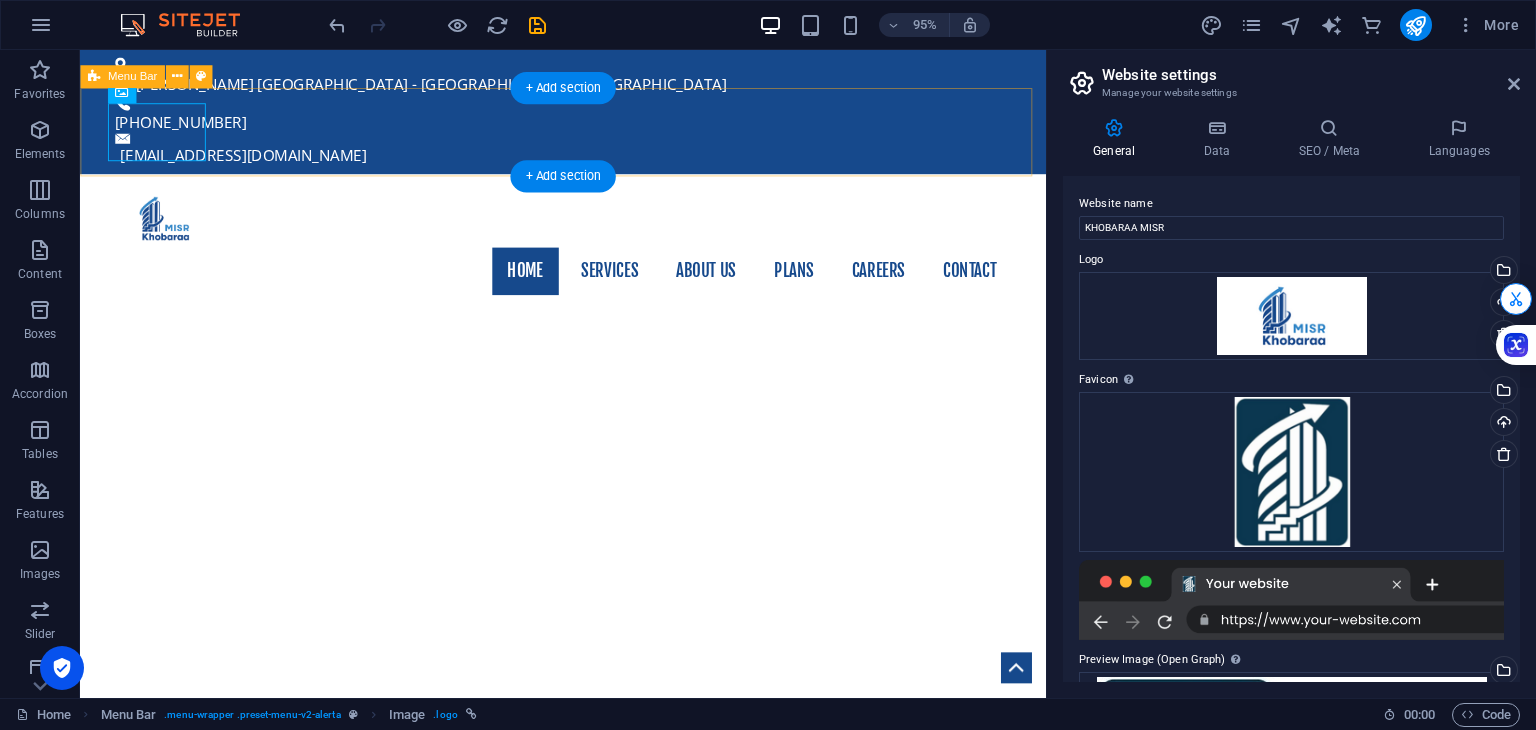 click on "Home Services About us PLANS Careers Contact" at bounding box center (588, 252) 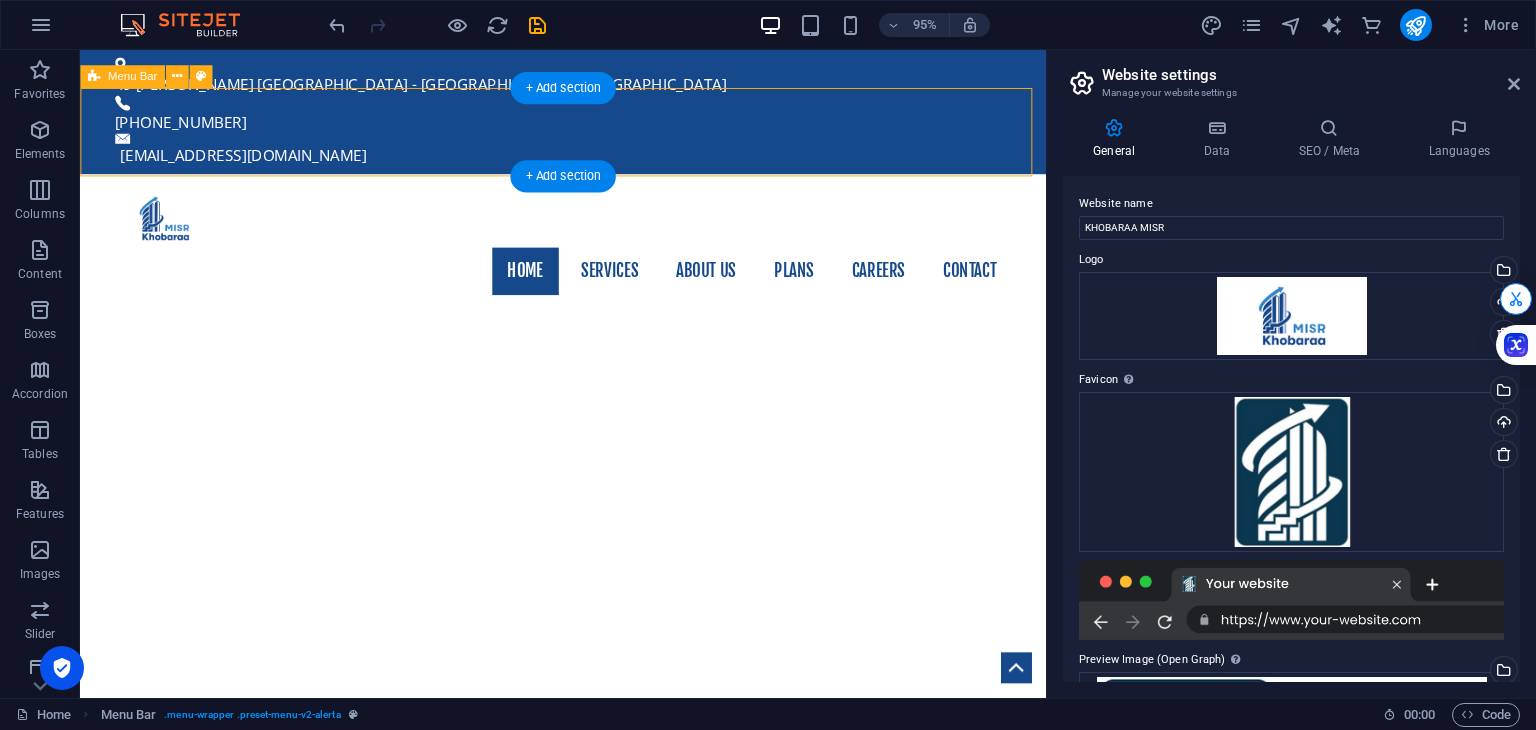 click on "Home Services About us PLANS Careers Contact" at bounding box center [588, 252] 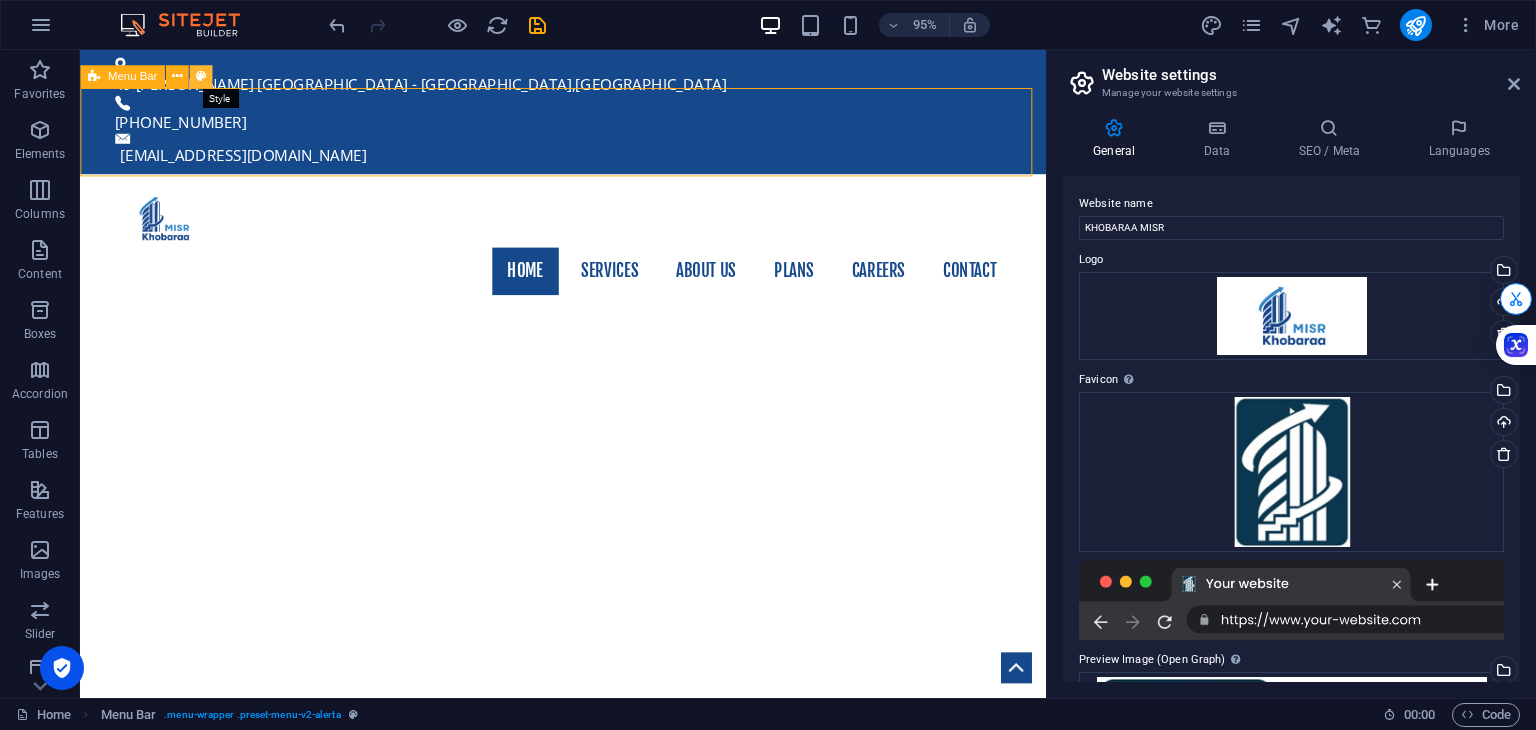 click at bounding box center [200, 77] 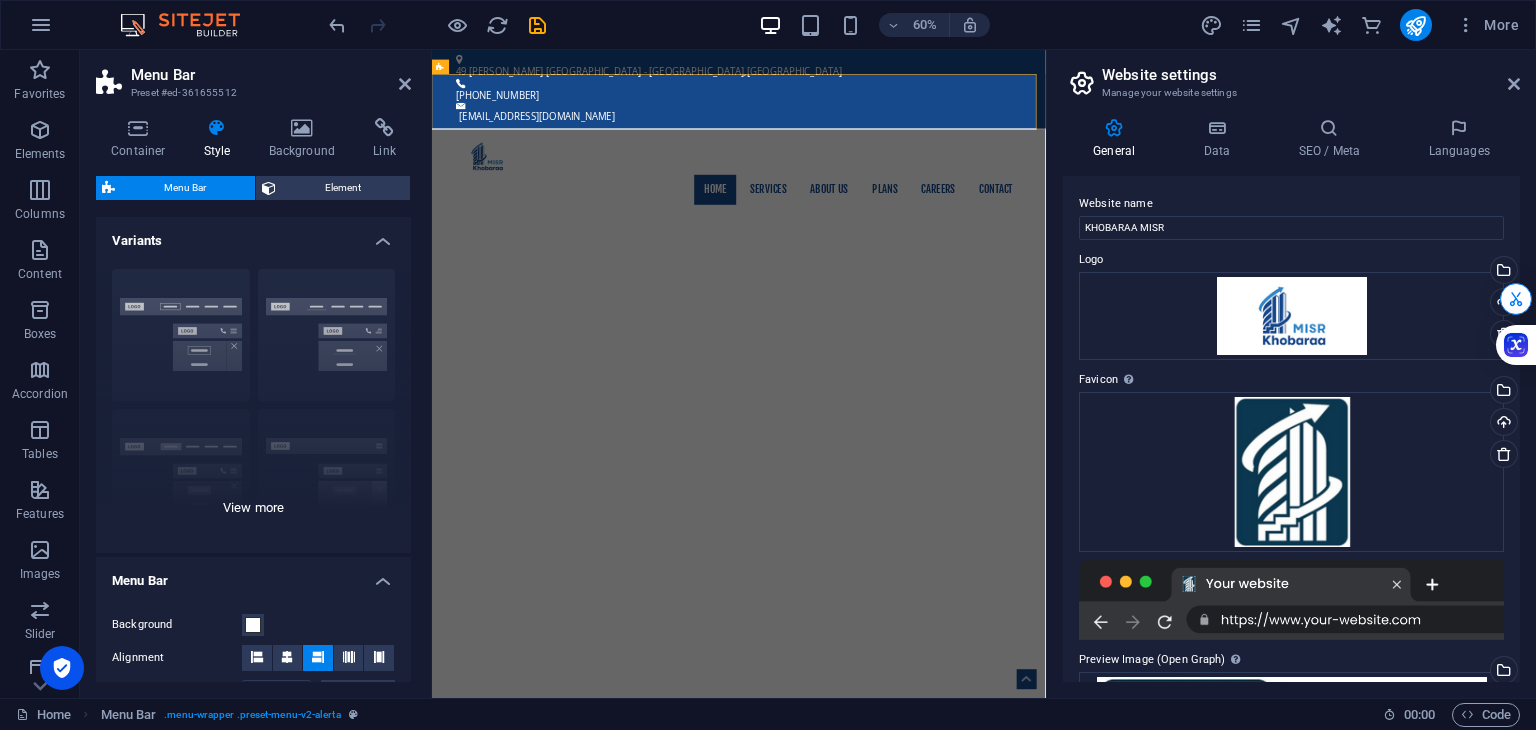 click on "Border Centered Default Fixed Loki Trigger Wide XXL" at bounding box center [253, 403] 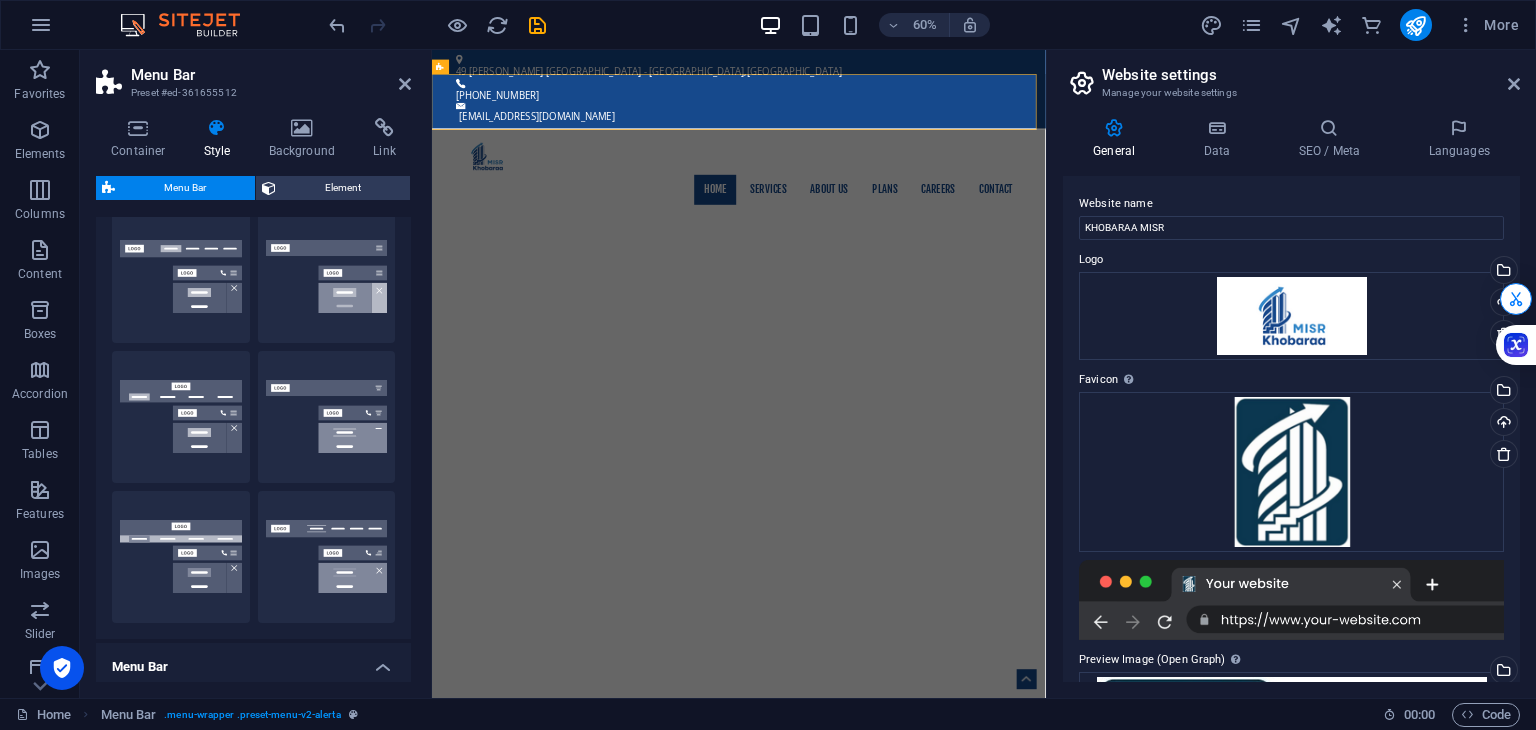 scroll, scrollTop: 196, scrollLeft: 0, axis: vertical 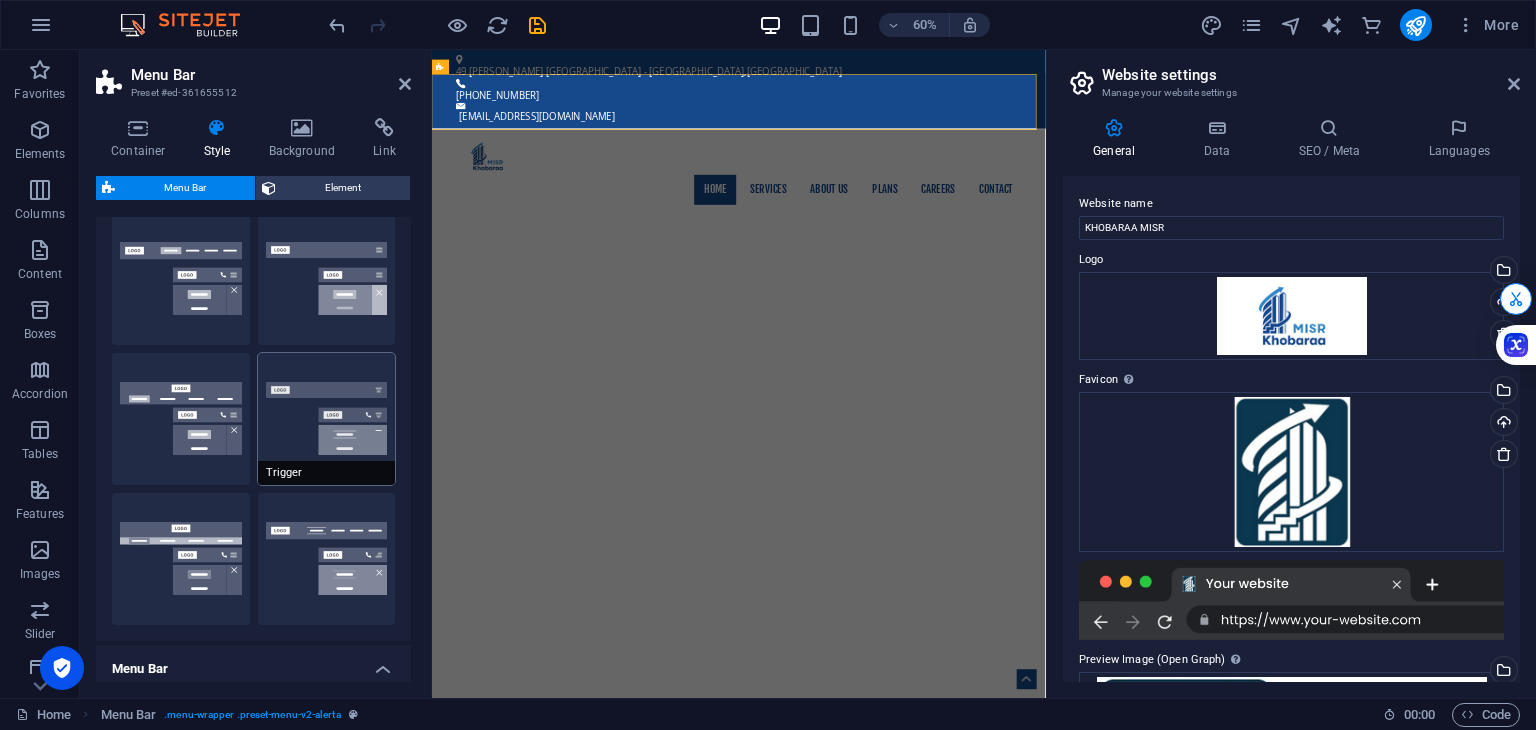 click on "Trigger" at bounding box center (327, 419) 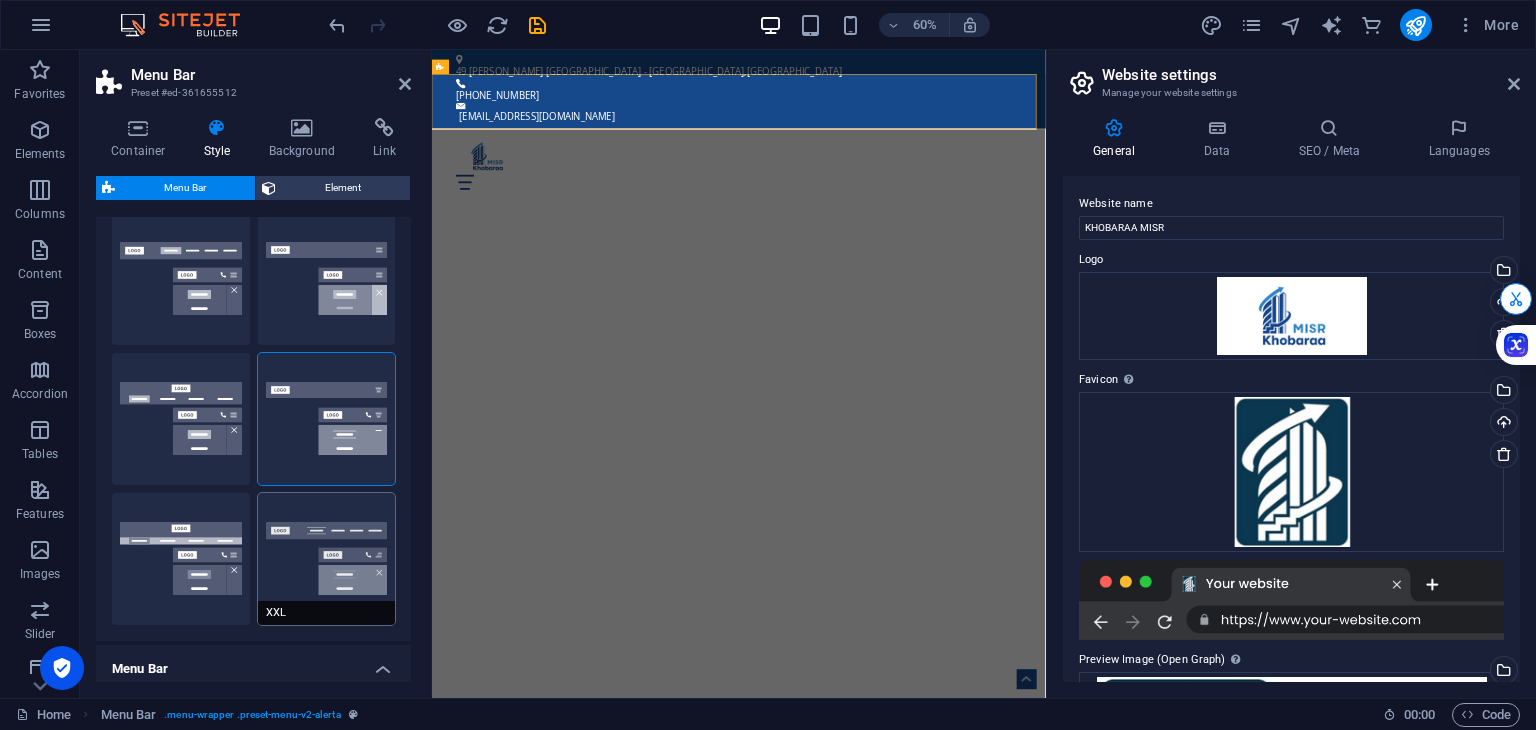 click on "XXL" at bounding box center [327, 559] 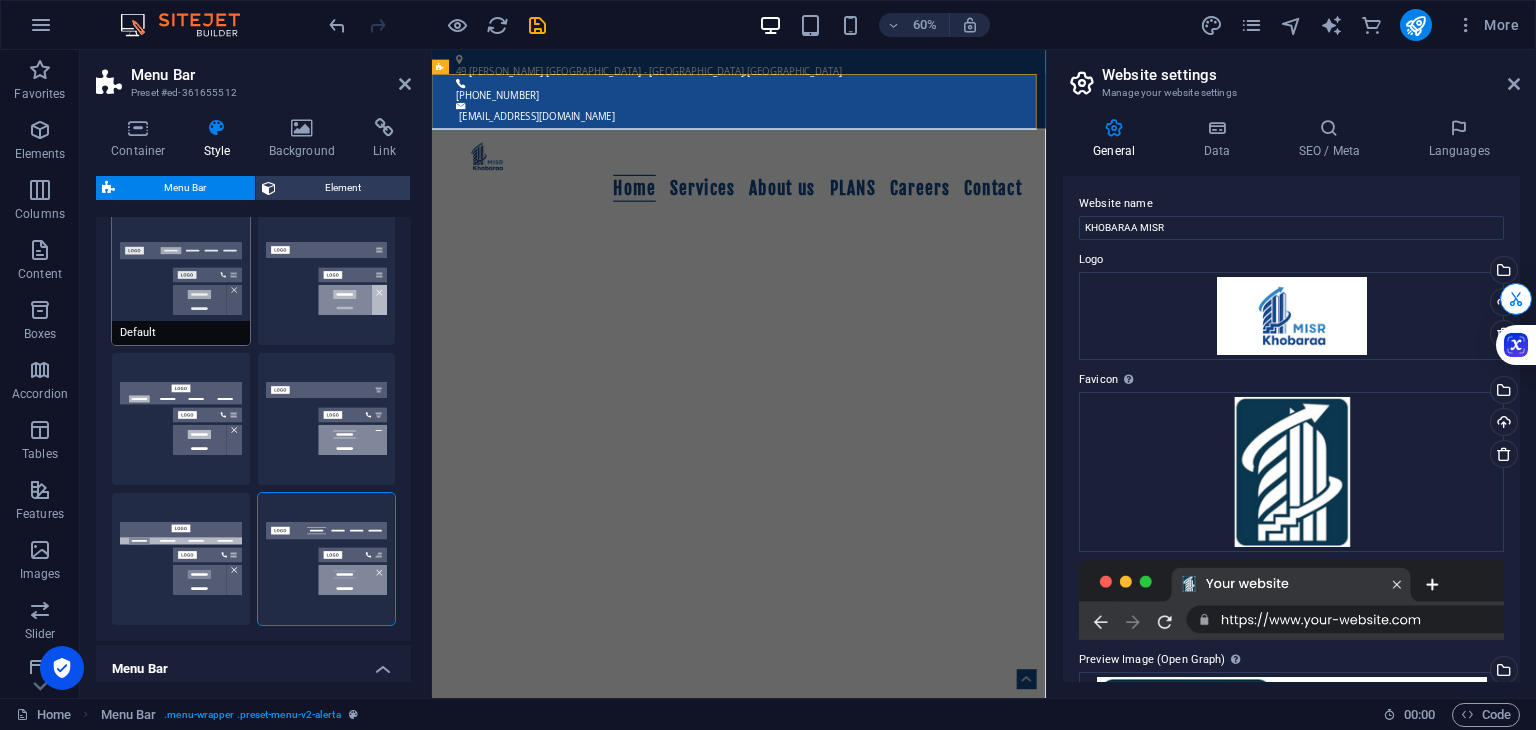 click on "Default" at bounding box center [181, 279] 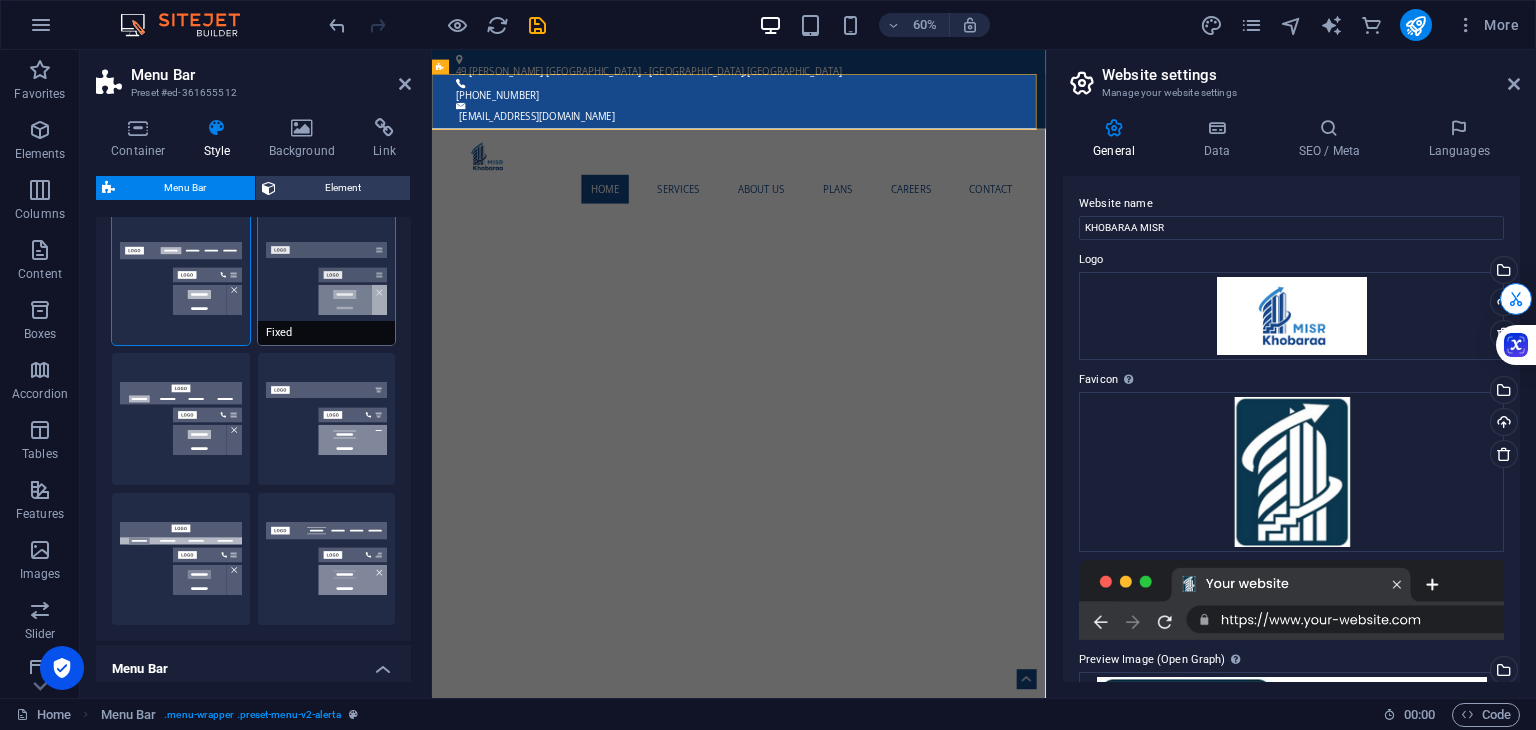 click on "Fixed" at bounding box center (327, 279) 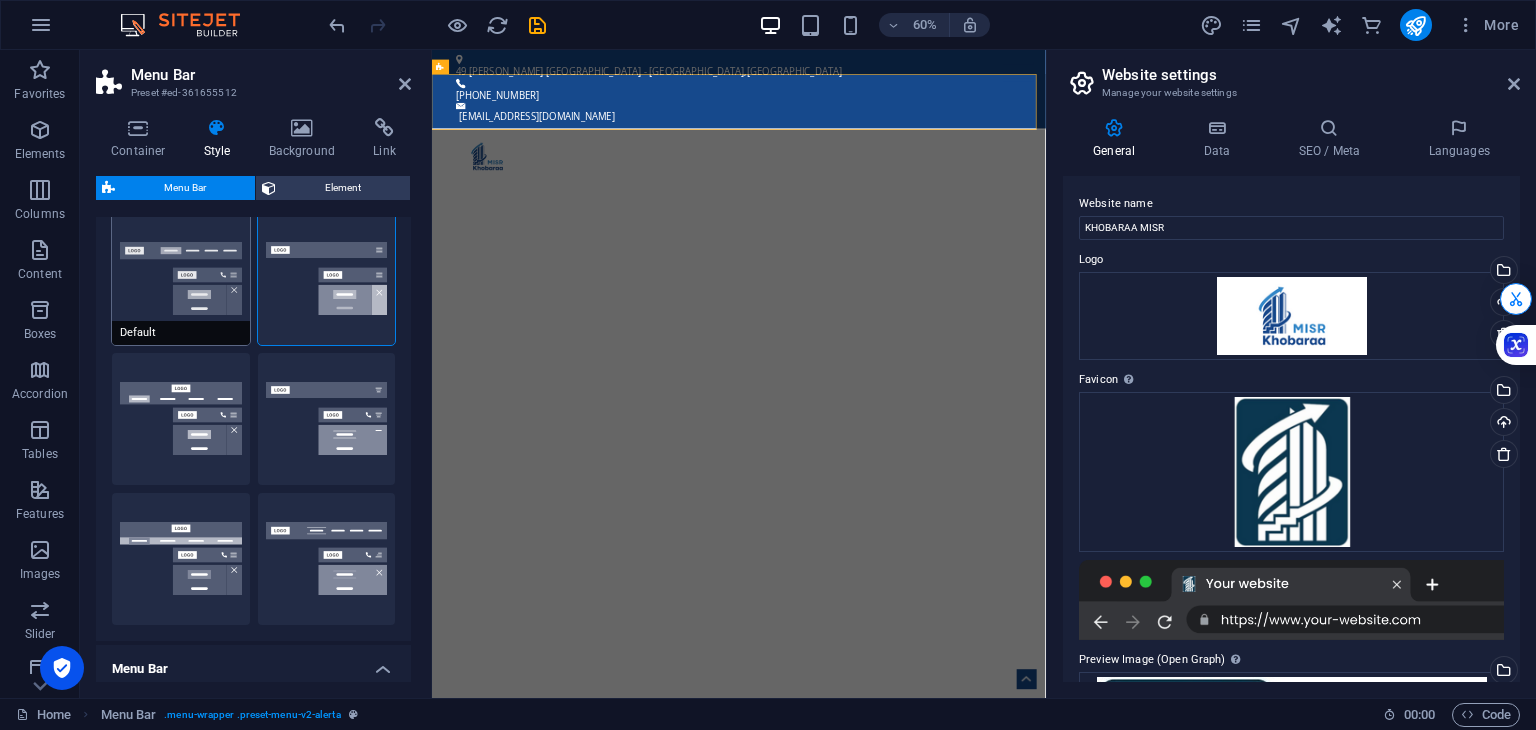 click on "Default" at bounding box center (181, 279) 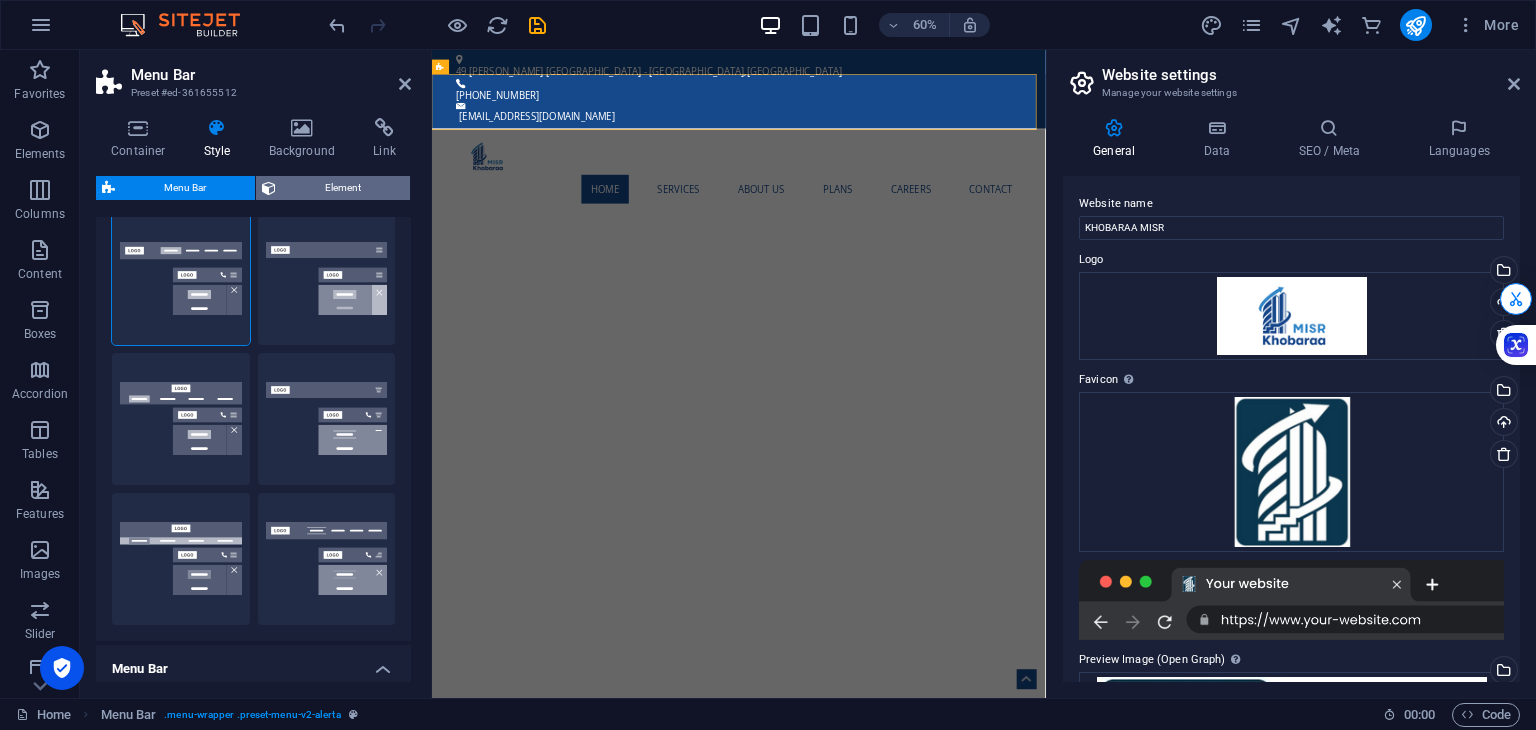click on "Element" at bounding box center (343, 188) 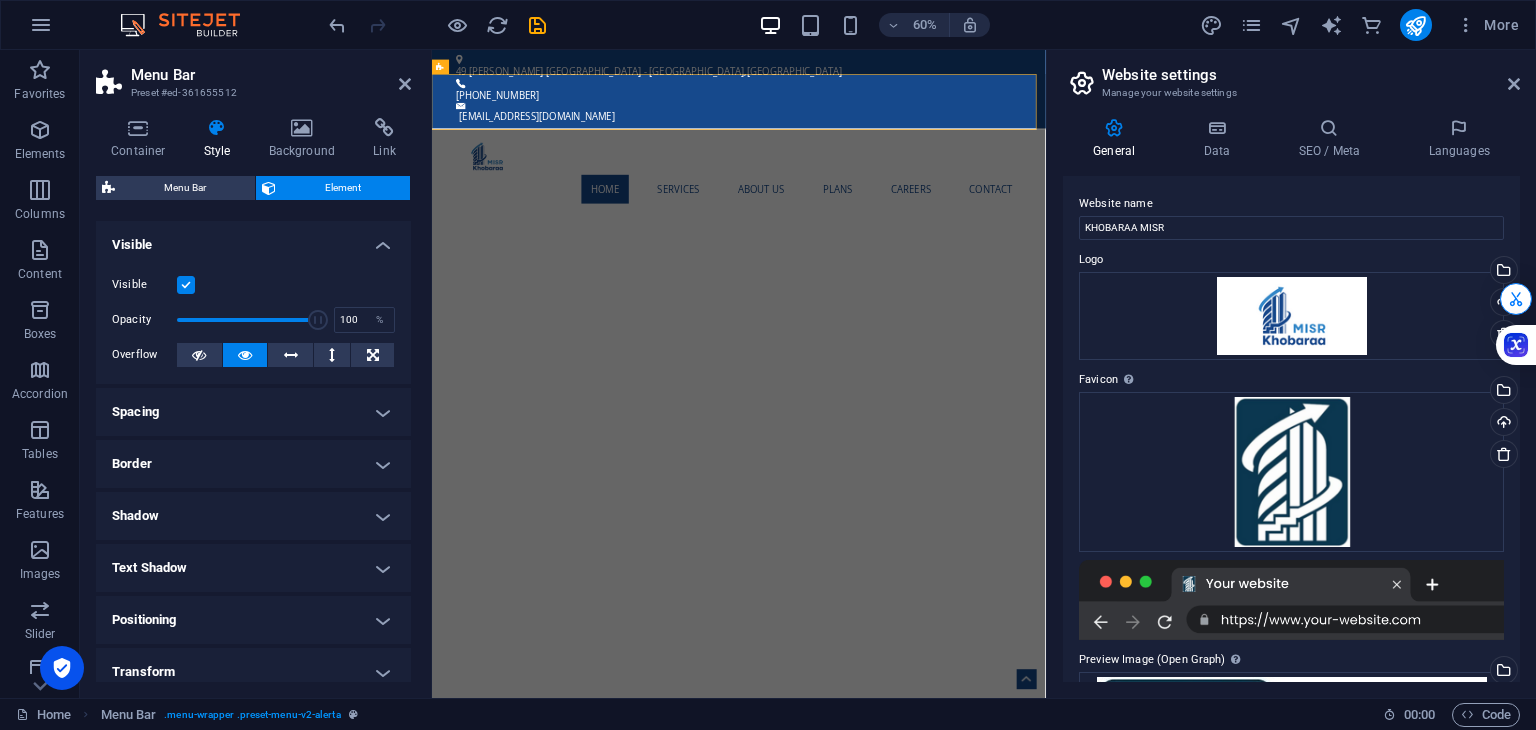 click on "Spacing" at bounding box center [253, 412] 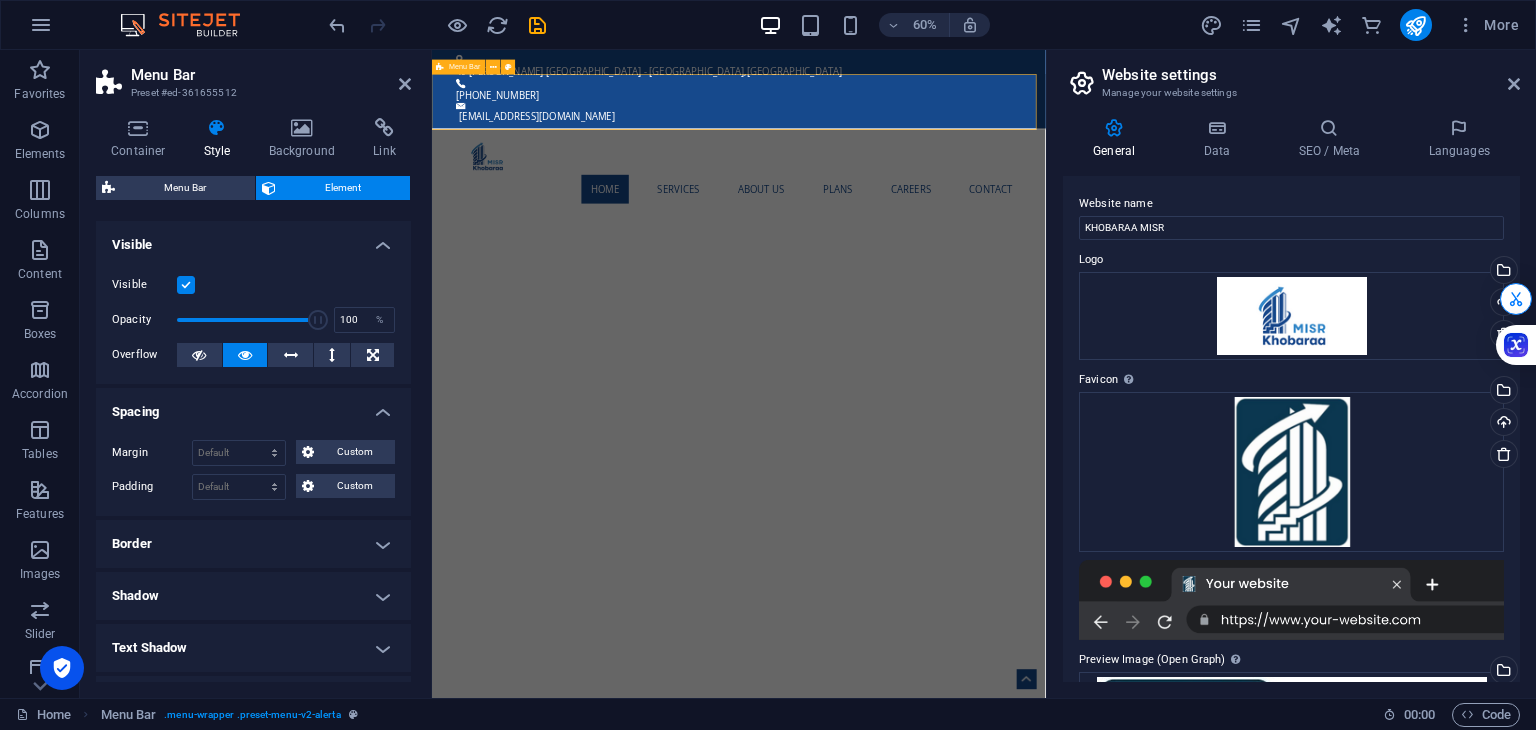 click on "Home Services About us PLANS Careers Contact" at bounding box center [943, 251] 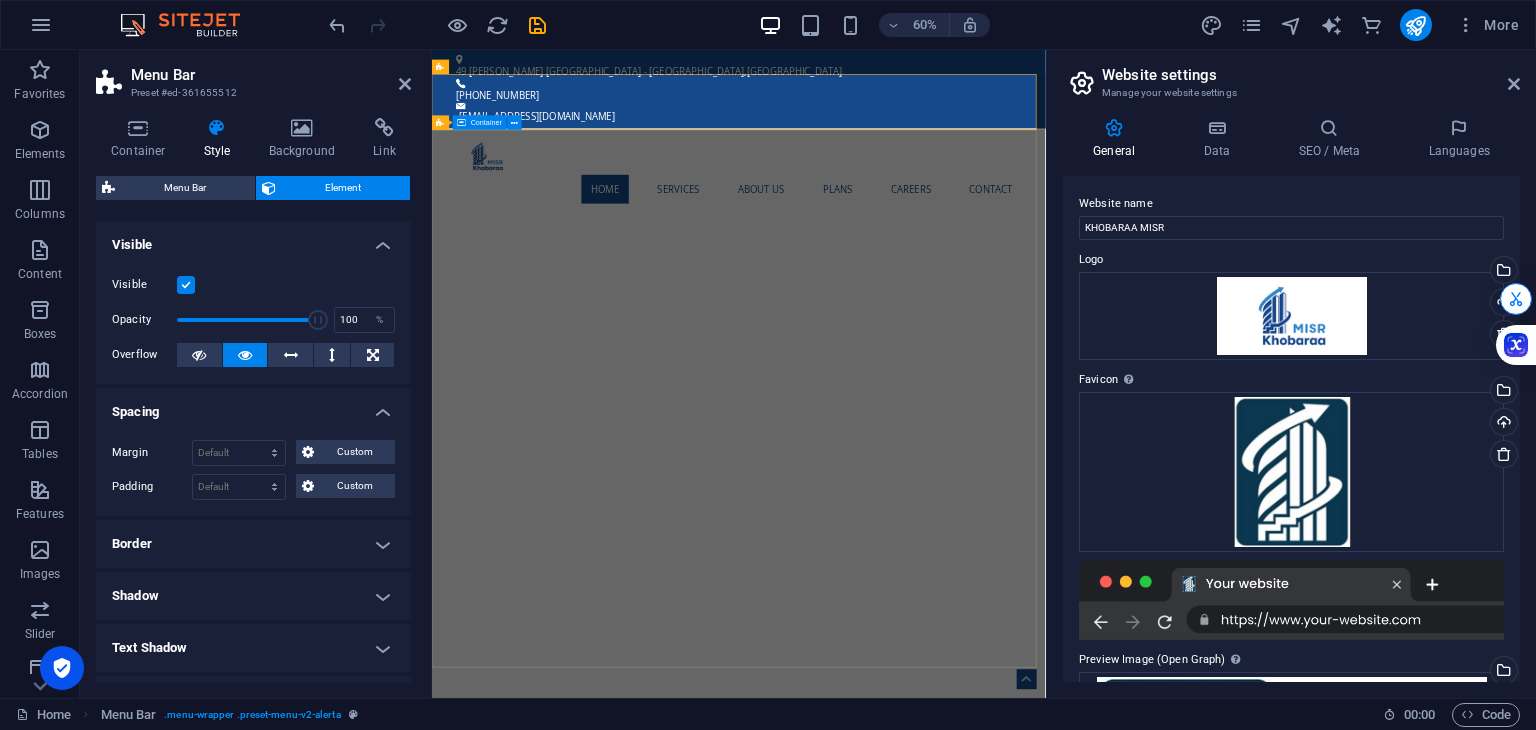 click on "CORPORATE & STARTUP CONSULTATION TOGETHER STEP BY STEP Launching a new venture is now more accessible and impactful than ever, thanks to innovative tools that support sustainable and profitable growth. Modern technology and collaborative platforms enable entrepreneurs to reduce risks while maximizing opportunities. By prioritizing sustainability, you not only enhance your brand's reputation but also attract conscious consumers. This dual approach empowers businesses to excel in a competitive landscape. Embrace the opportunities available [DATE] to tackle challenges and position your venture for enduring success. Learn more ​​​​ REQUEST A QUOTE   I have read and understand the privacy policy. Unreadable? Regenerate Send" at bounding box center (943, 1780) 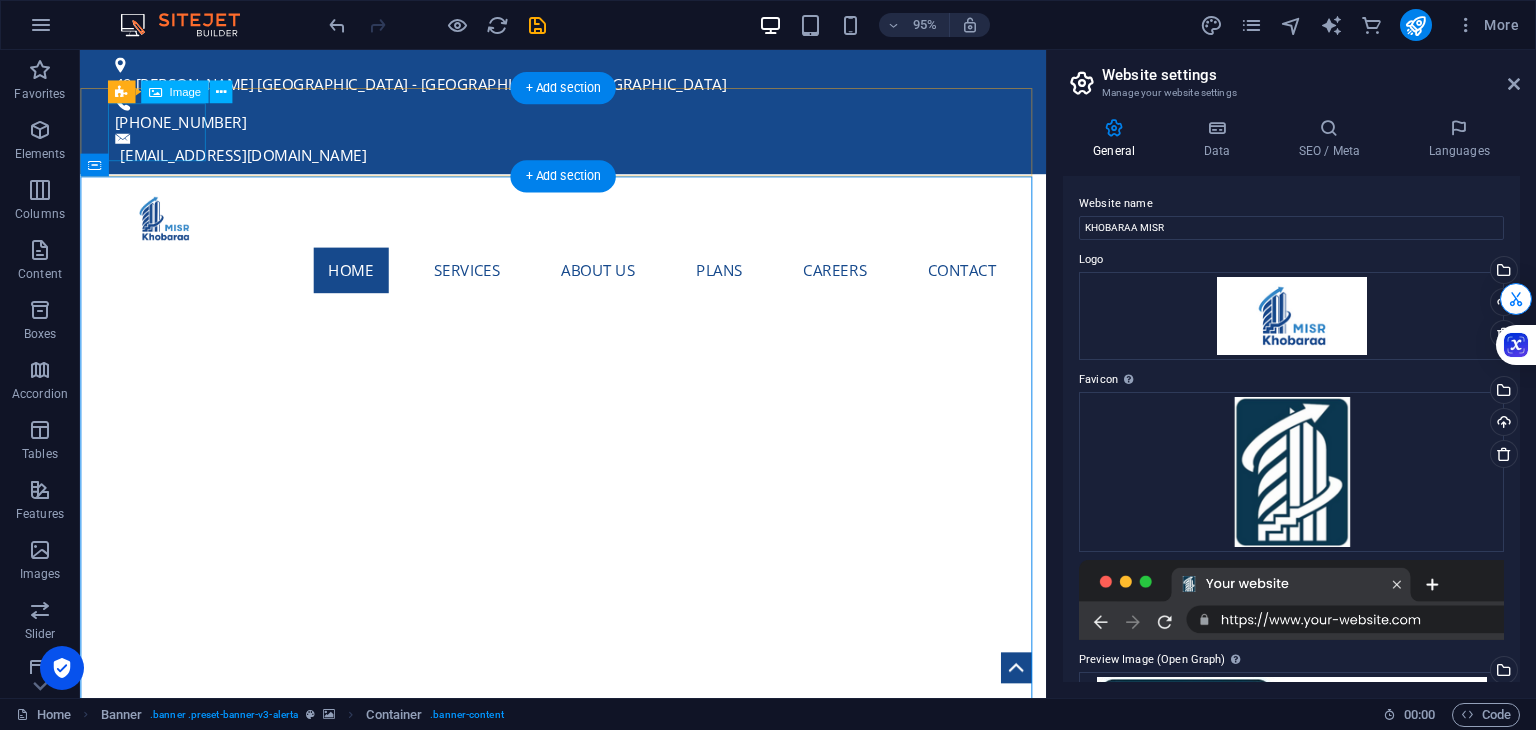 click at bounding box center (589, 227) 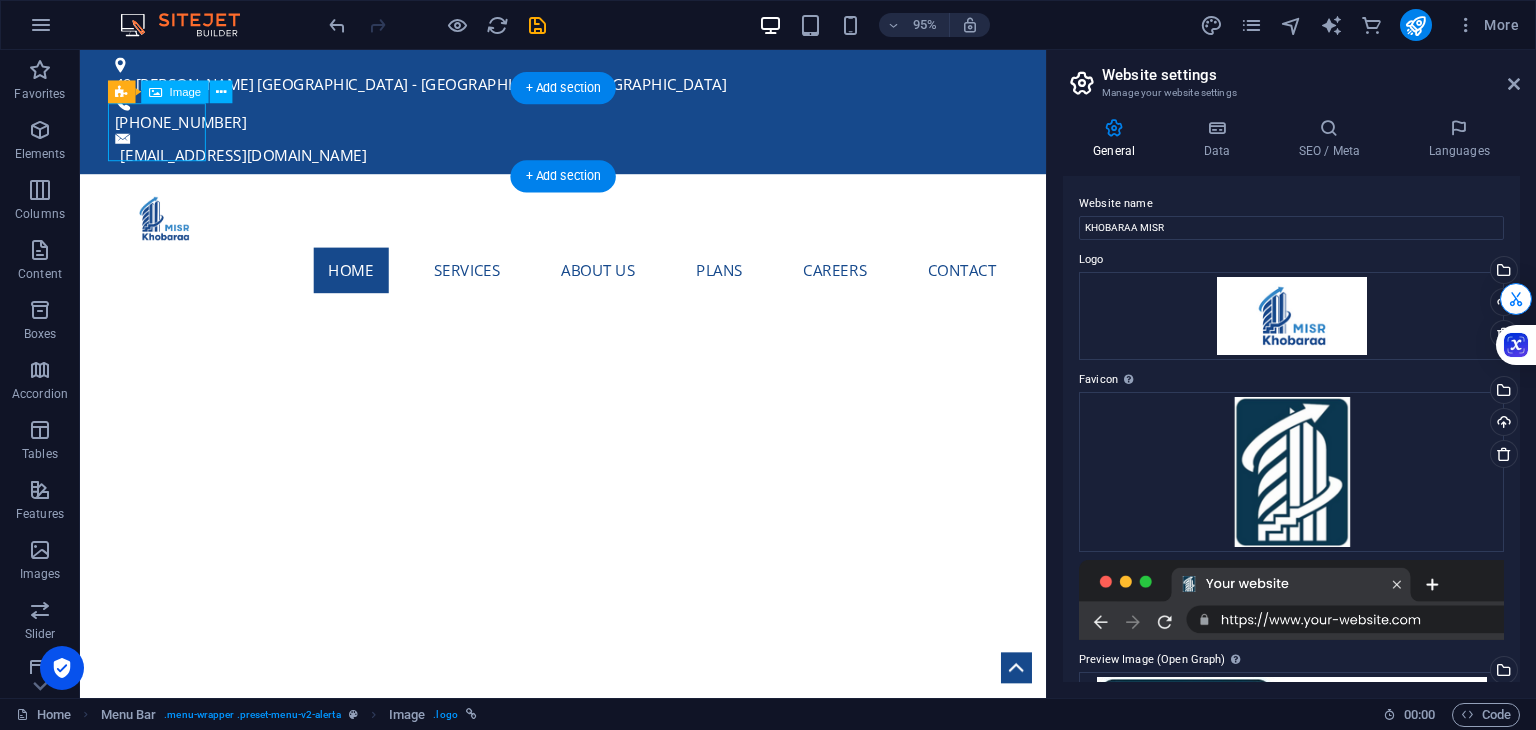 click at bounding box center (589, 227) 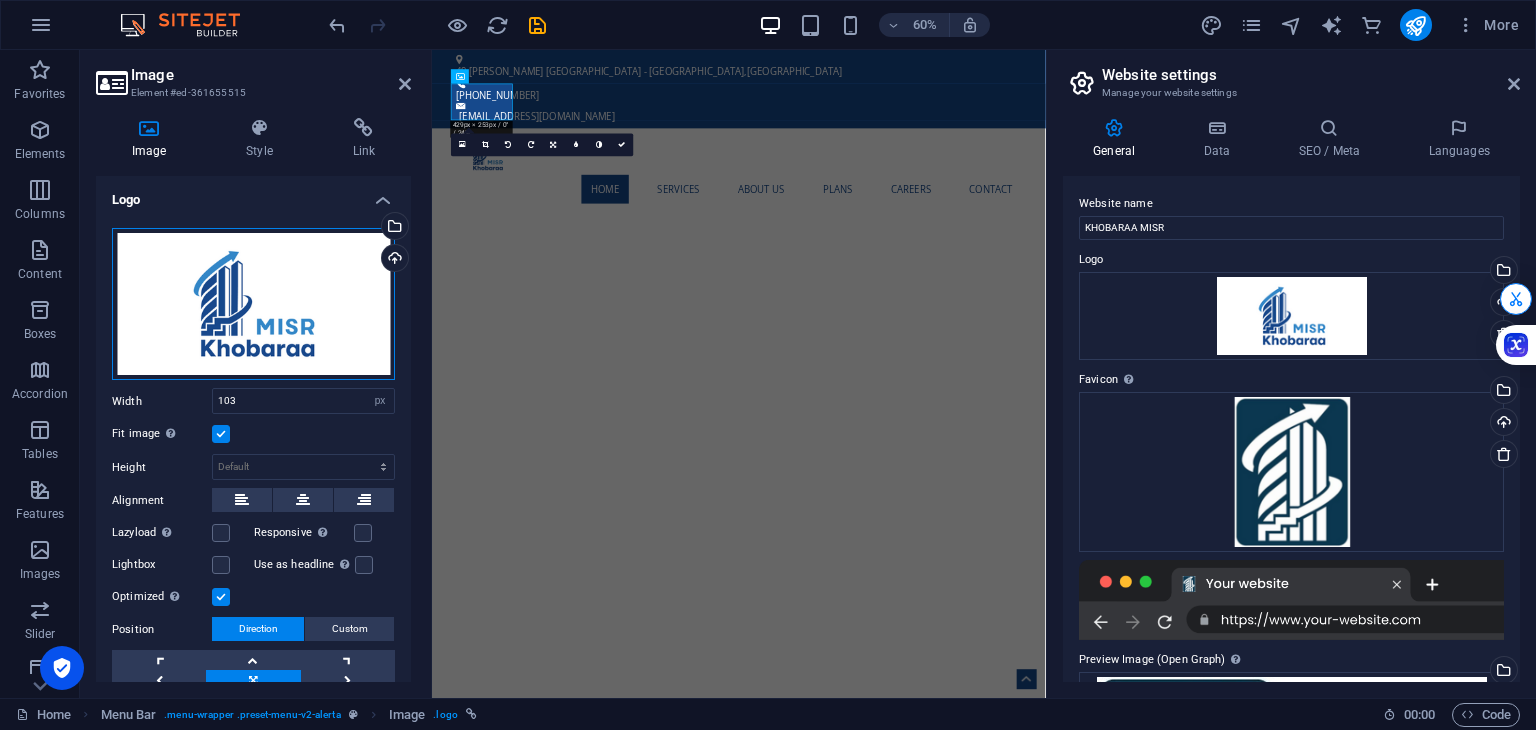 click on "Drag files here, click to choose files or select files from Files or our free stock photos & videos" at bounding box center (253, 304) 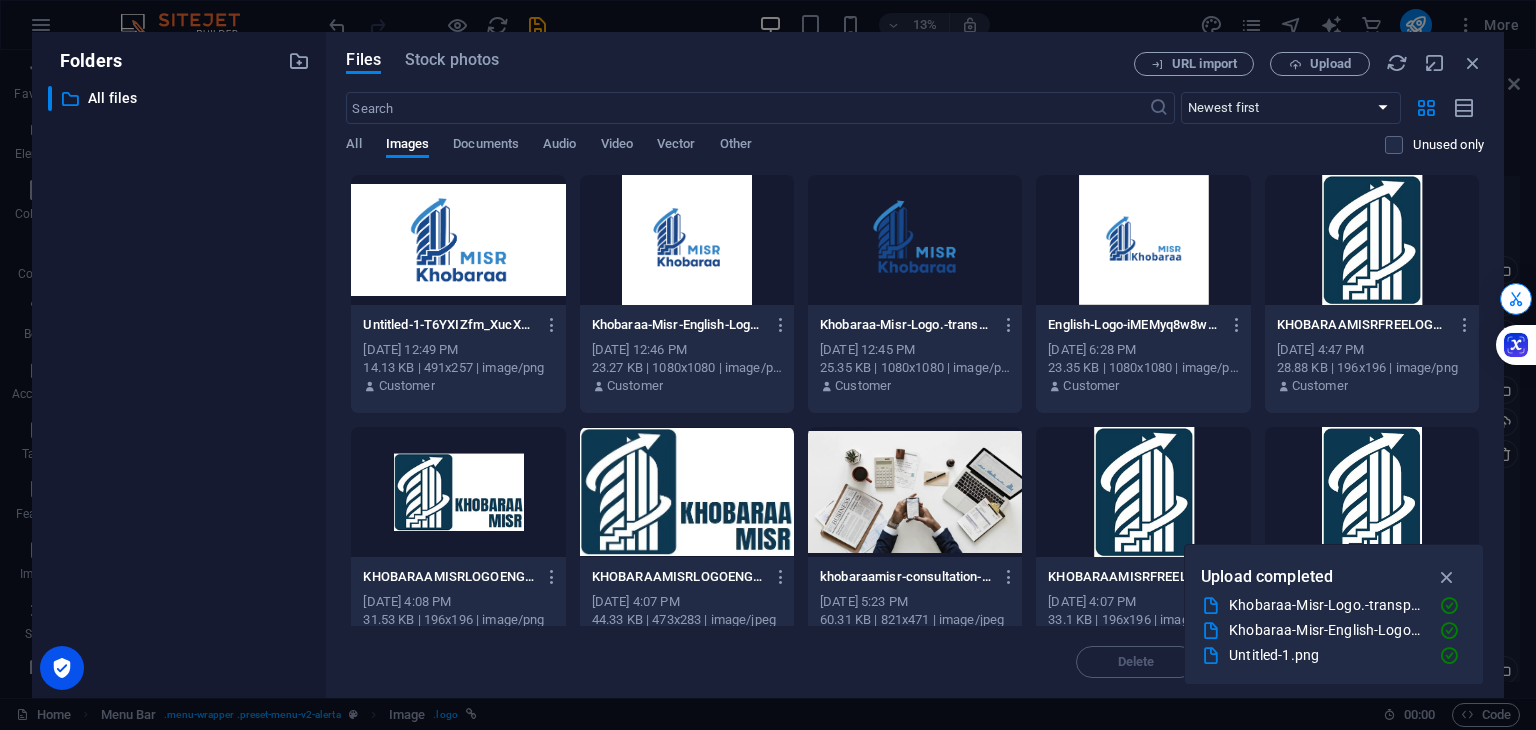 click at bounding box center (458, 240) 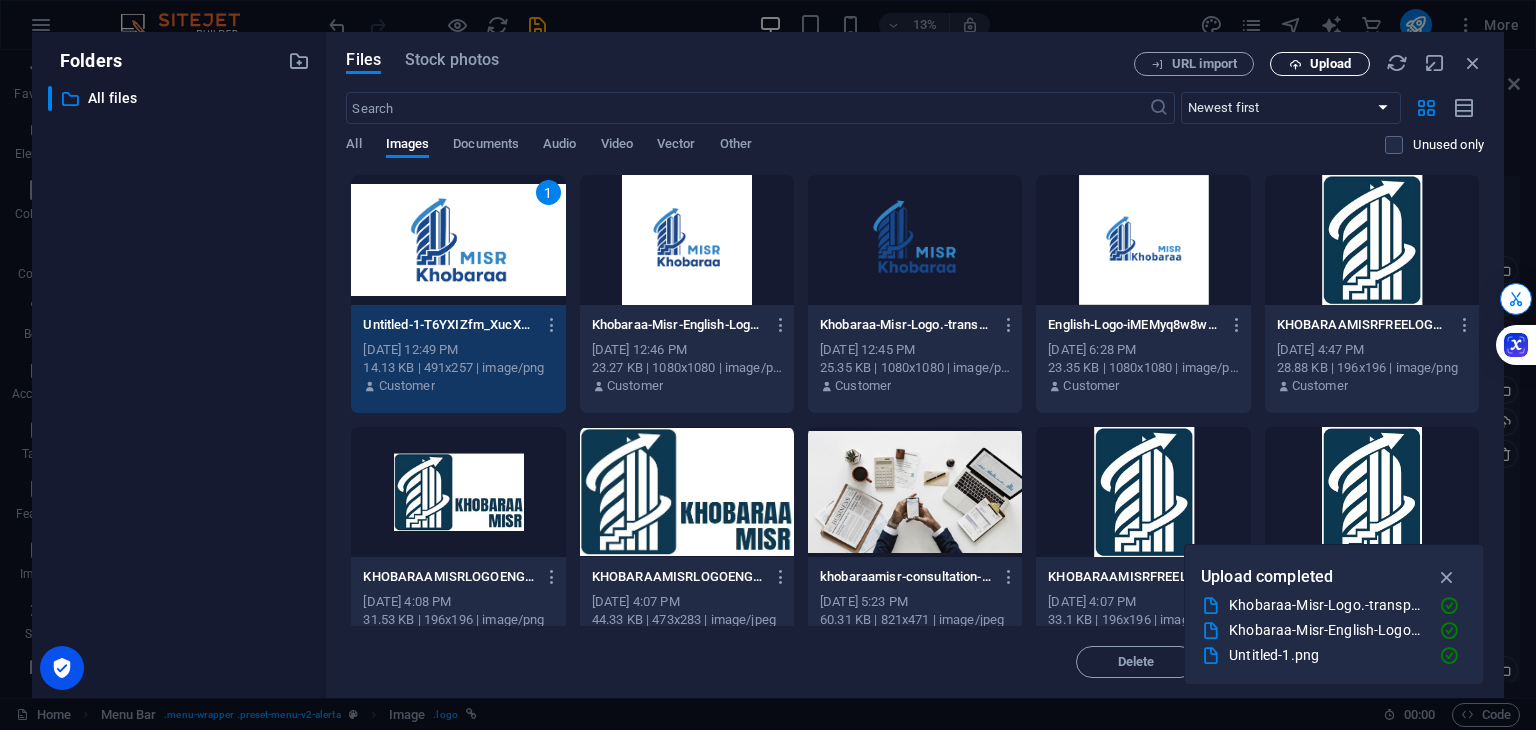 click on "Upload" at bounding box center [1330, 64] 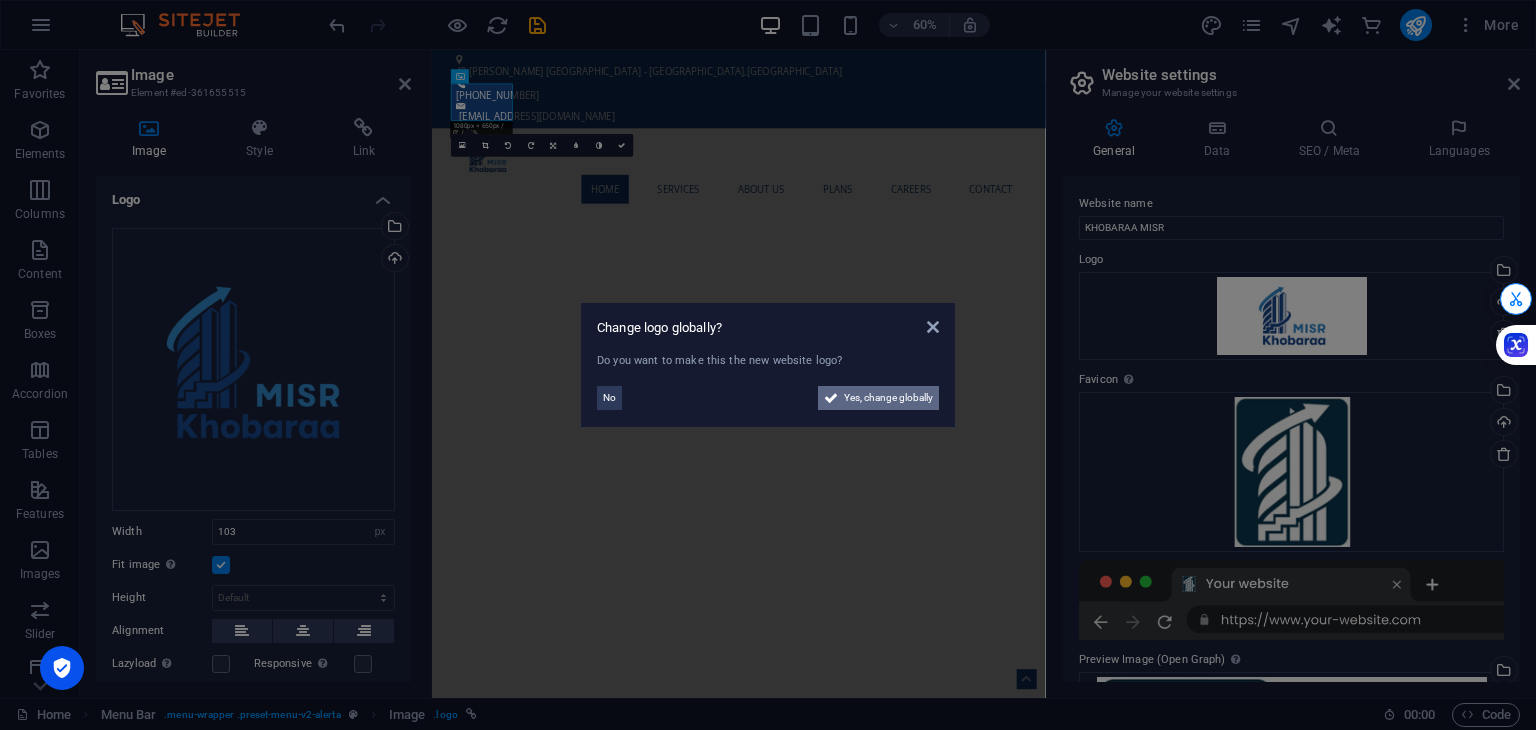 click on "Yes, change globally" at bounding box center (888, 398) 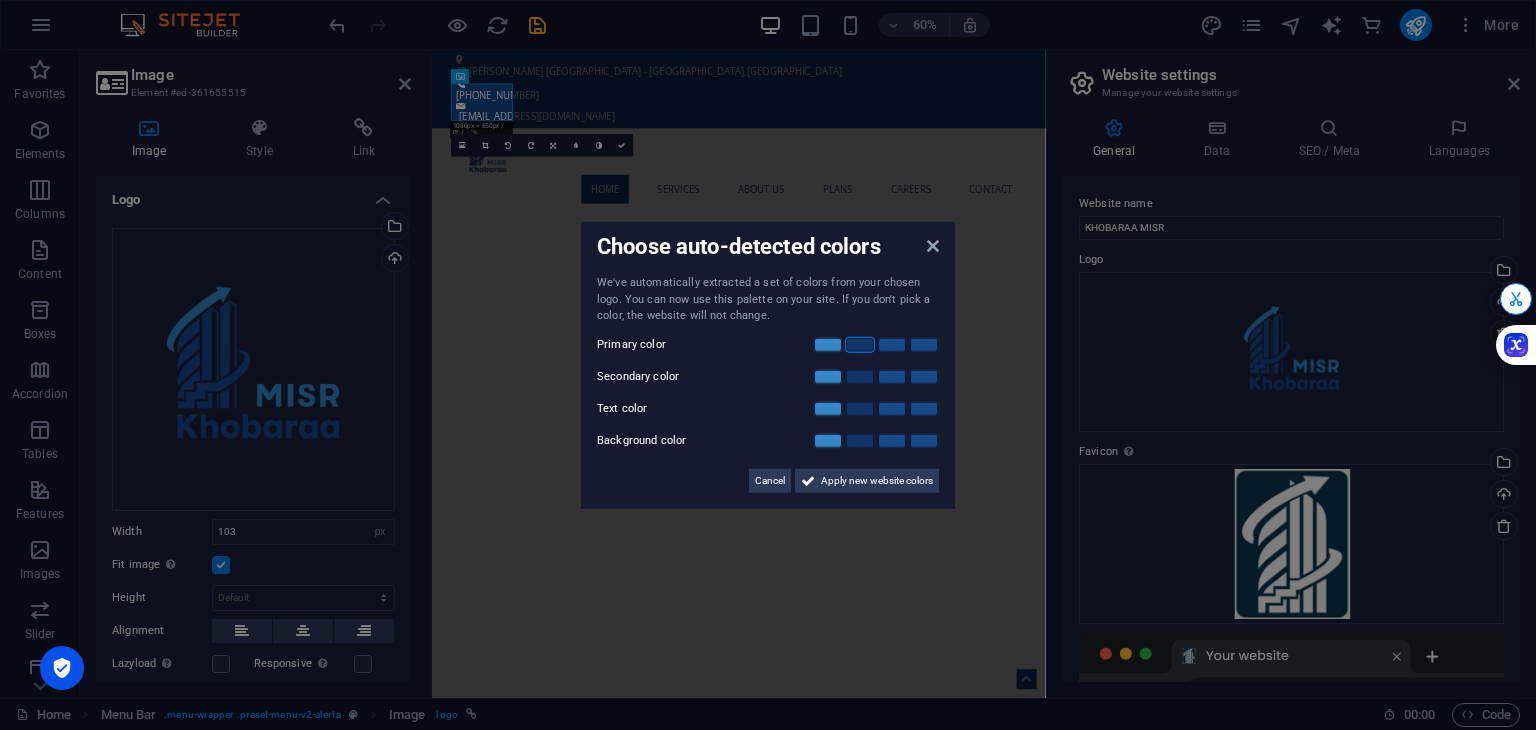 click at bounding box center [860, 344] 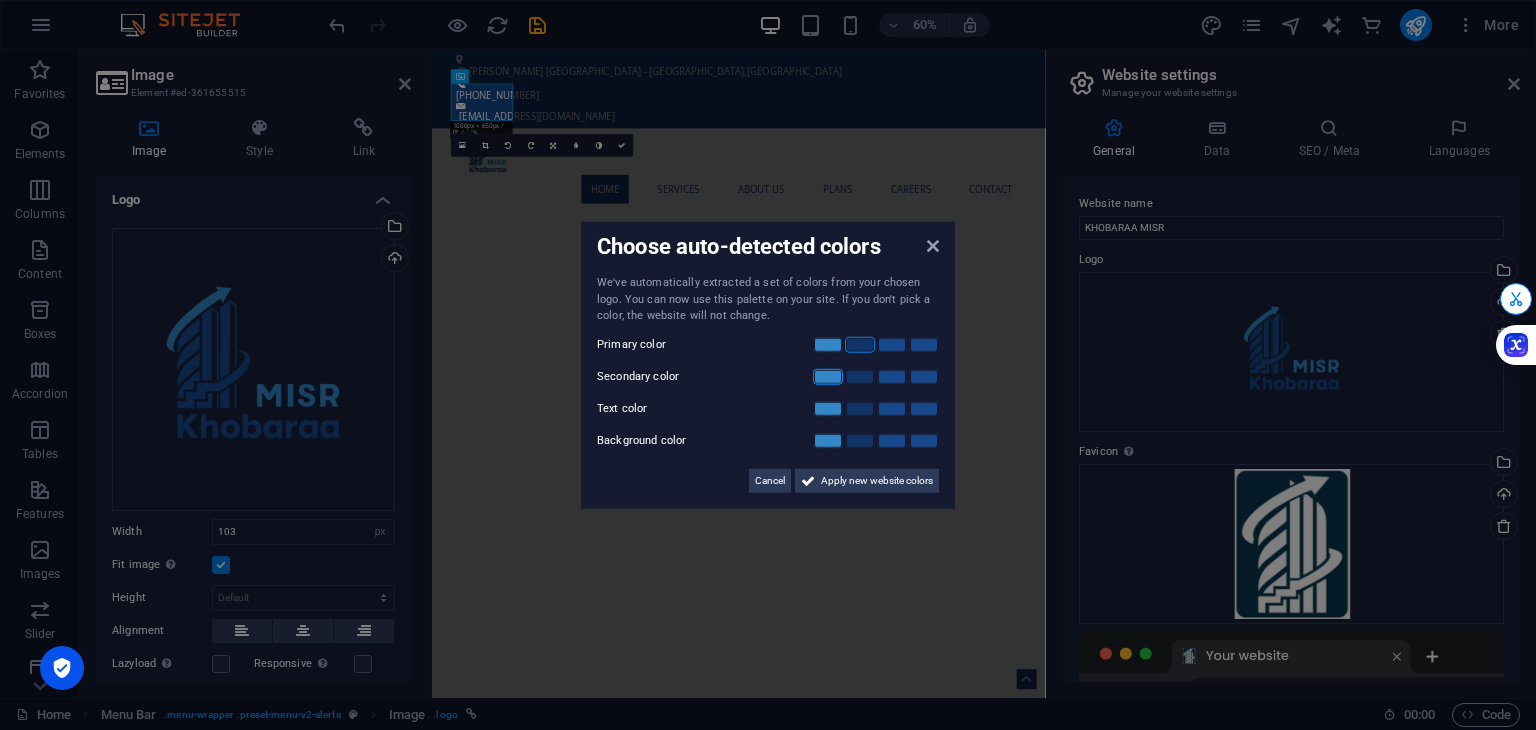 click at bounding box center (828, 376) 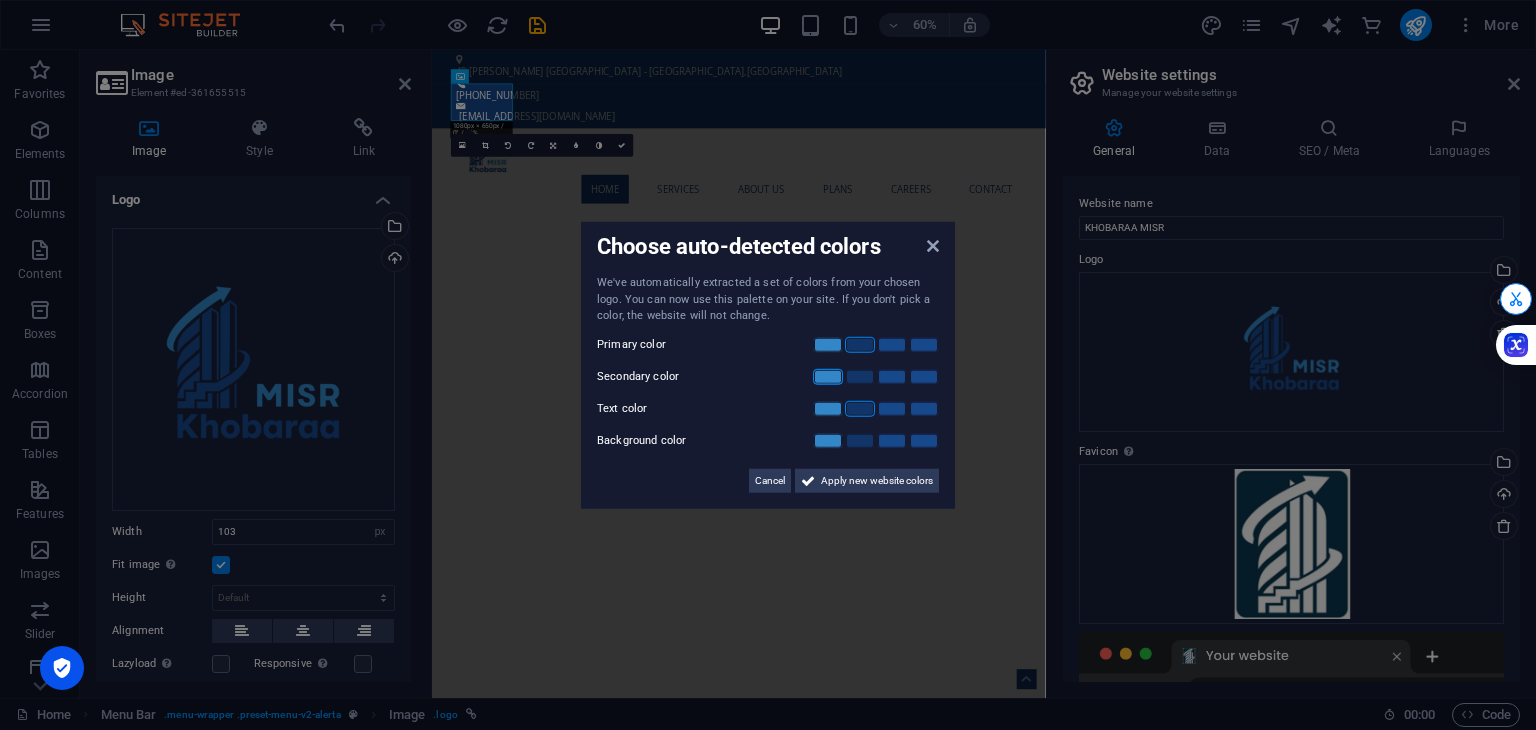 click at bounding box center [860, 408] 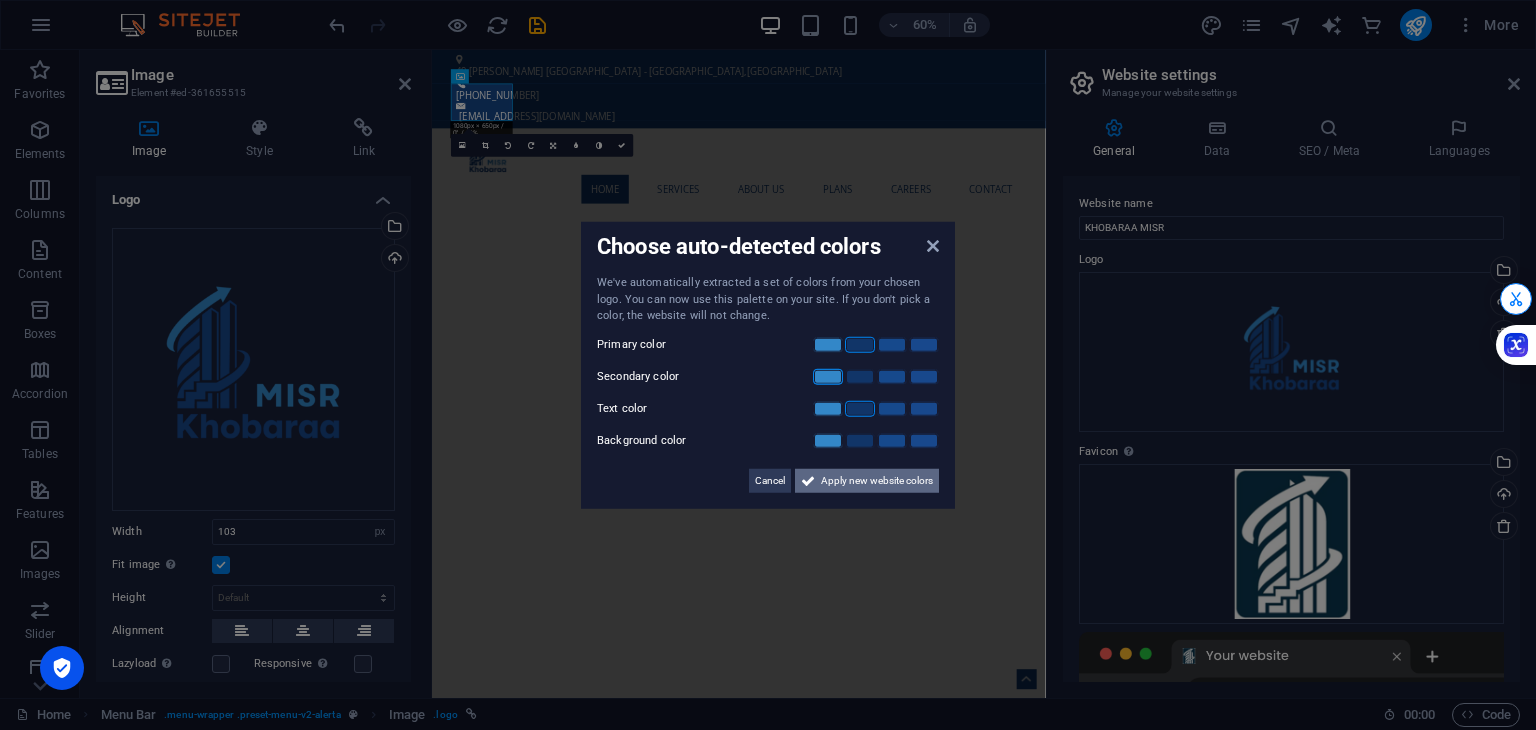 click on "Apply new website colors" at bounding box center [877, 480] 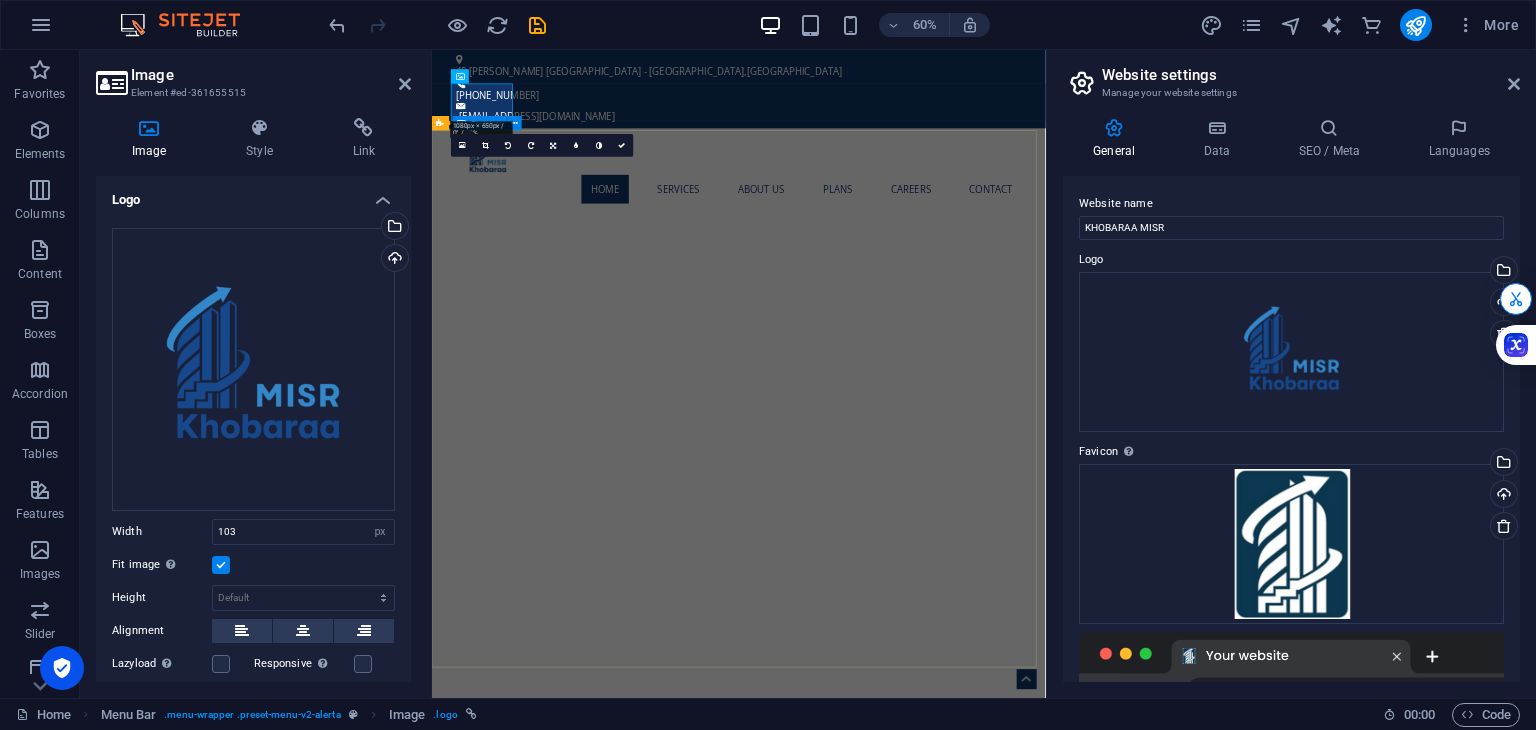click on "CORPORATE & STARTUP CONSULTATION TOGETHER STEP BY STEP Launching a new venture is now more accessible and impactful than ever, thanks to innovative tools that support sustainable and profitable growth. Modern technology and collaborative platforms enable entrepreneurs to reduce risks while maximizing opportunities. By prioritizing sustainability, you not only enhance your brand's reputation but also attract conscious consumers. This dual approach empowers businesses to excel in a competitive landscape. Embrace the opportunities available [DATE] to tackle challenges and position your venture for enduring success. Learn more ​​​​ REQUEST A QUOTE   I have read and understand the privacy policy. Unreadable? Regenerate Send" at bounding box center (943, 1780) 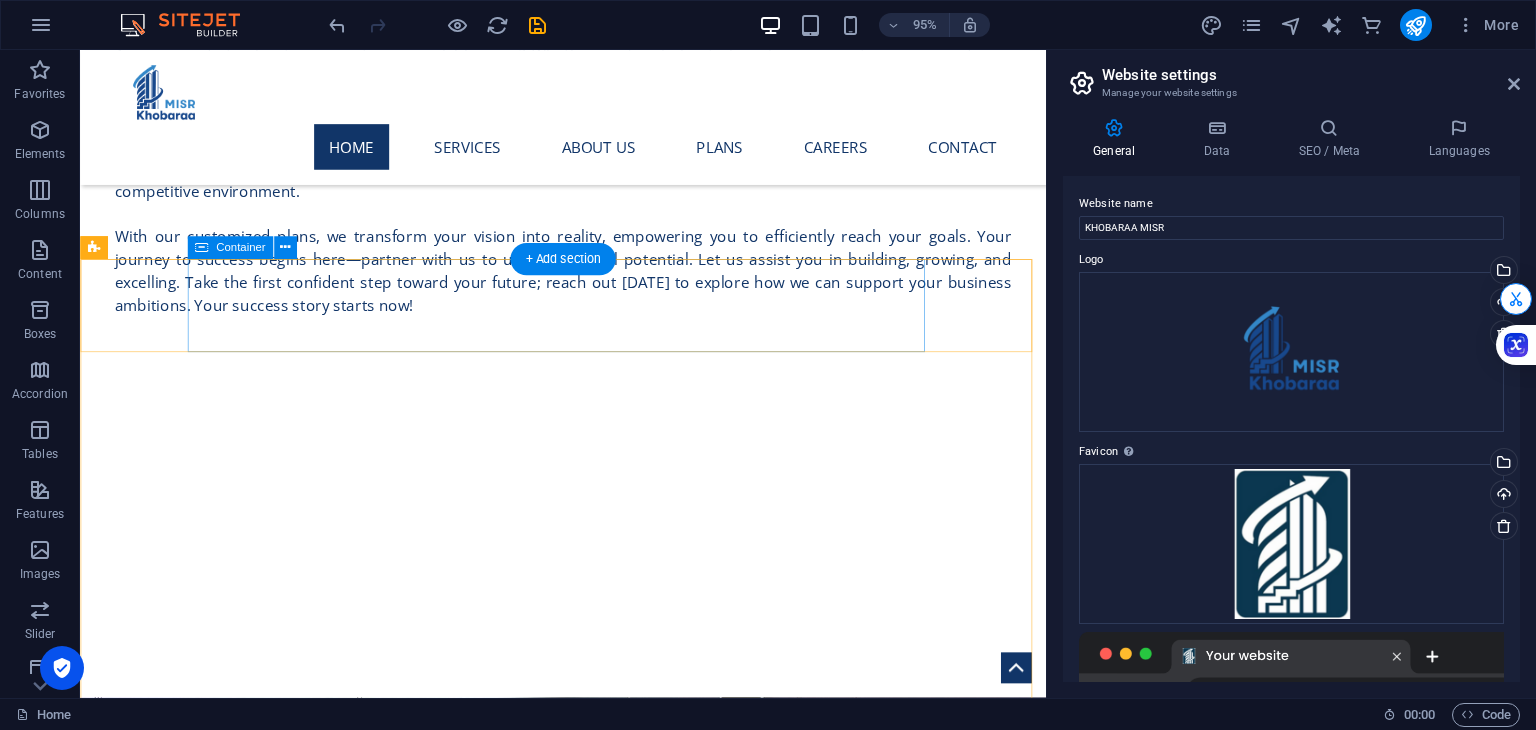 scroll, scrollTop: 2311, scrollLeft: 0, axis: vertical 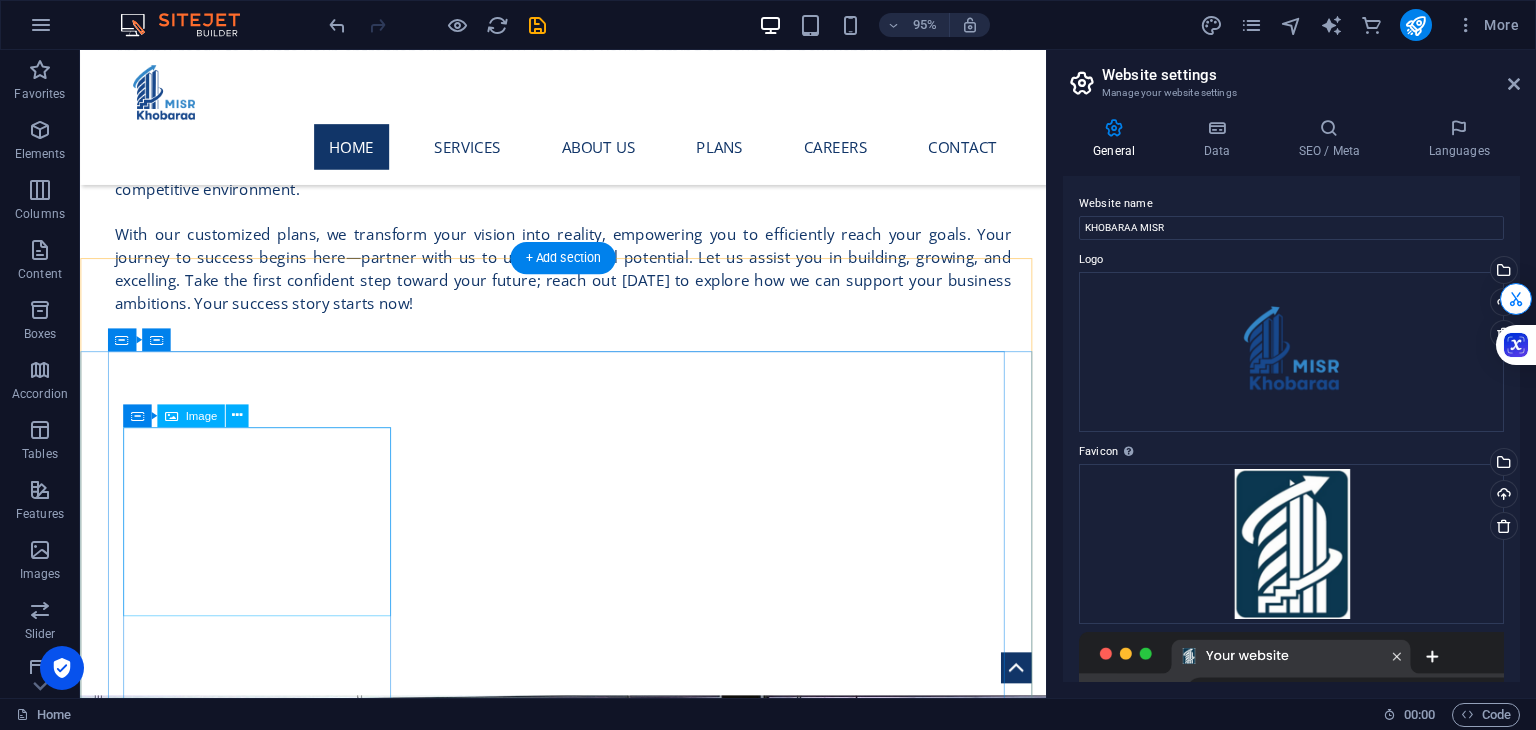 click at bounding box center [589, 3557] 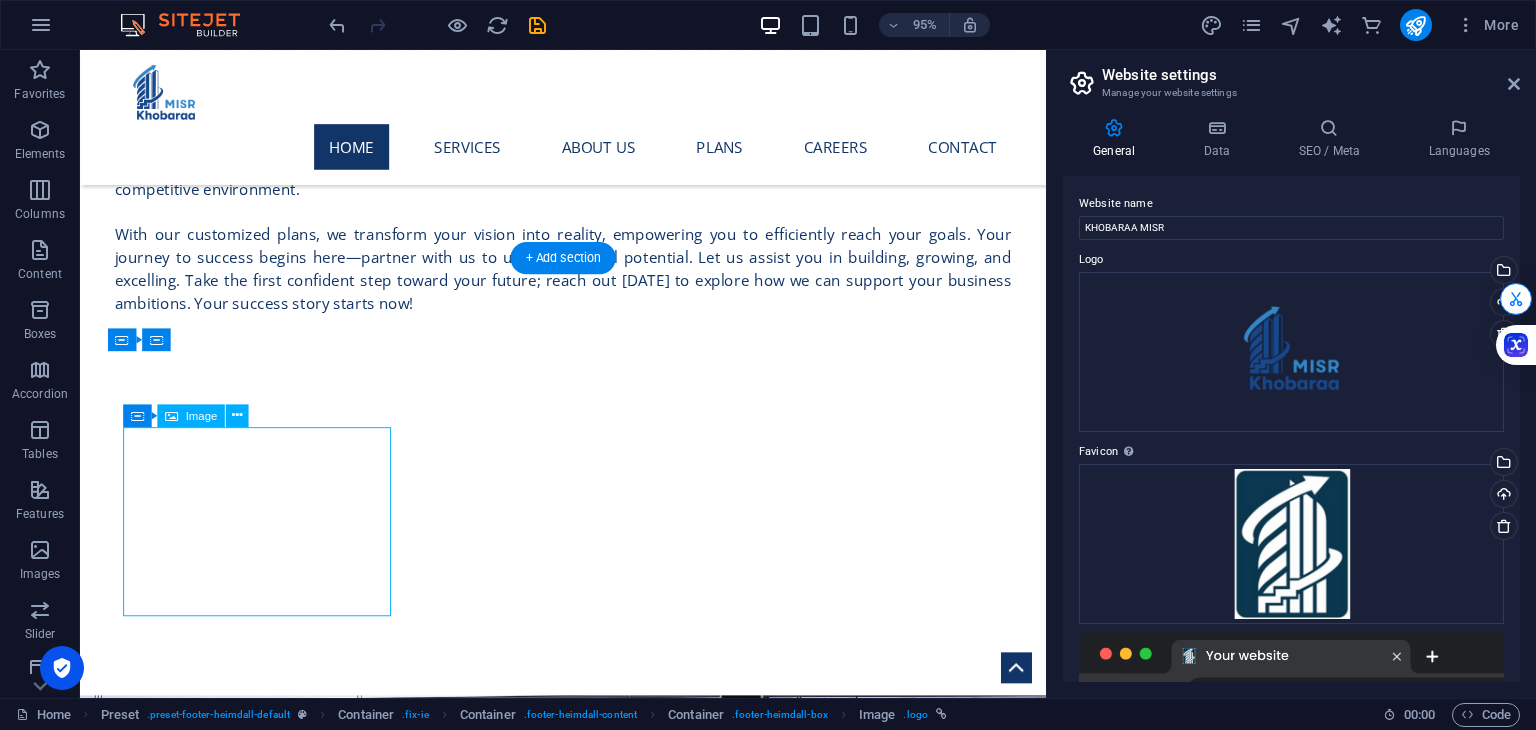 drag, startPoint x: 259, startPoint y: 562, endPoint x: 265, endPoint y: 478, distance: 84.21401 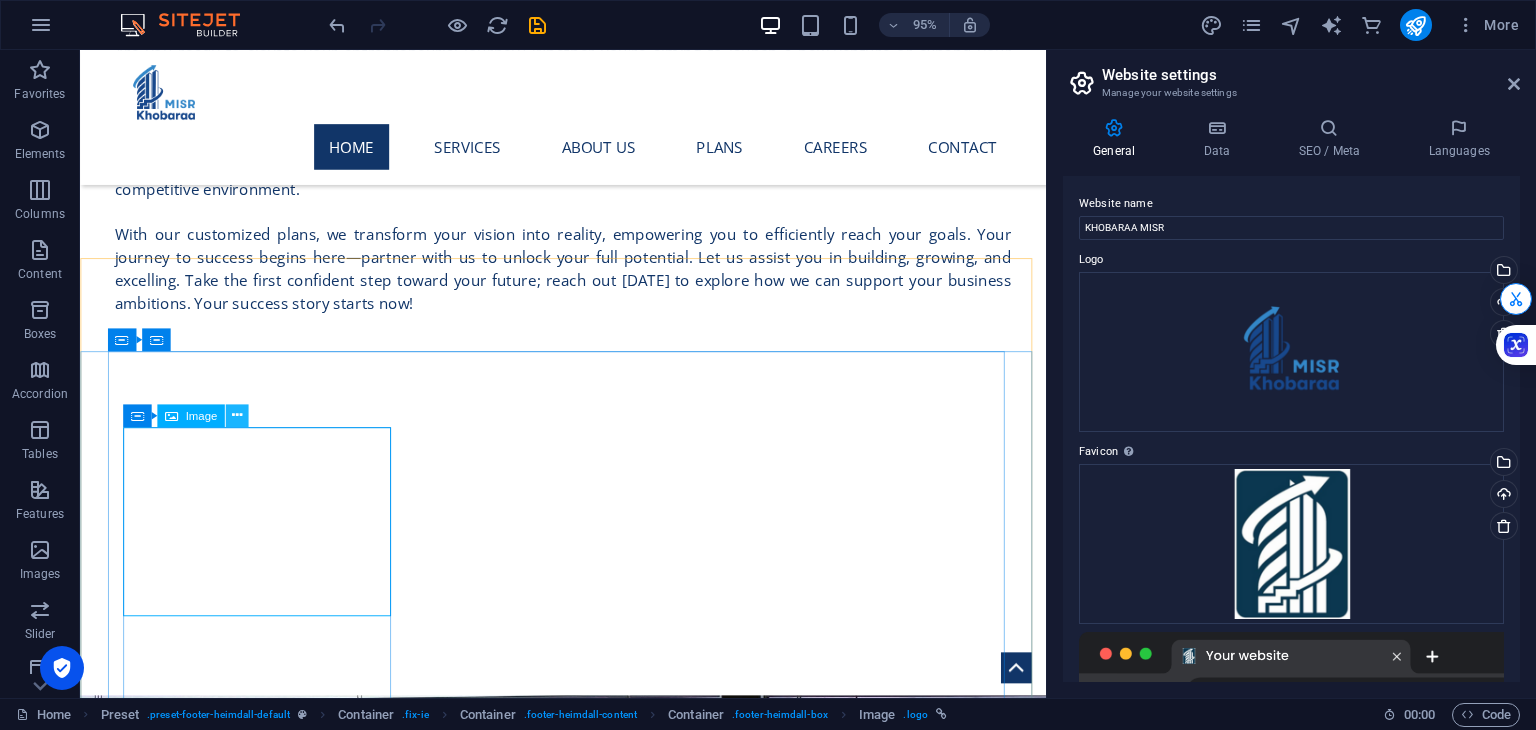 click at bounding box center (237, 416) 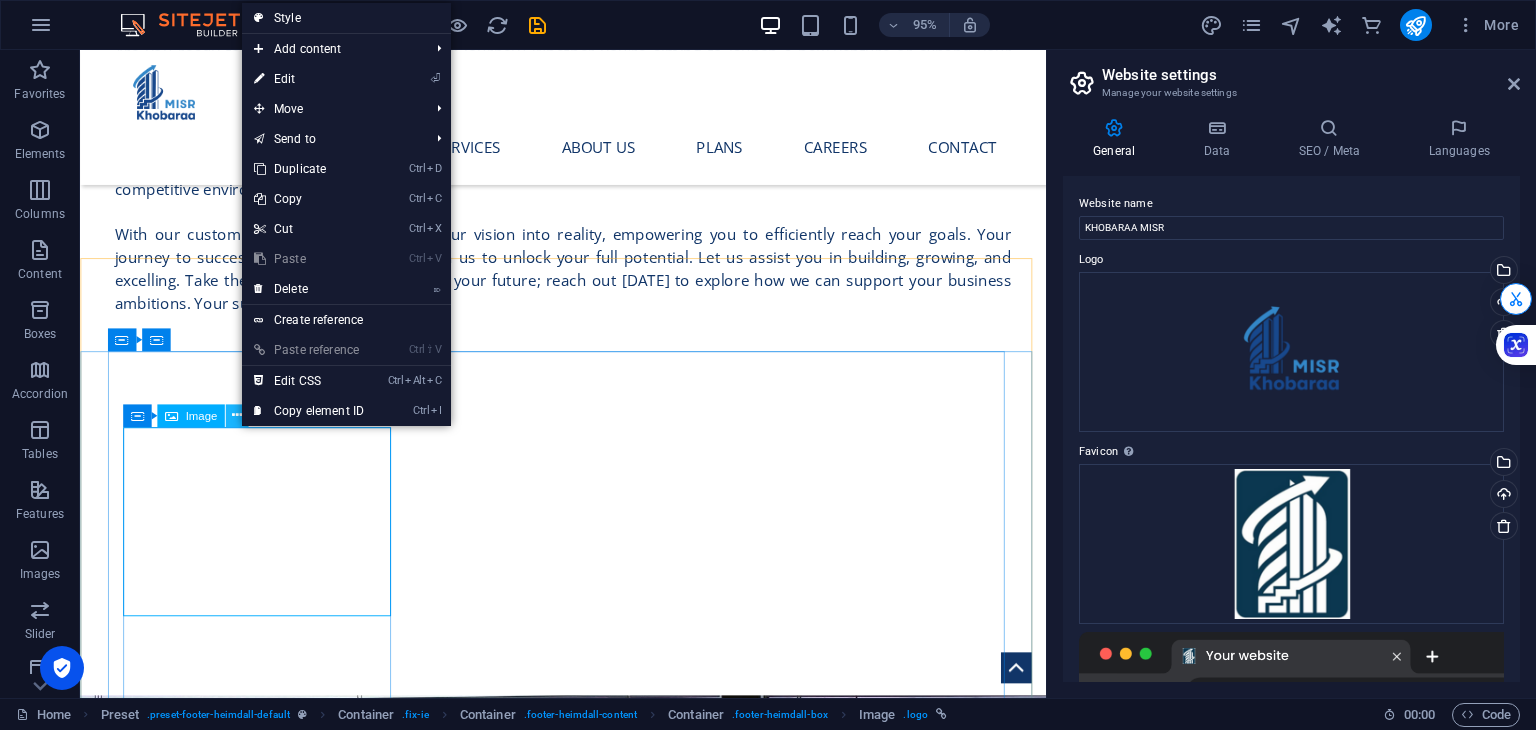 click at bounding box center (237, 416) 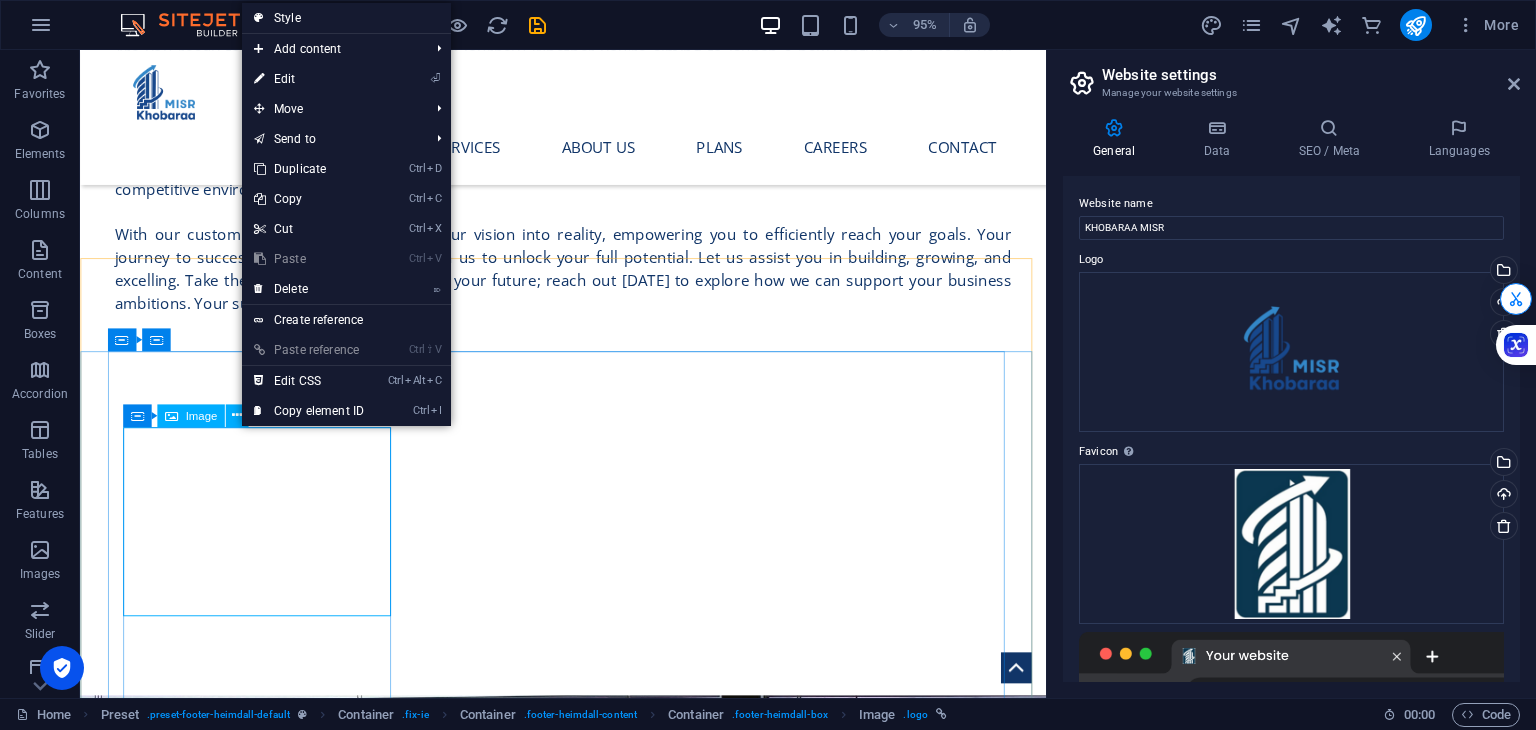 click on "Image" at bounding box center [201, 415] 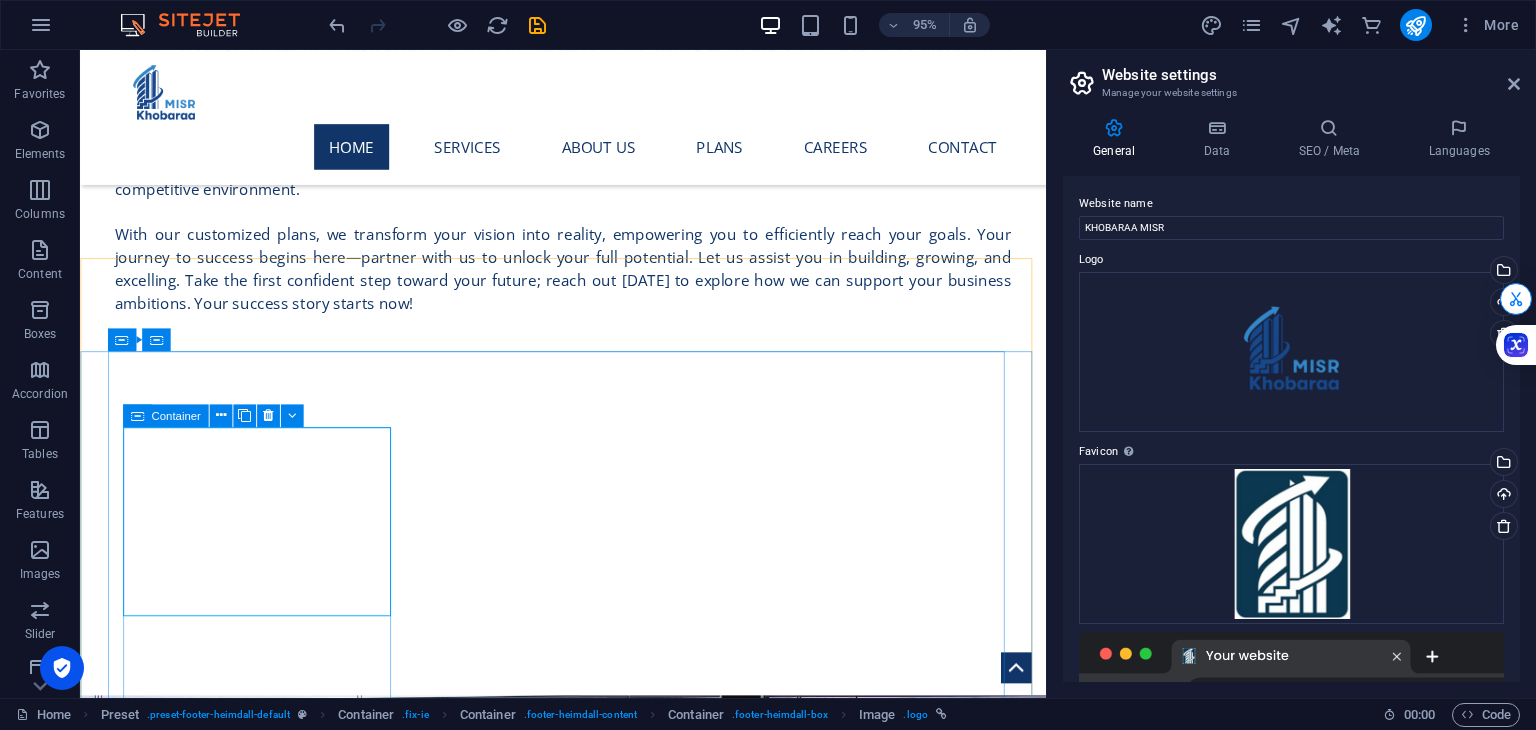 click at bounding box center [136, 415] 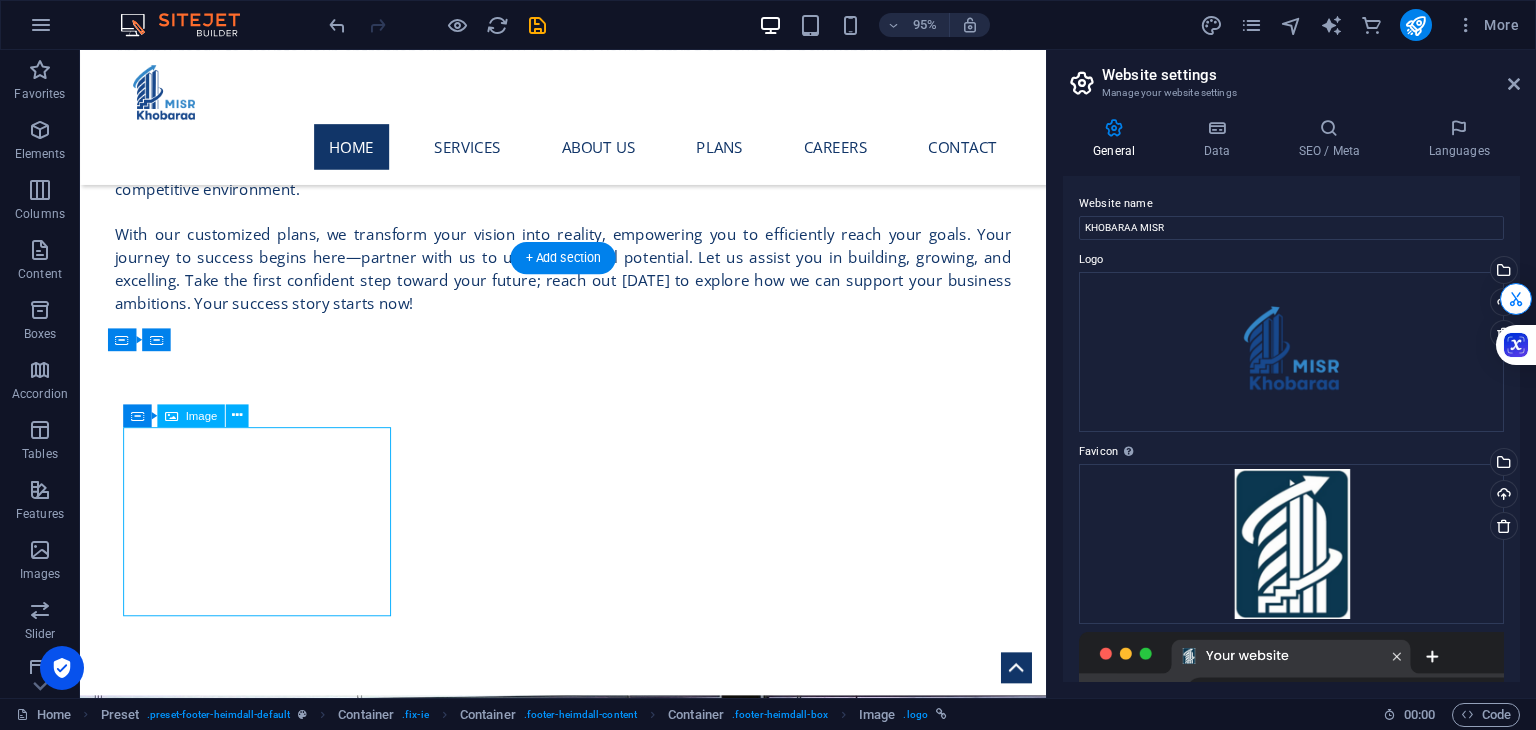 drag, startPoint x: 203, startPoint y: 507, endPoint x: 217, endPoint y: 453, distance: 55.7853 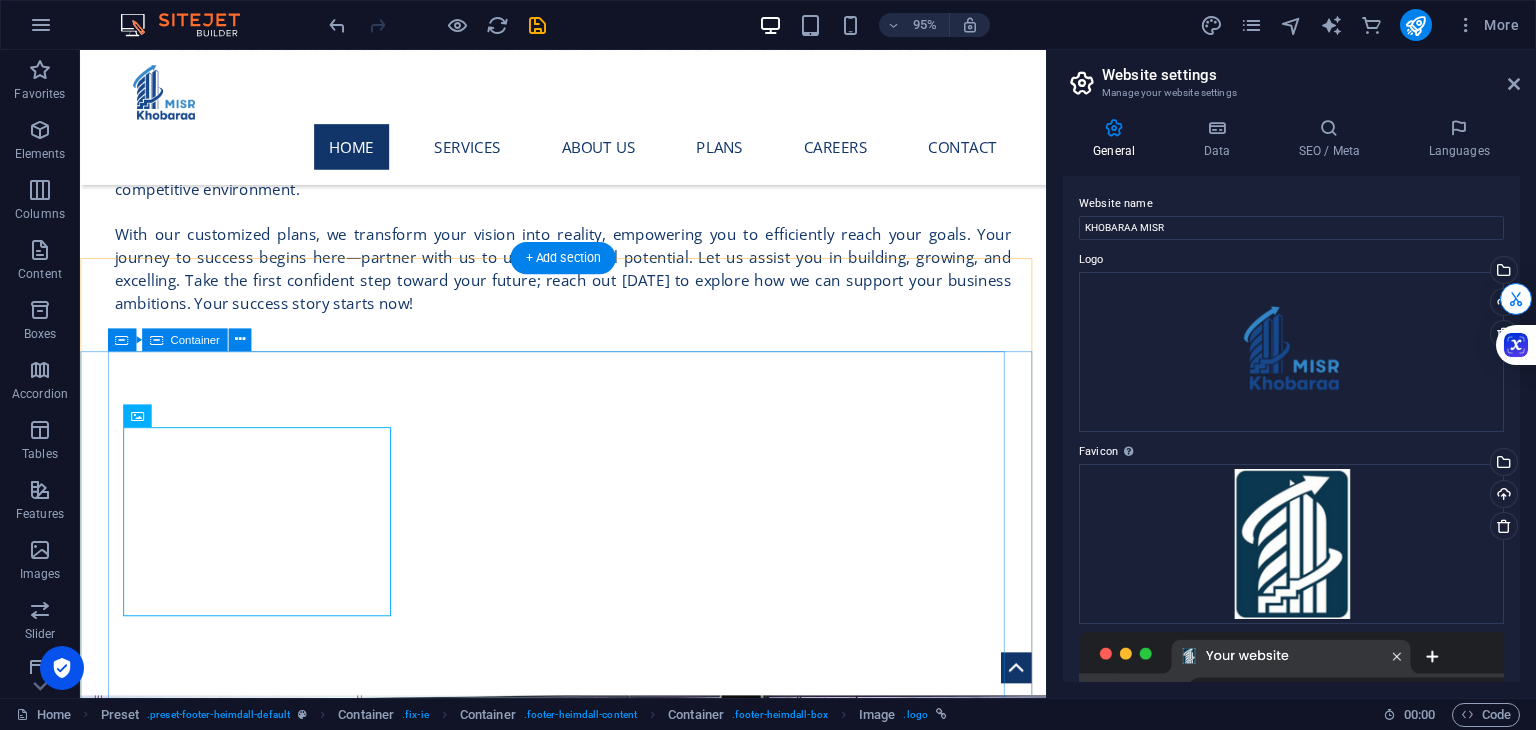 click on "Achieve lasting success with our collaborative, step-by-step approach. Together, we will tackle challenges and cultivate sustainable growth for your business. Contact [STREET_ADDRESS][PERSON_NAME]   Telephone:  [PHONE_NUMBER] Mobiel:  [PHONE_NUMBER] Email:  [EMAIL_ADDRESS][DOMAIN_NAME] Navigation Home Services About us PLANS Careers Contact" at bounding box center (589, 3780) 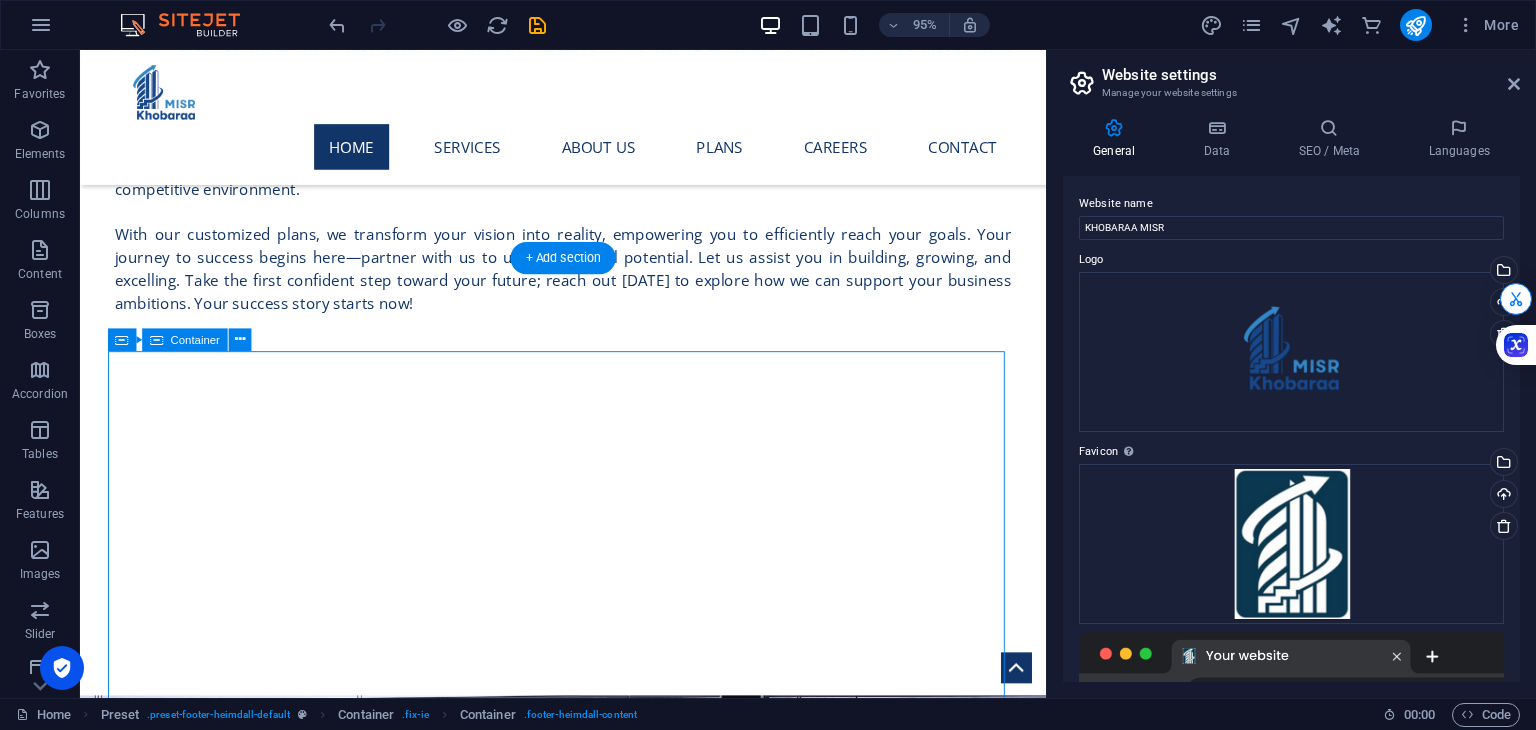 click on "Achieve lasting success with our collaborative, step-by-step approach. Together, we will tackle challenges and cultivate sustainable growth for your business. Contact [STREET_ADDRESS][PERSON_NAME]   Telephone:  [PHONE_NUMBER] Mobiel:  [PHONE_NUMBER] Email:  [EMAIL_ADDRESS][DOMAIN_NAME] Navigation Home Services About us PLANS Careers Contact" at bounding box center [589, 3780] 